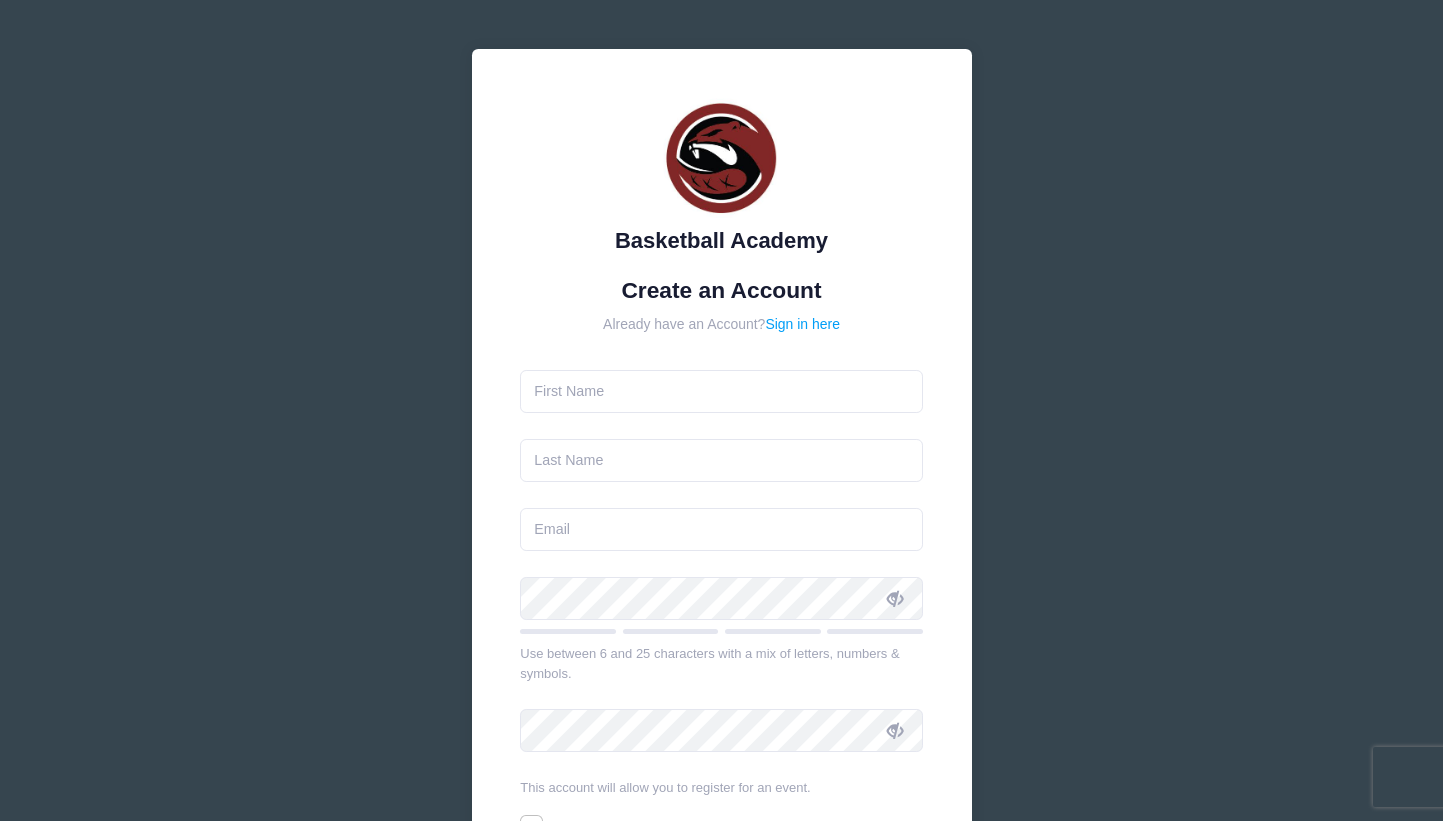 scroll, scrollTop: 0, scrollLeft: 0, axis: both 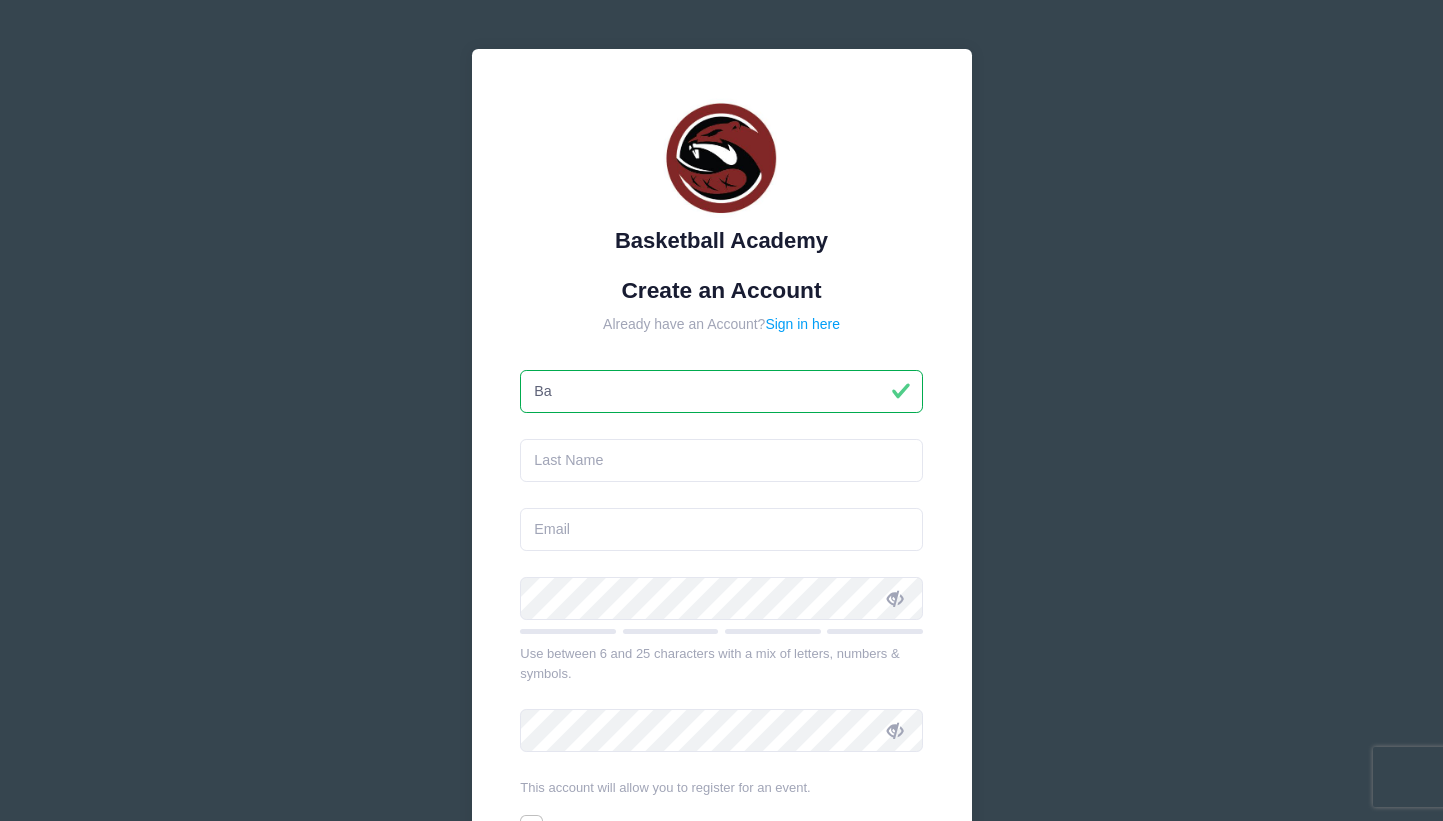 type on "B" 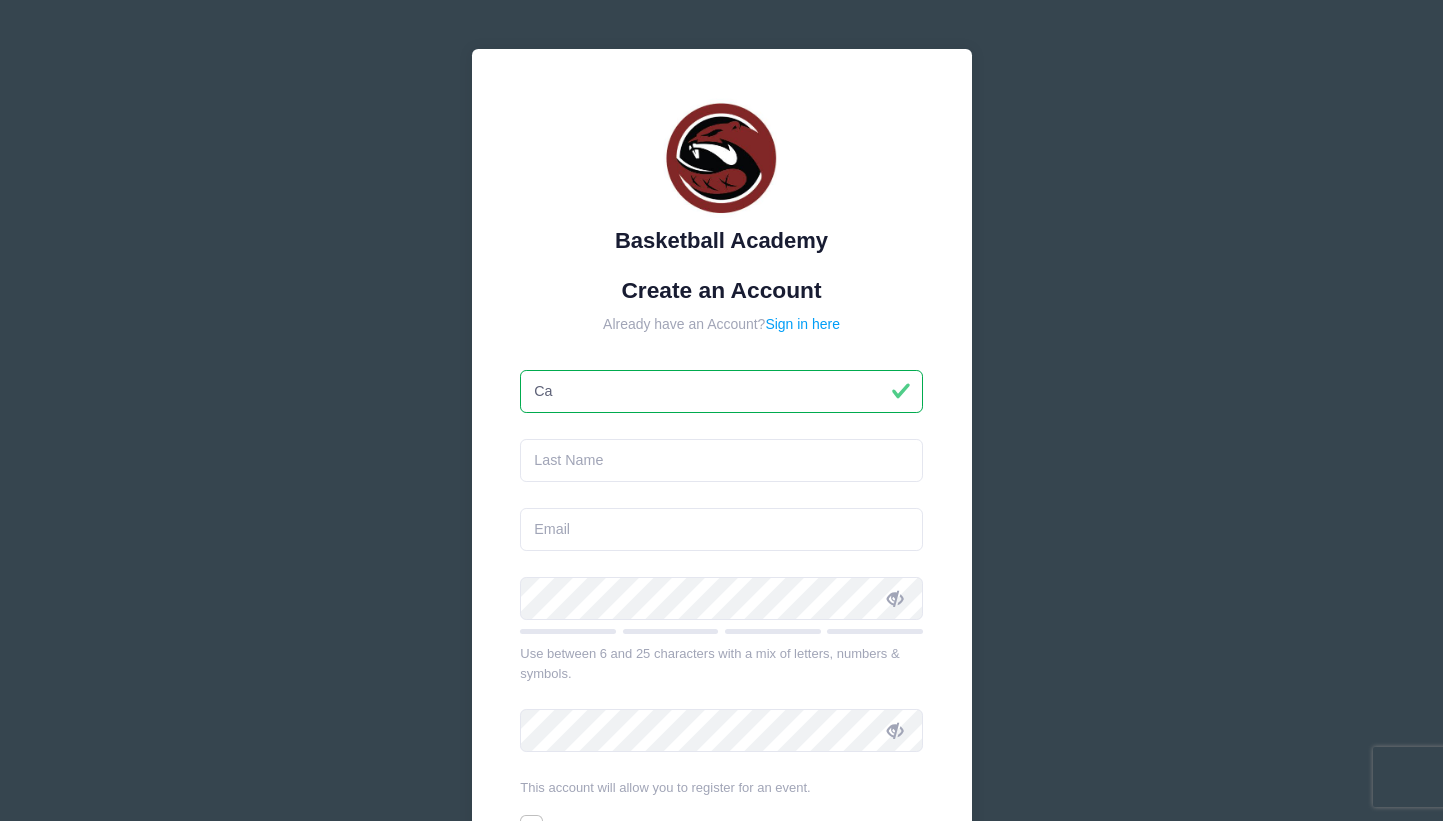 type on "C" 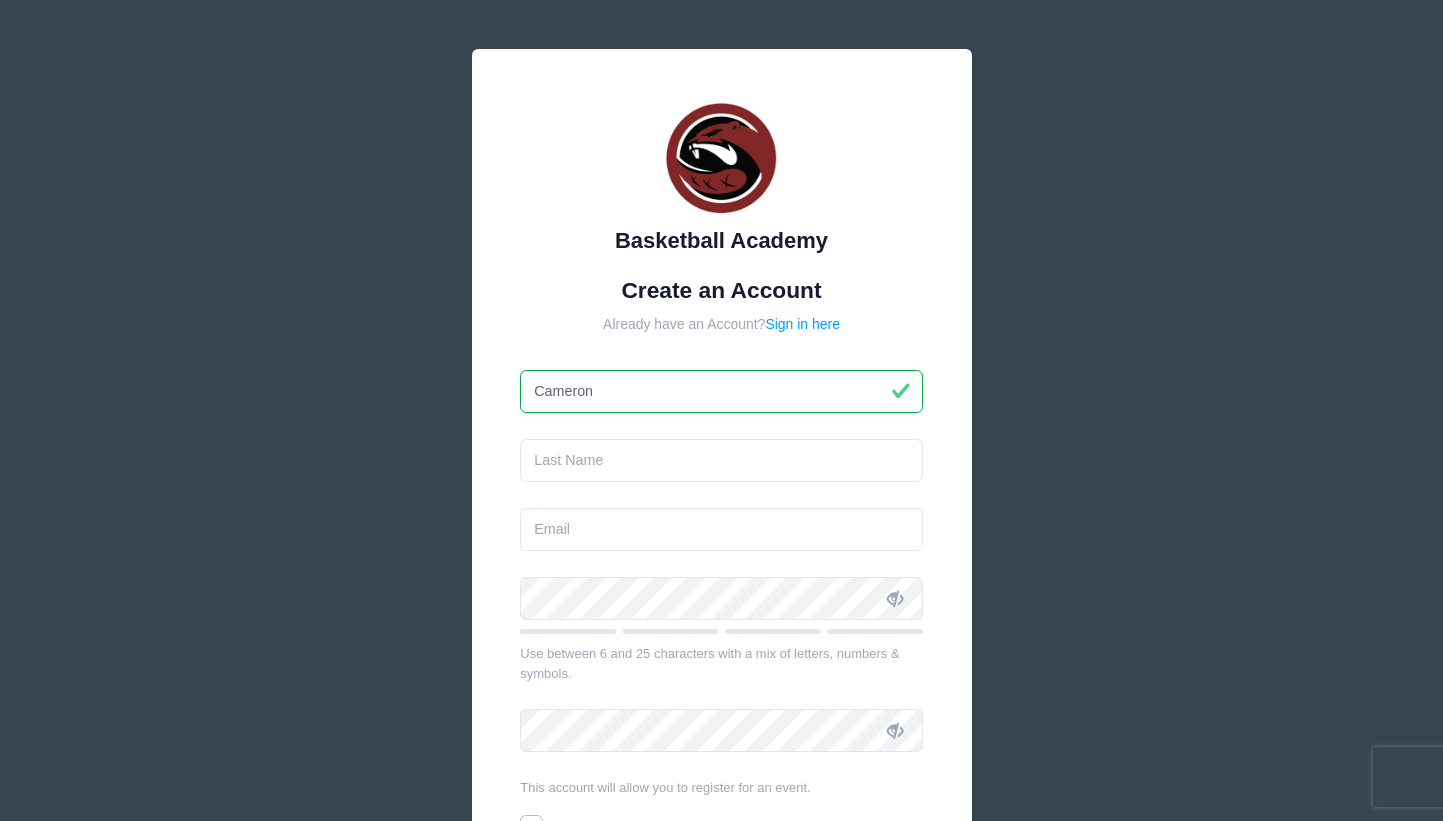 type on "Cameron" 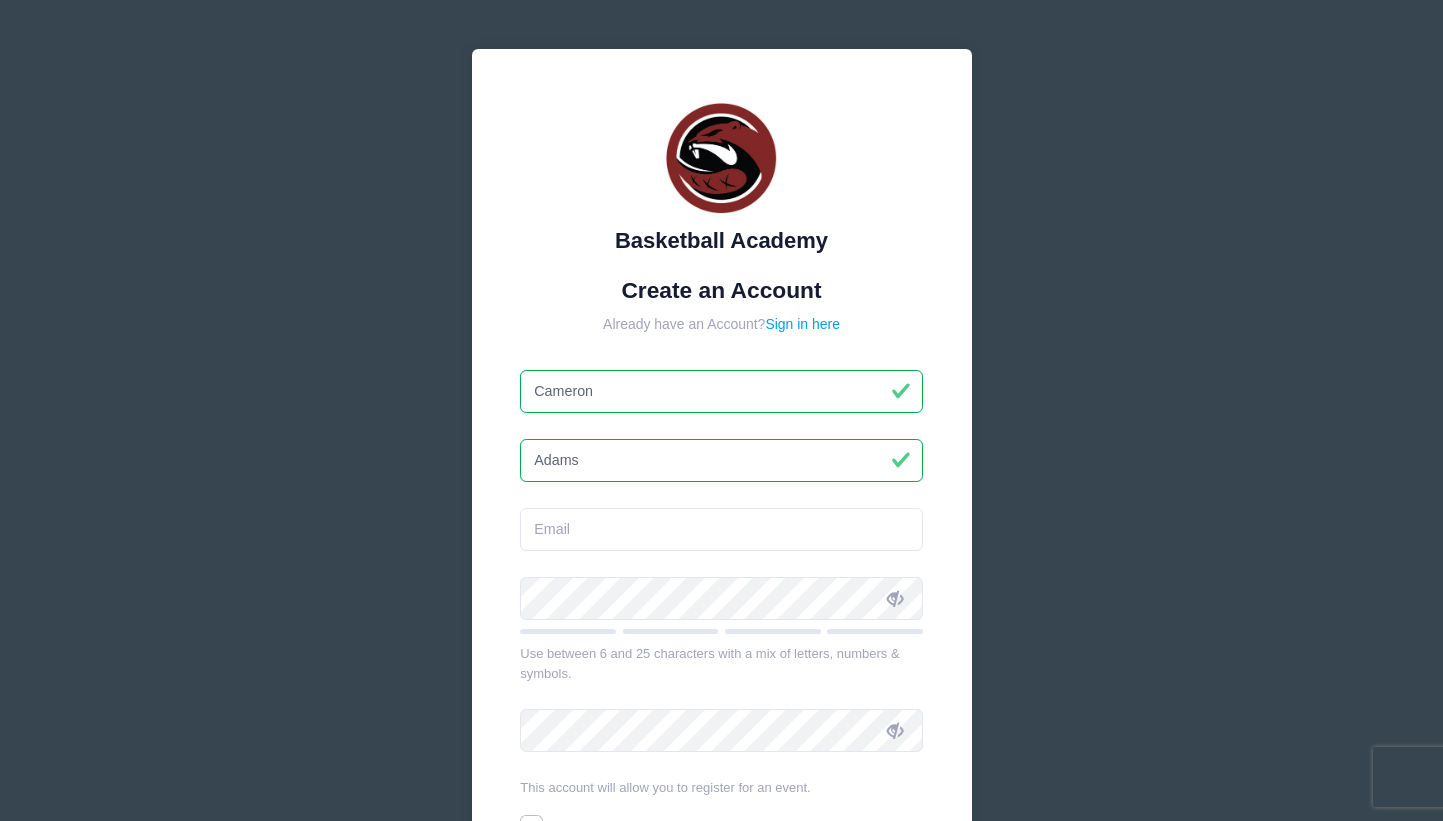 type on "Adams" 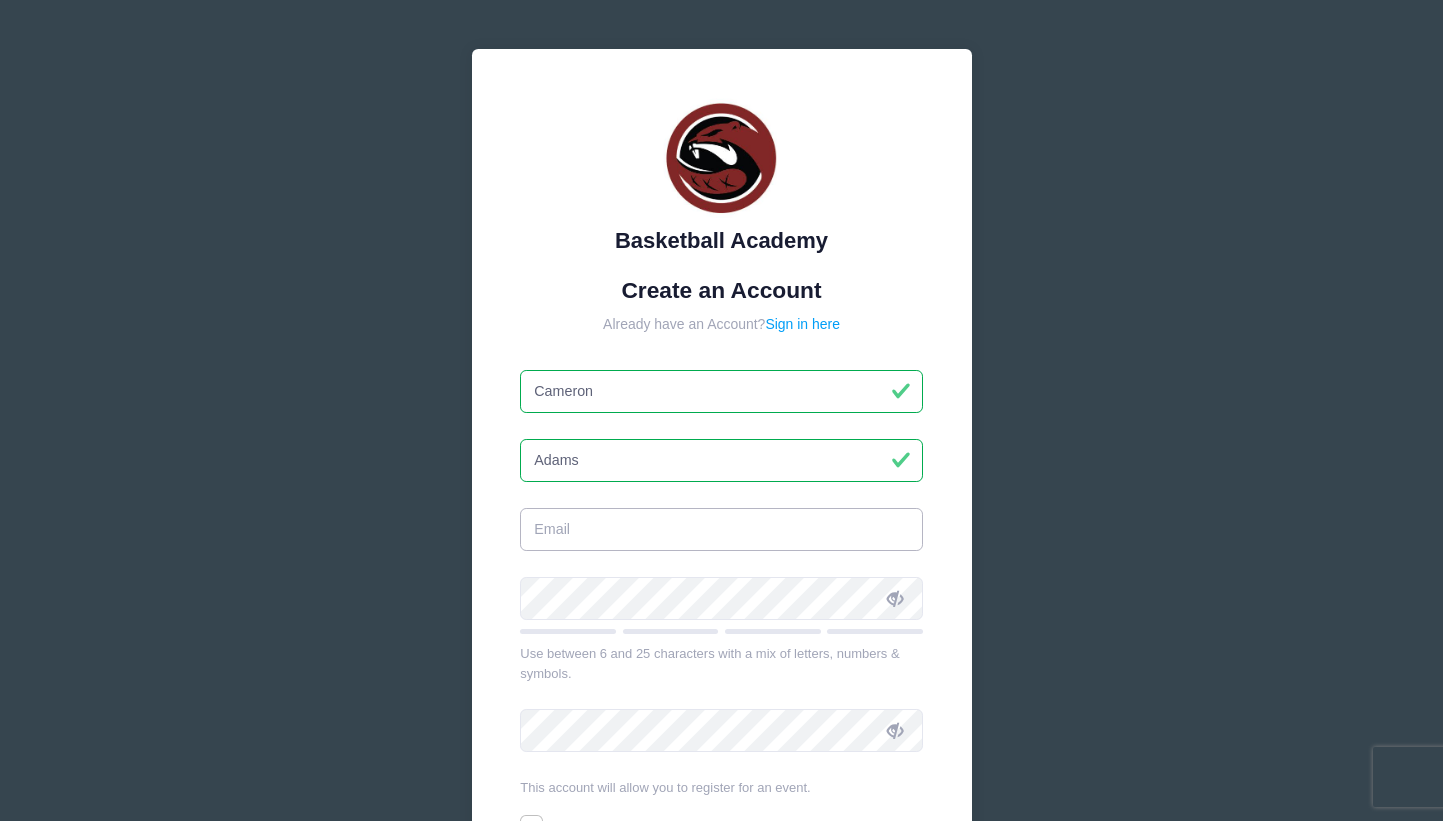 click at bounding box center [721, 529] 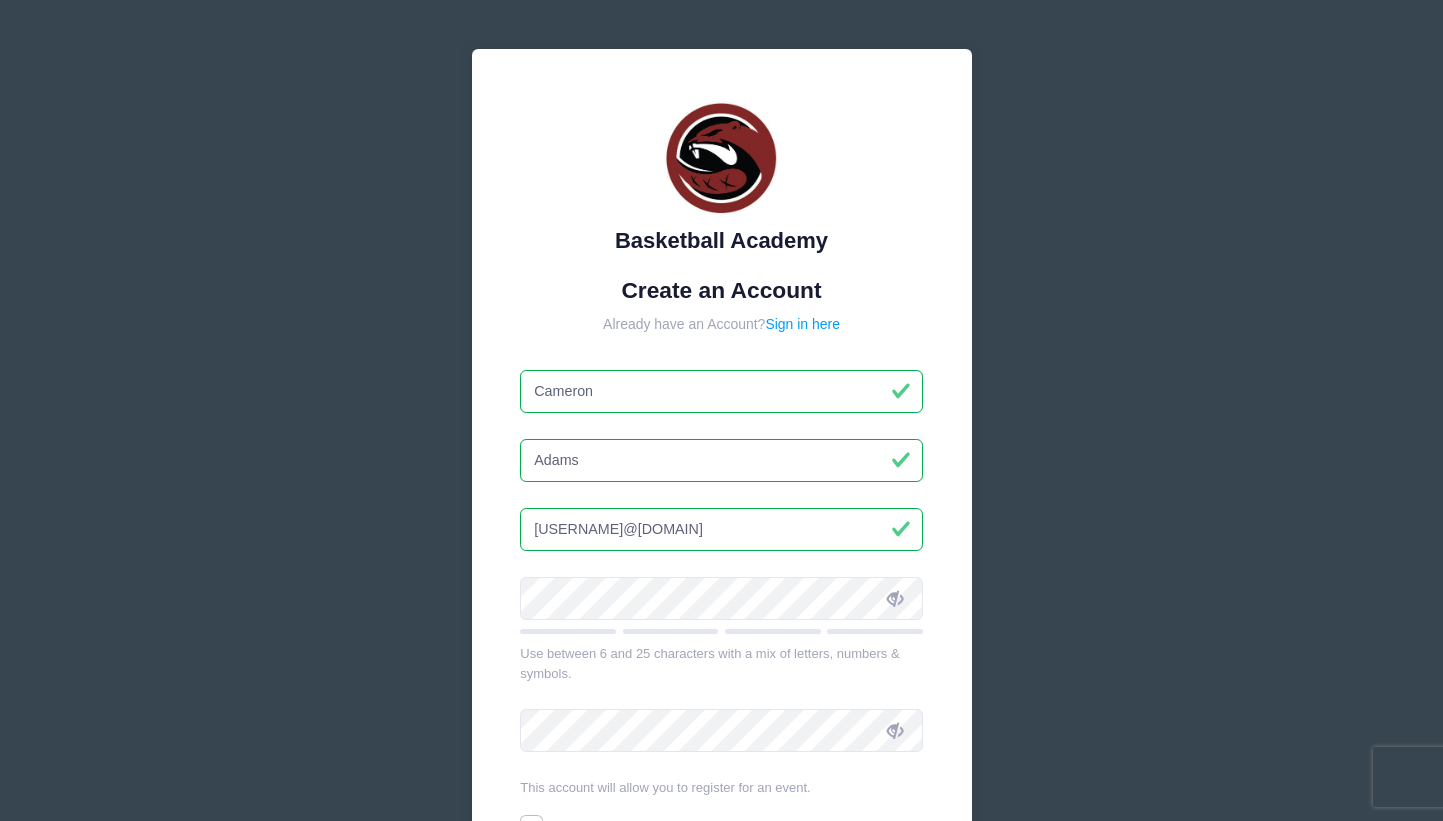 type on "[USERNAME]@[DOMAIN]" 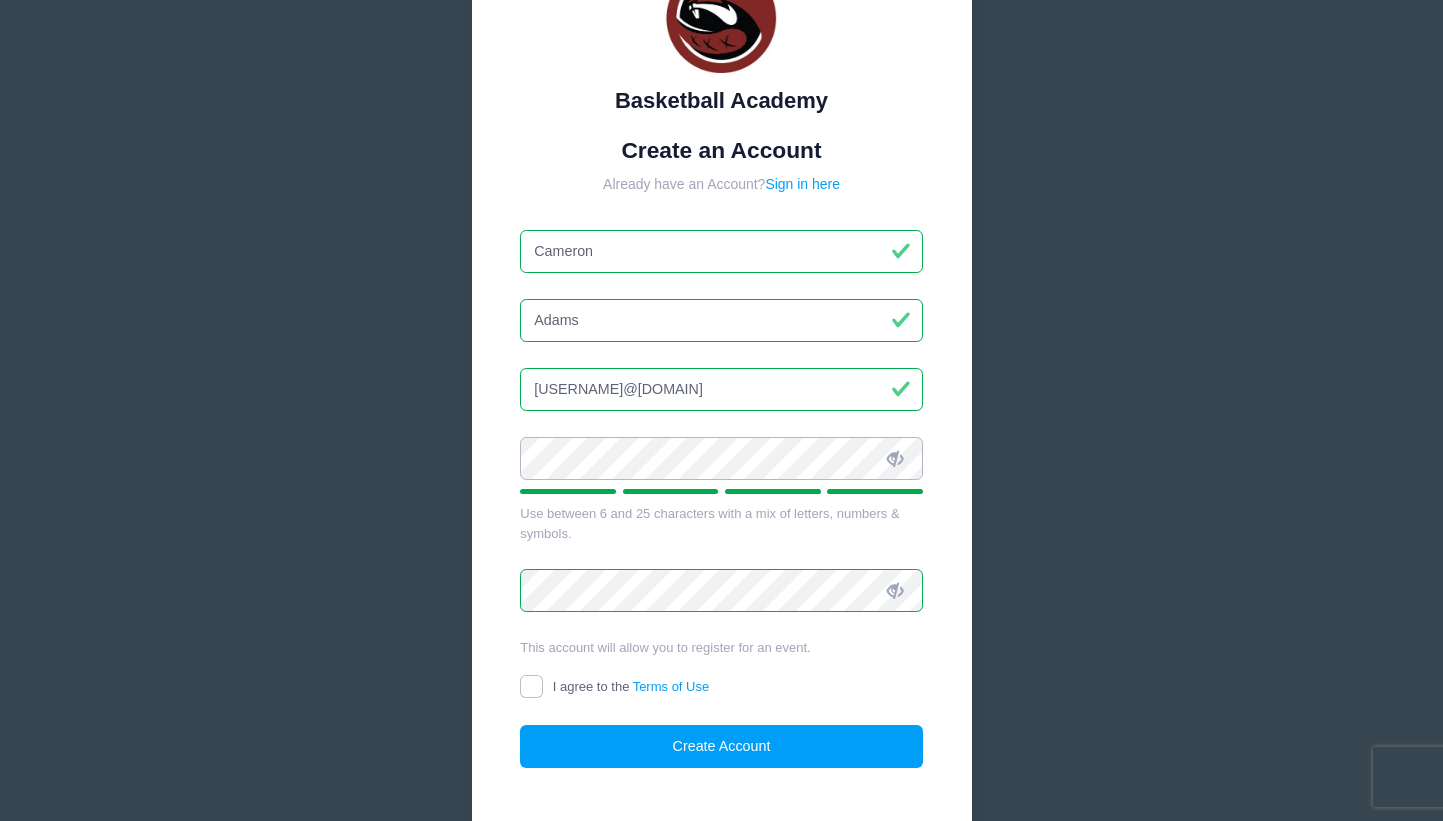scroll, scrollTop: 176, scrollLeft: 0, axis: vertical 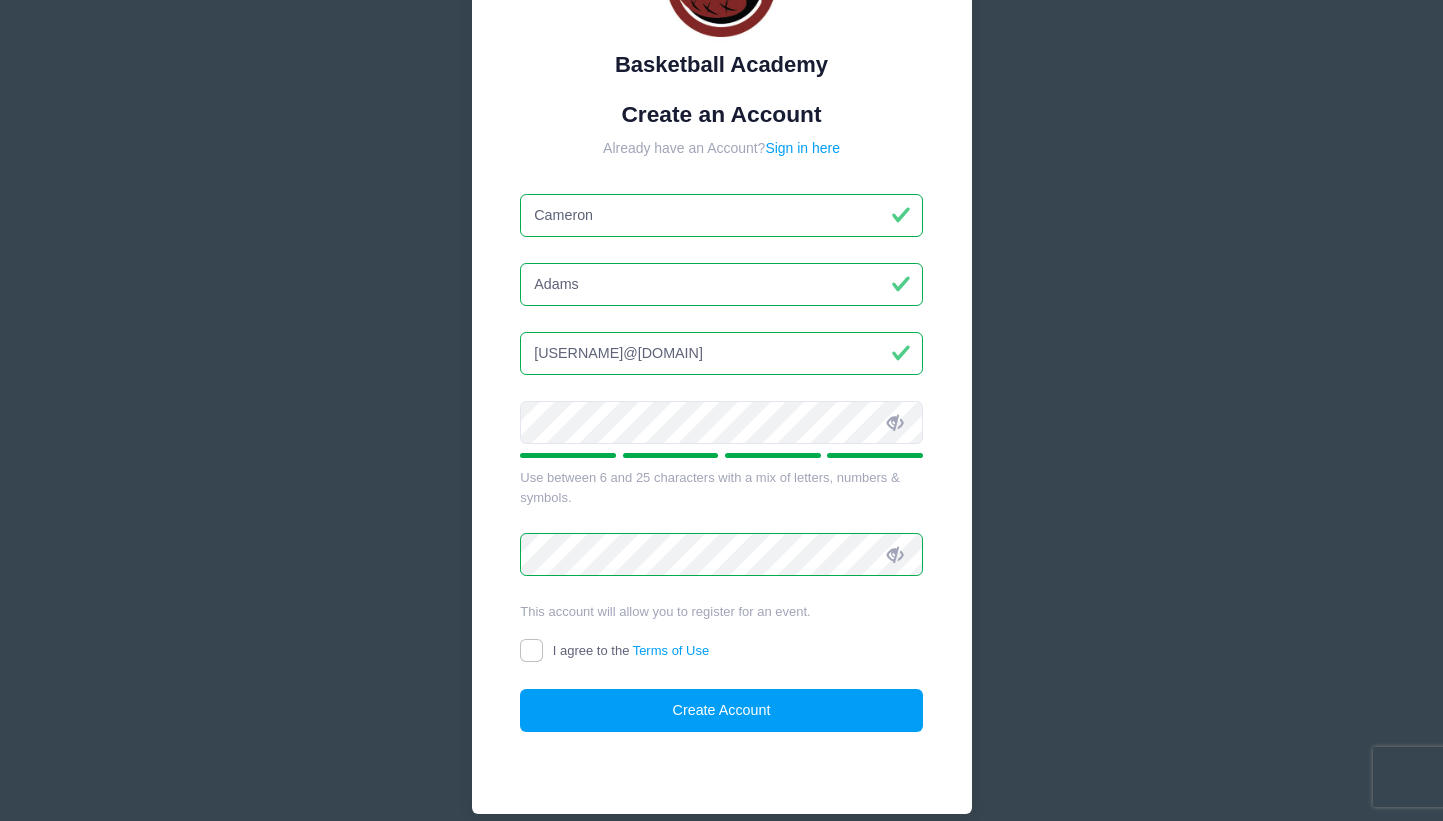 click on "I agree to the
Terms of Use" at bounding box center (531, 650) 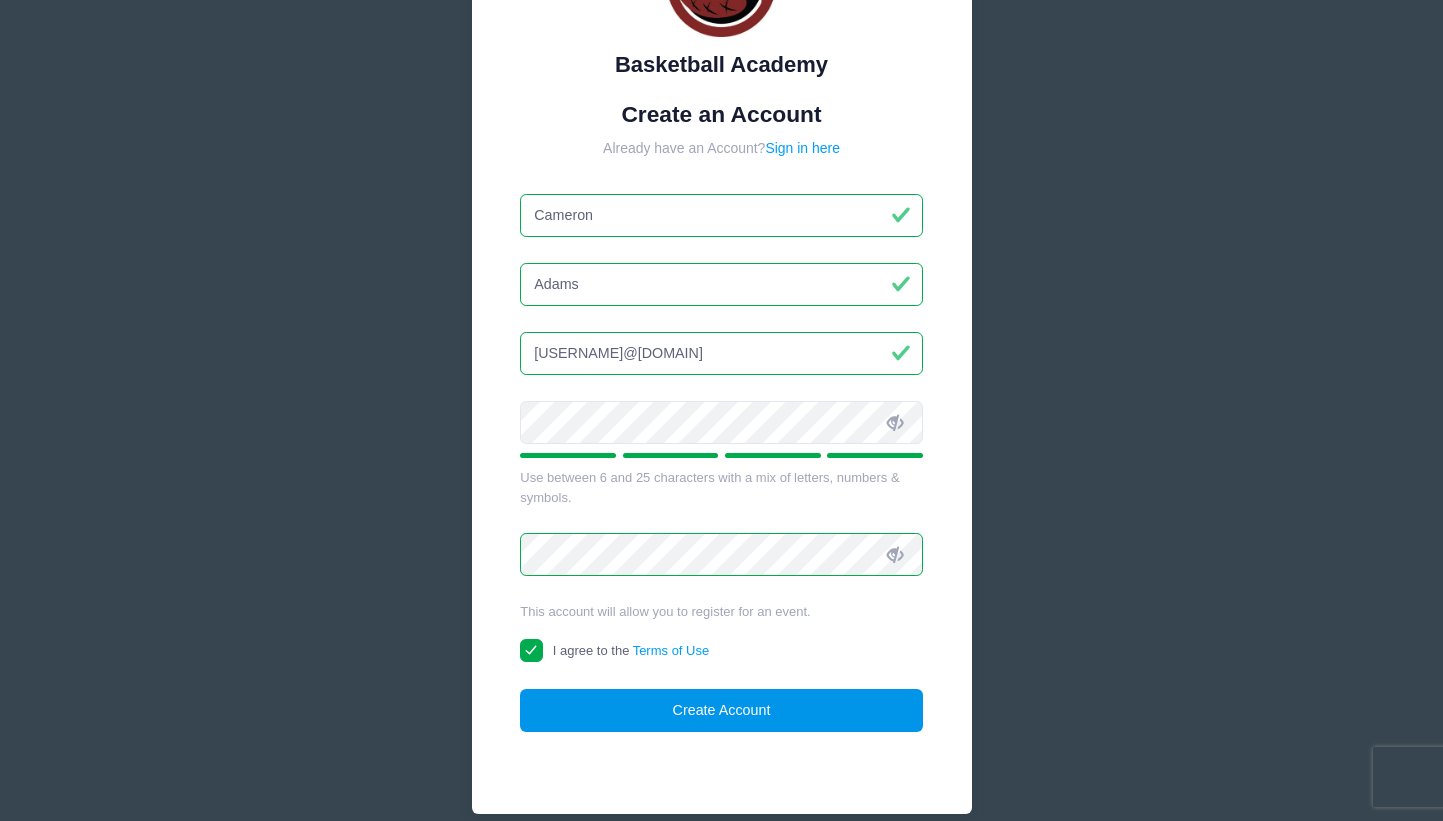click on "Create Account" at bounding box center (721, 710) 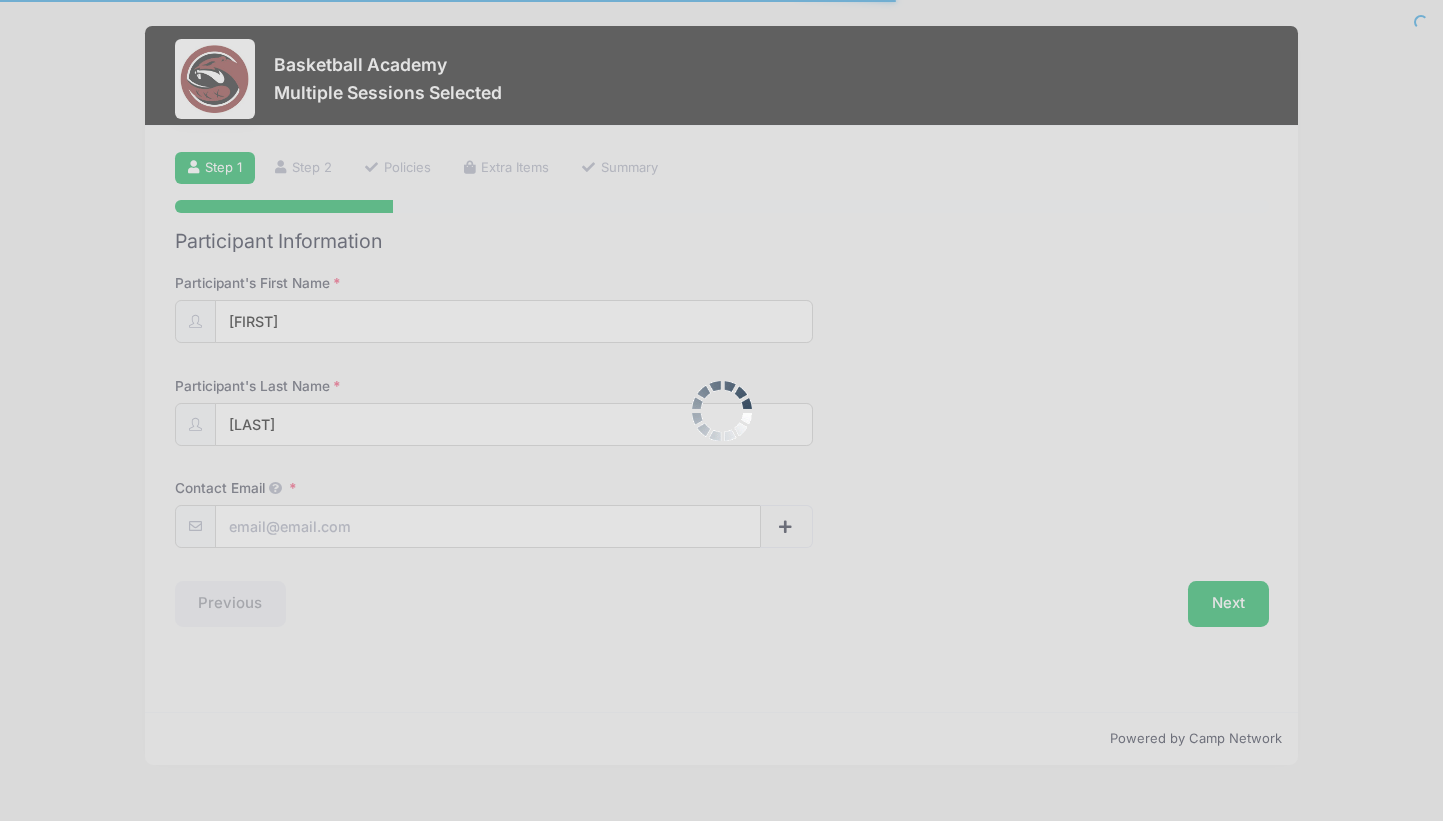 scroll, scrollTop: 0, scrollLeft: 0, axis: both 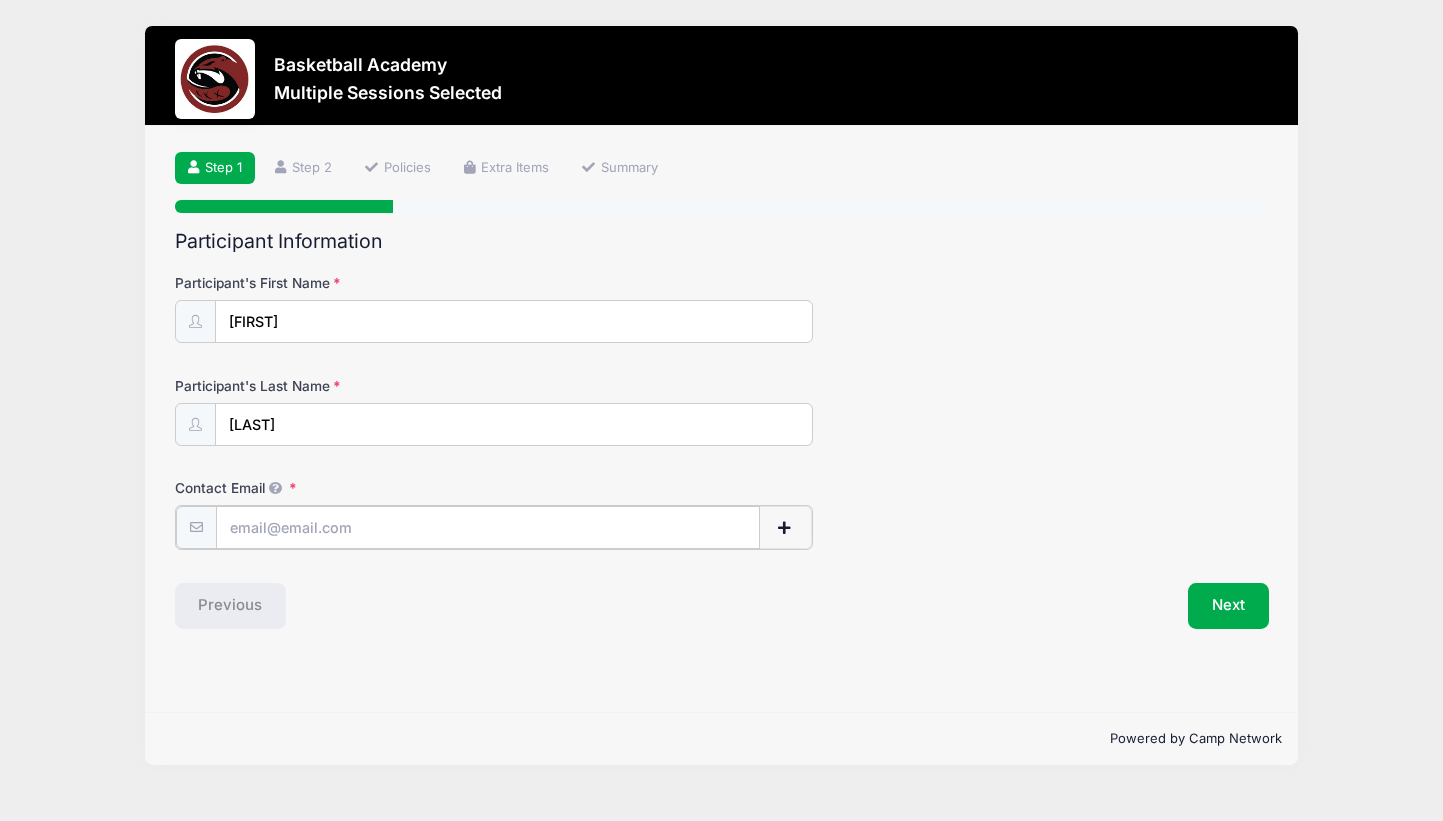 type on "[USERNAME]@example.com" 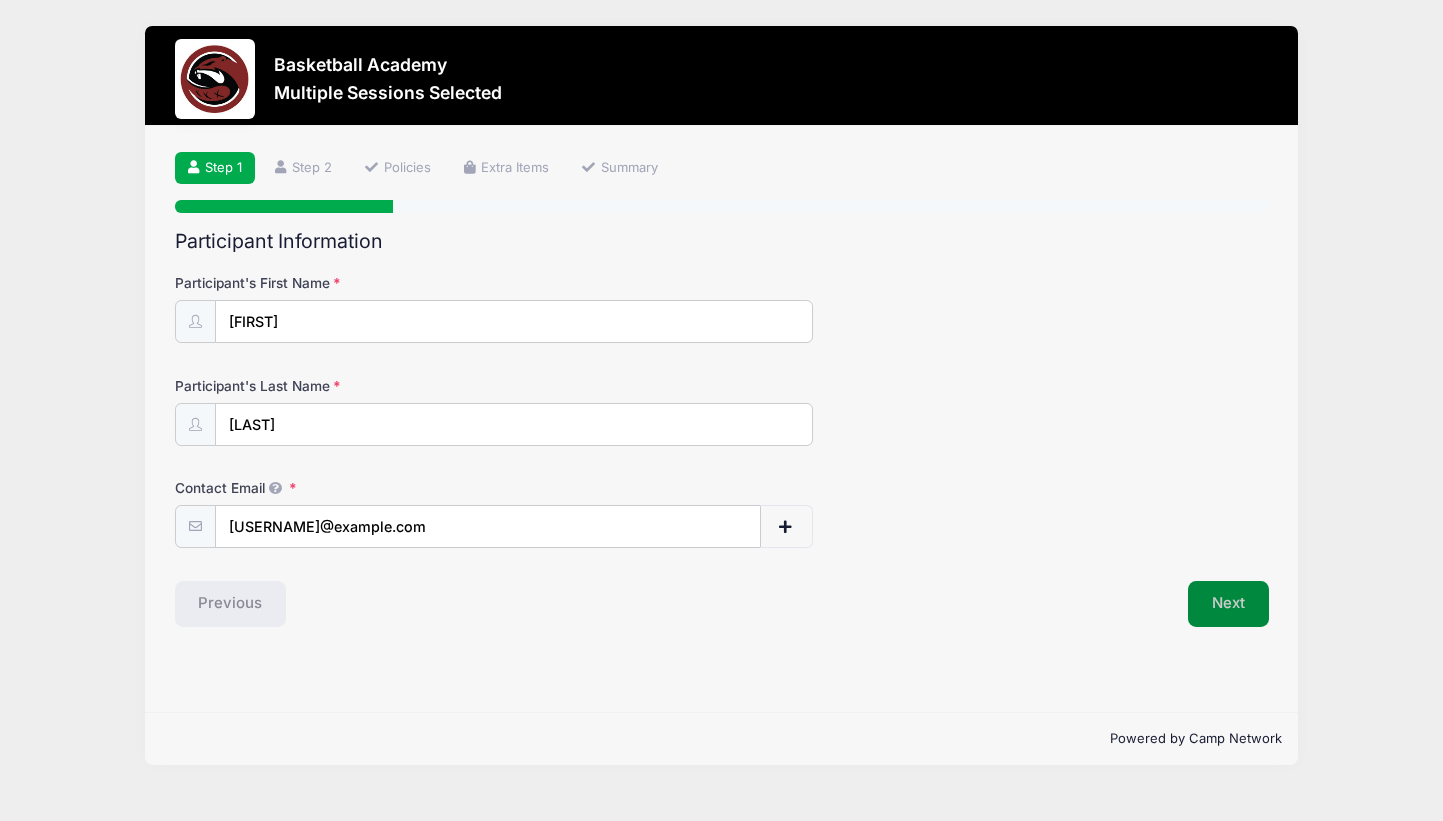 click on "Next" at bounding box center (1228, 604) 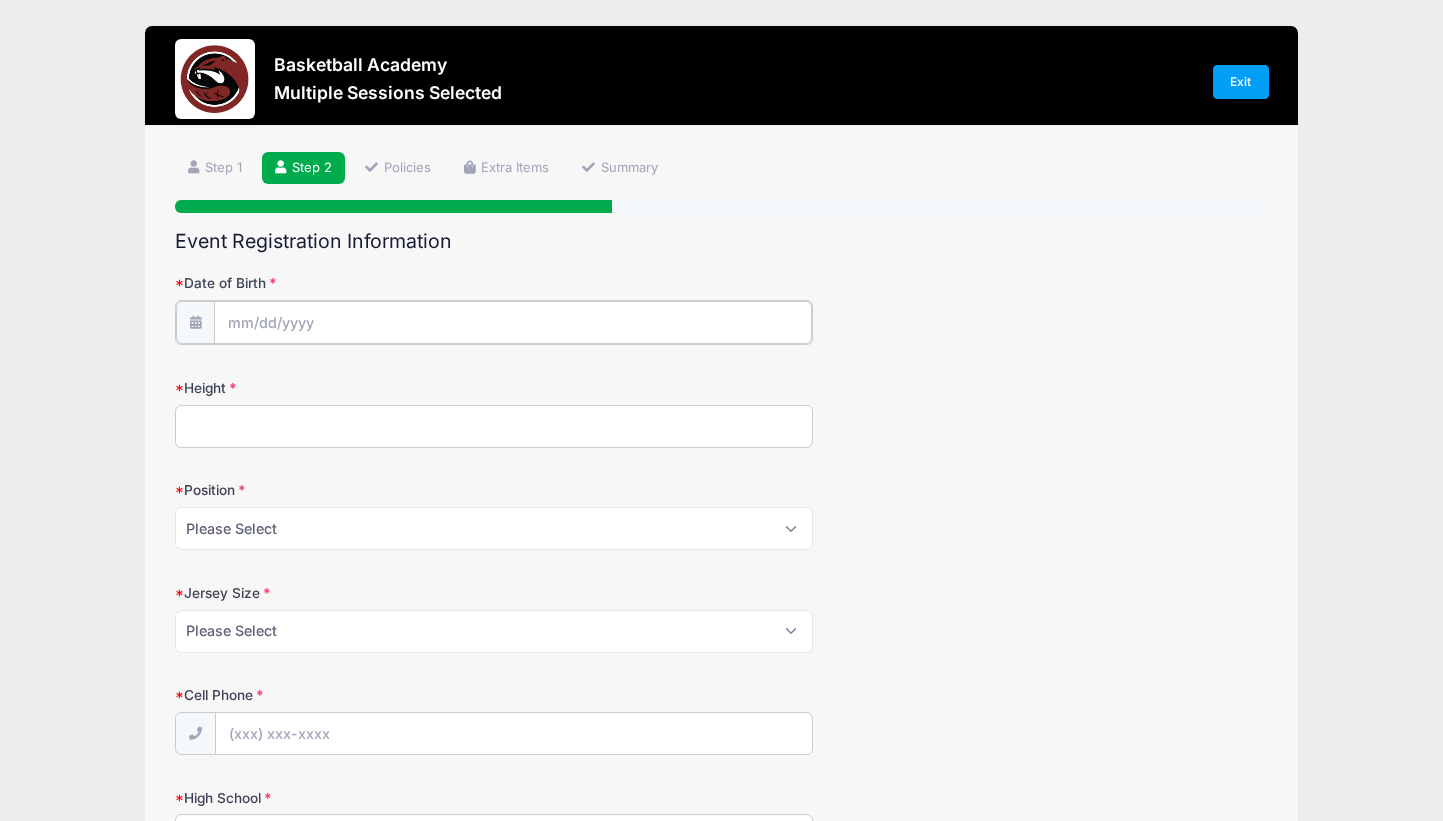 click on "Date of Birth" at bounding box center (513, 322) 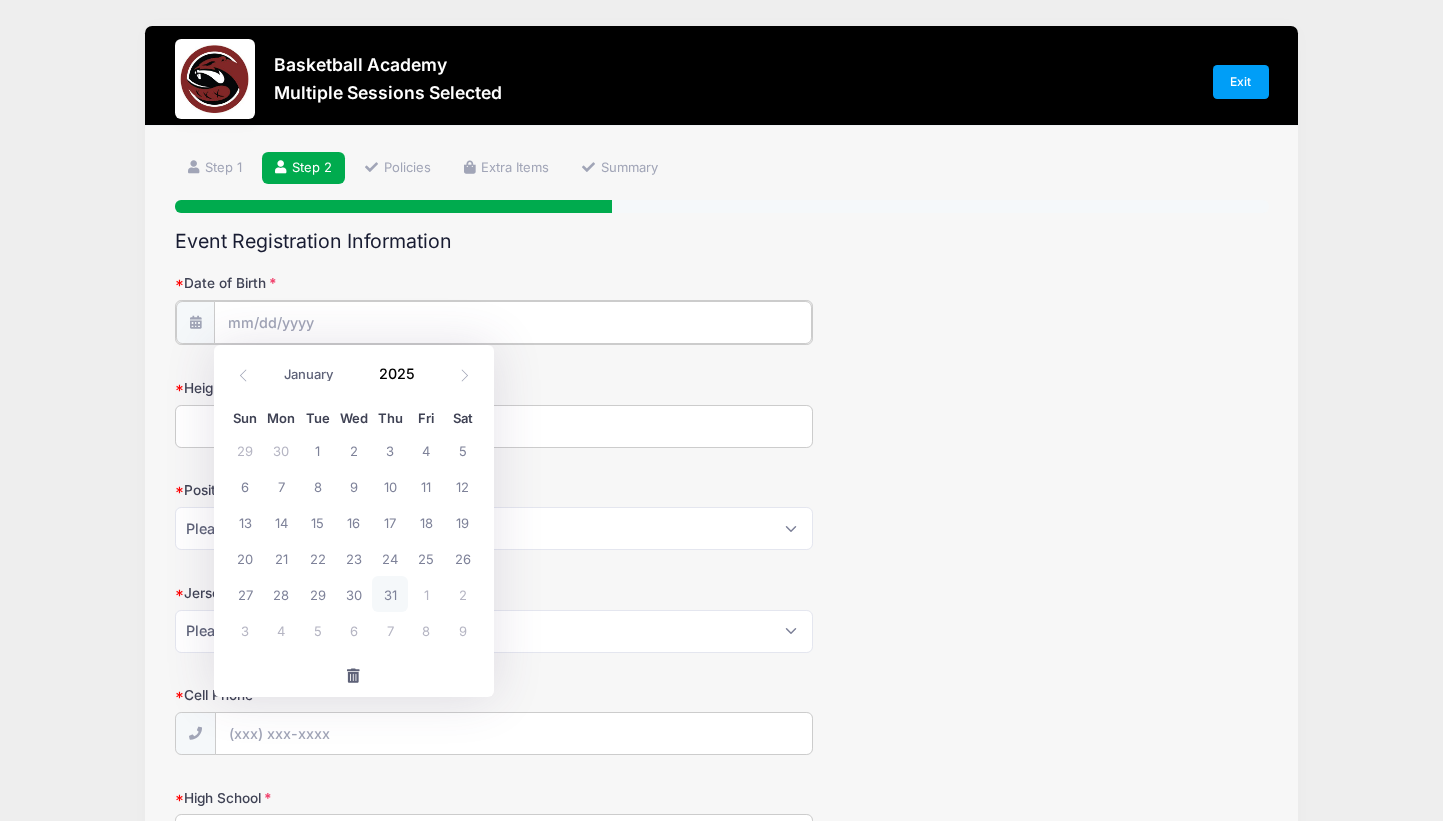 click on "Date of Birth" at bounding box center [513, 322] 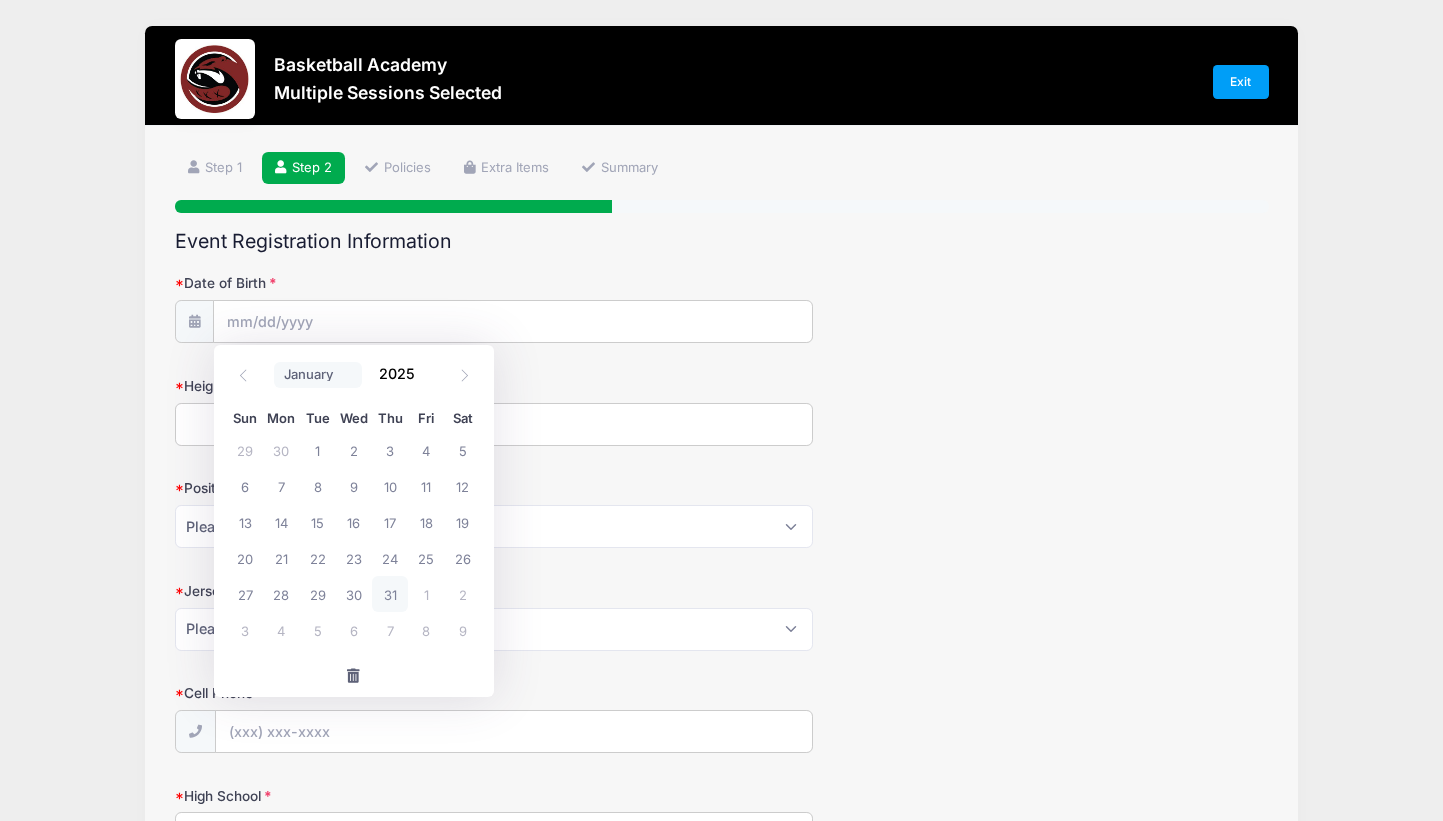select on "7" 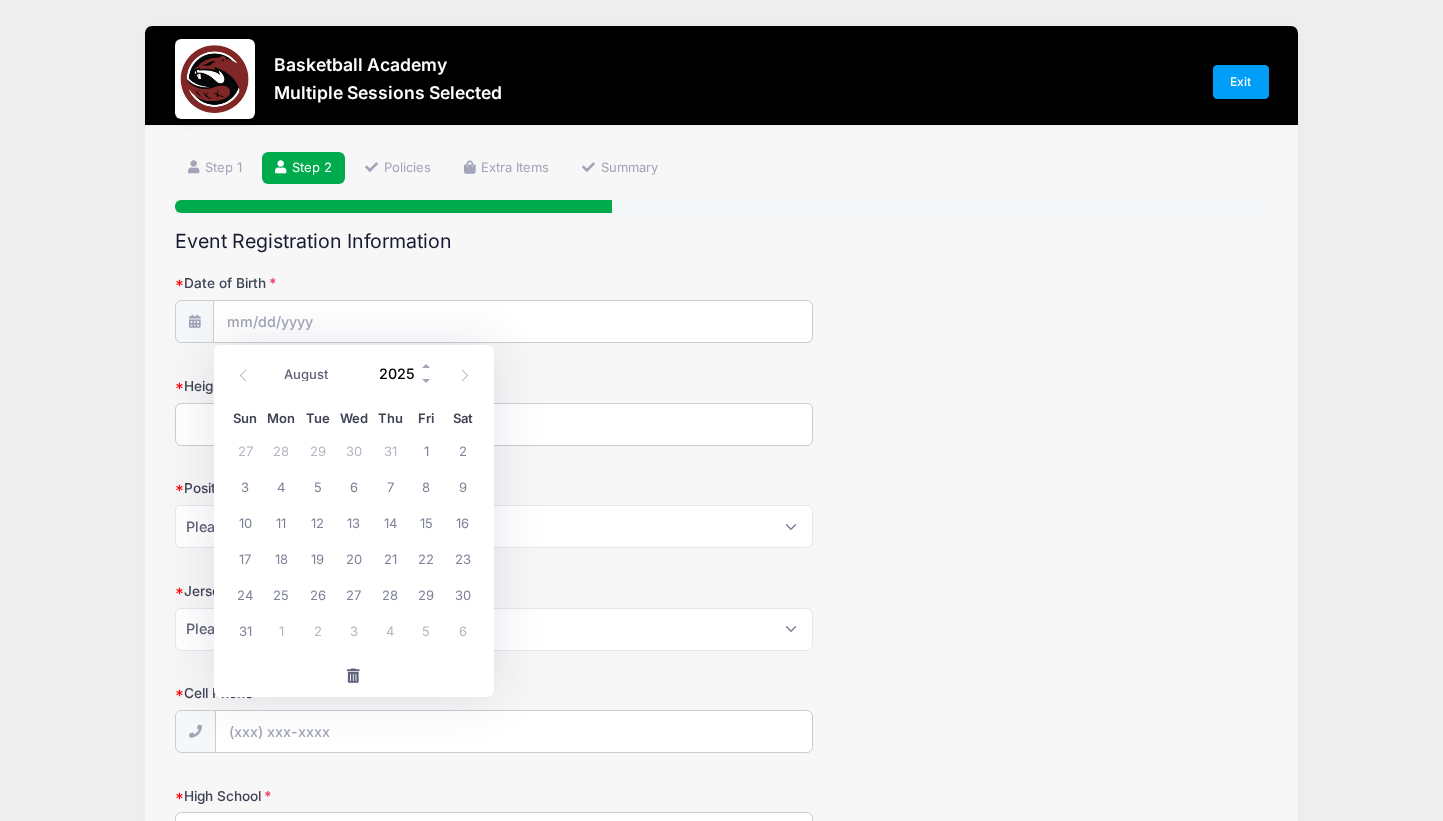 click on "2025" at bounding box center (401, 374) 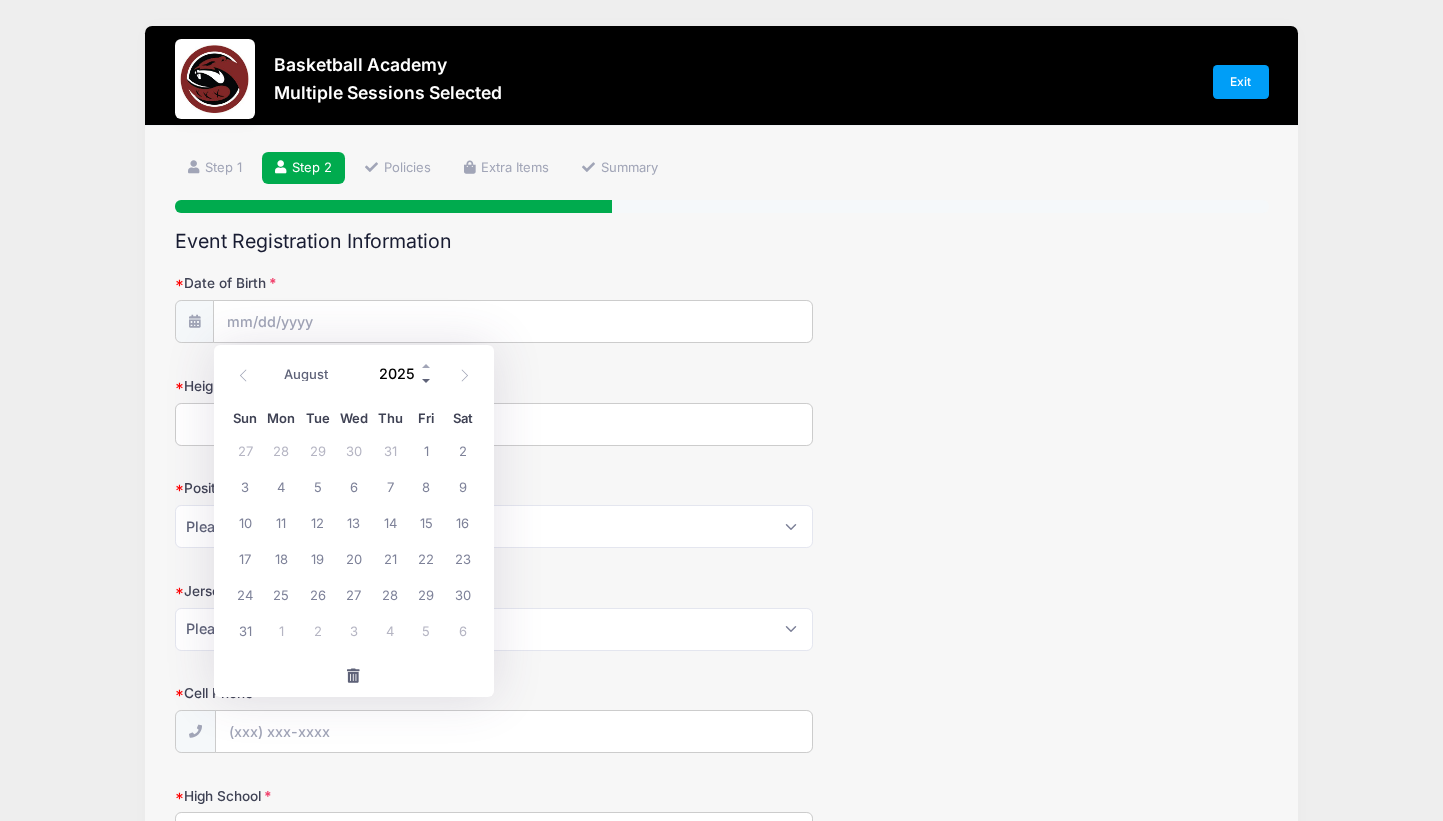 click at bounding box center (427, 381) 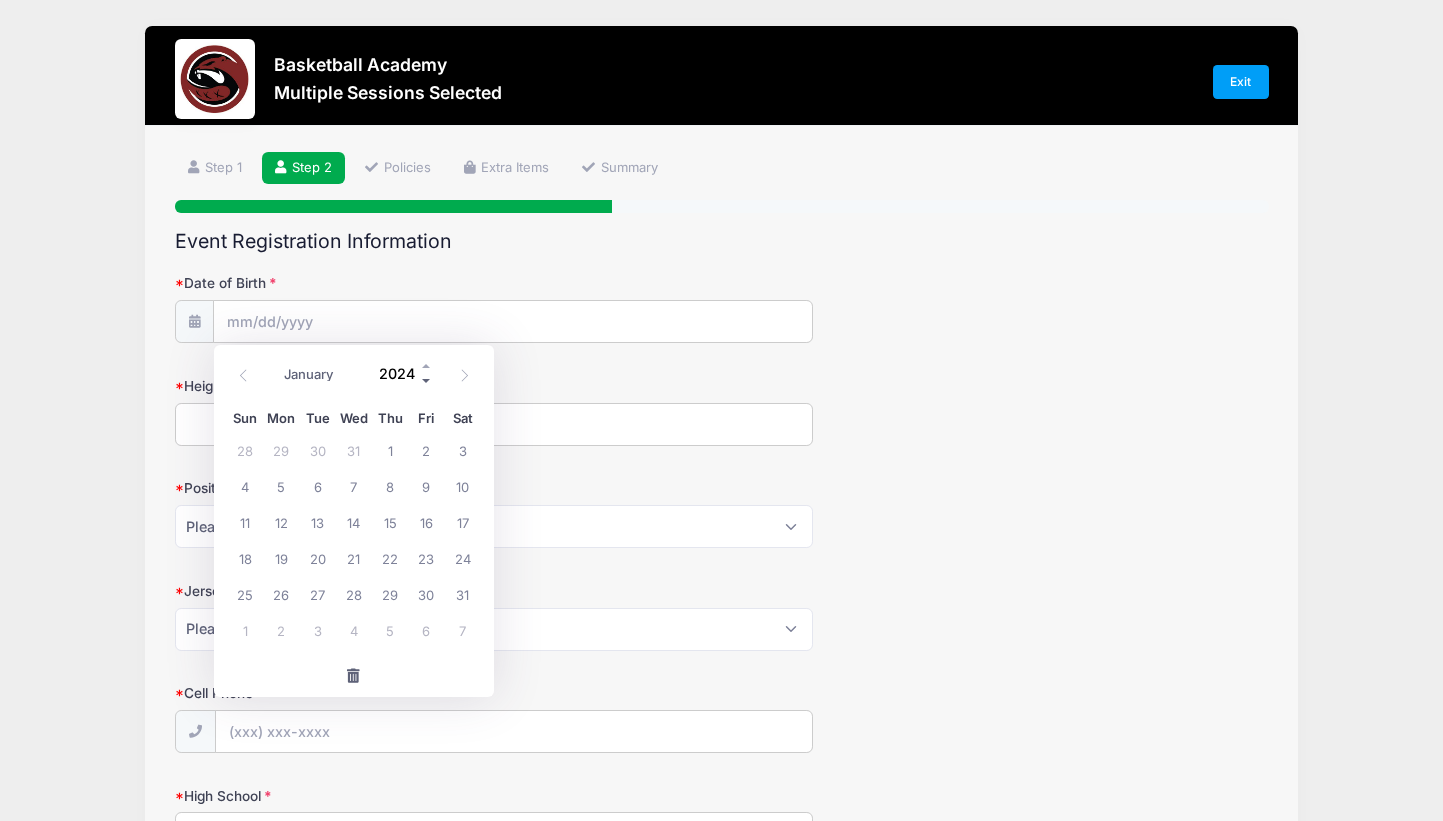 click at bounding box center (427, 381) 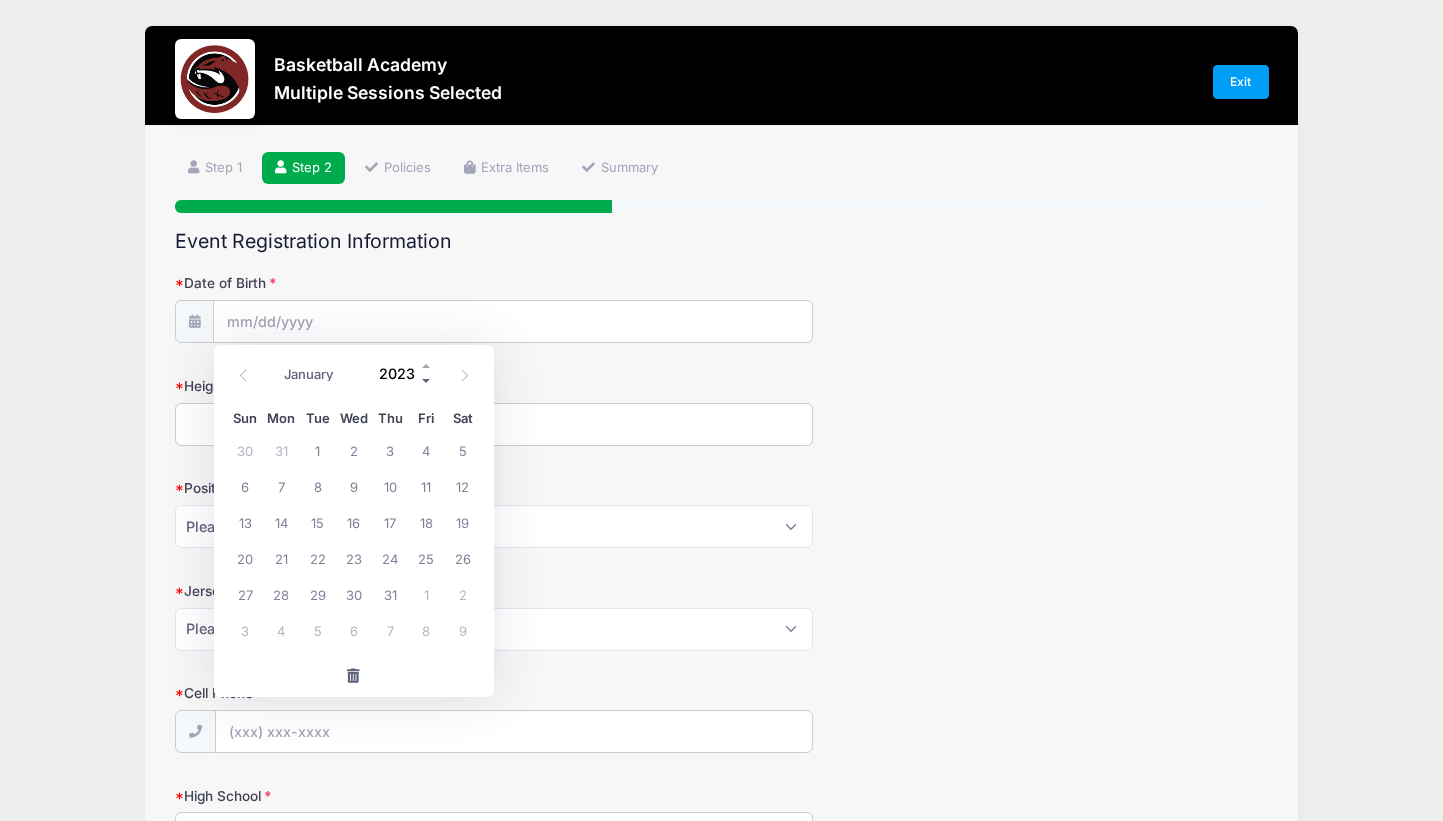 click at bounding box center (427, 381) 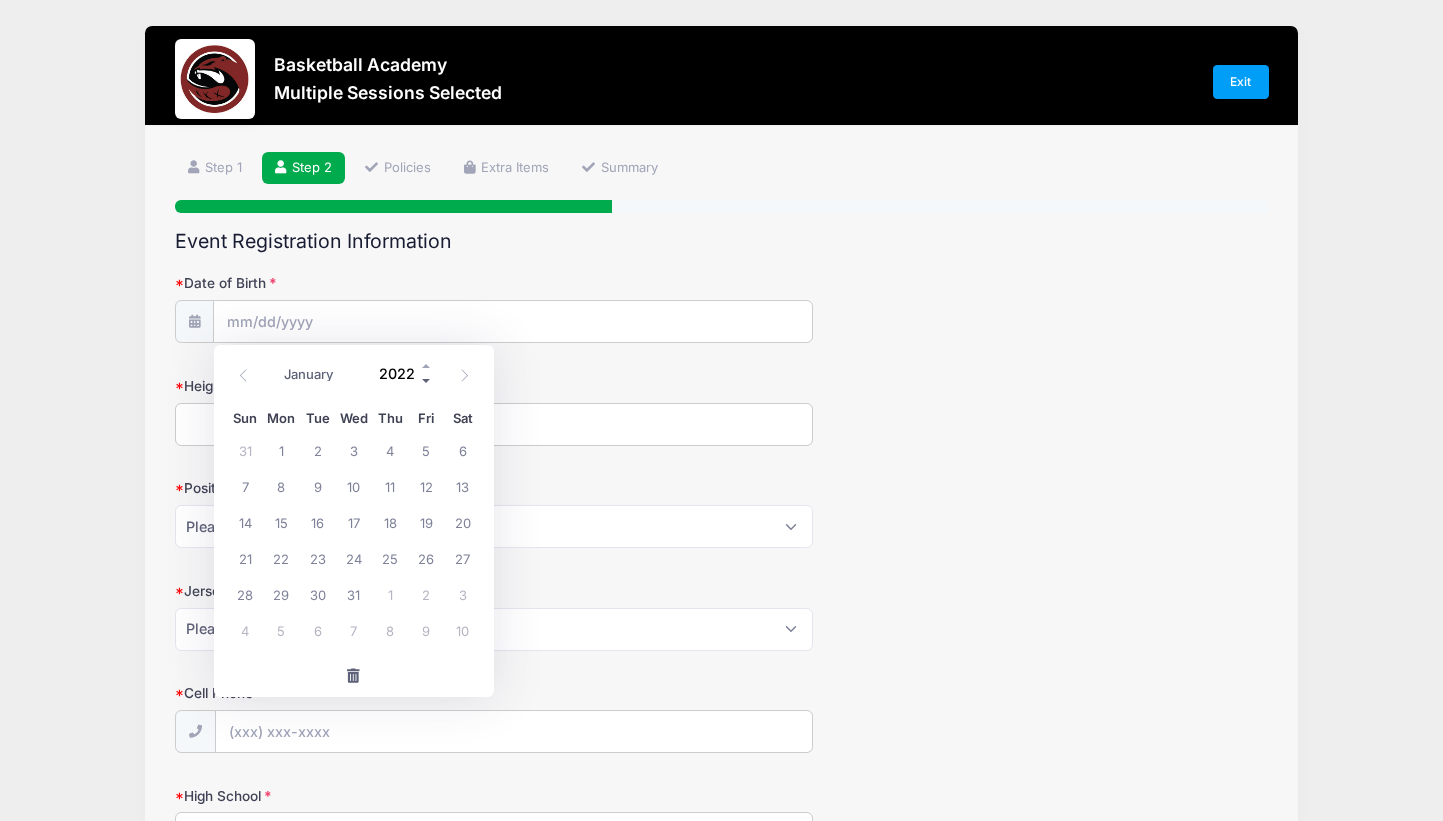 click at bounding box center [427, 381] 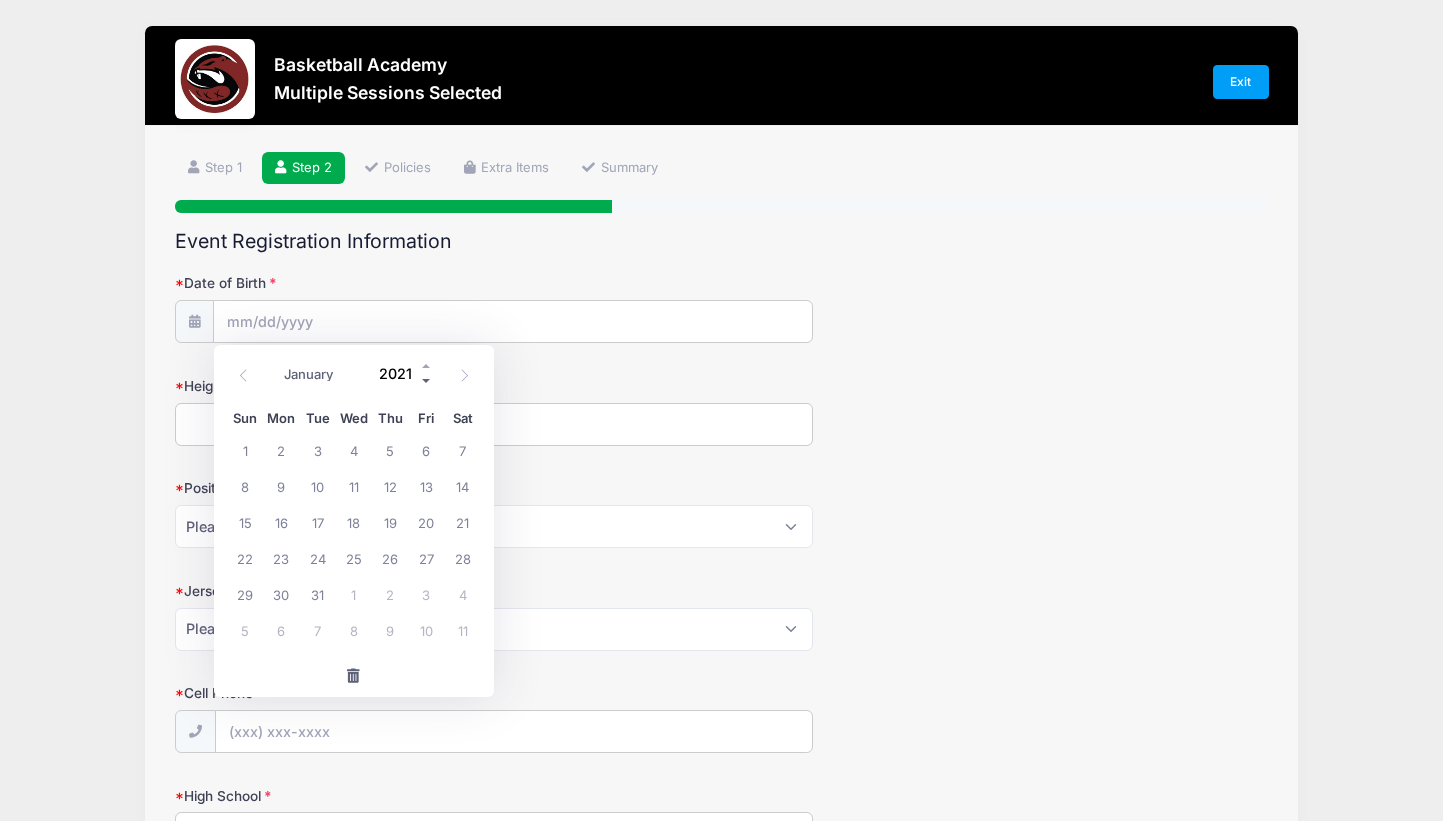 click at bounding box center (427, 381) 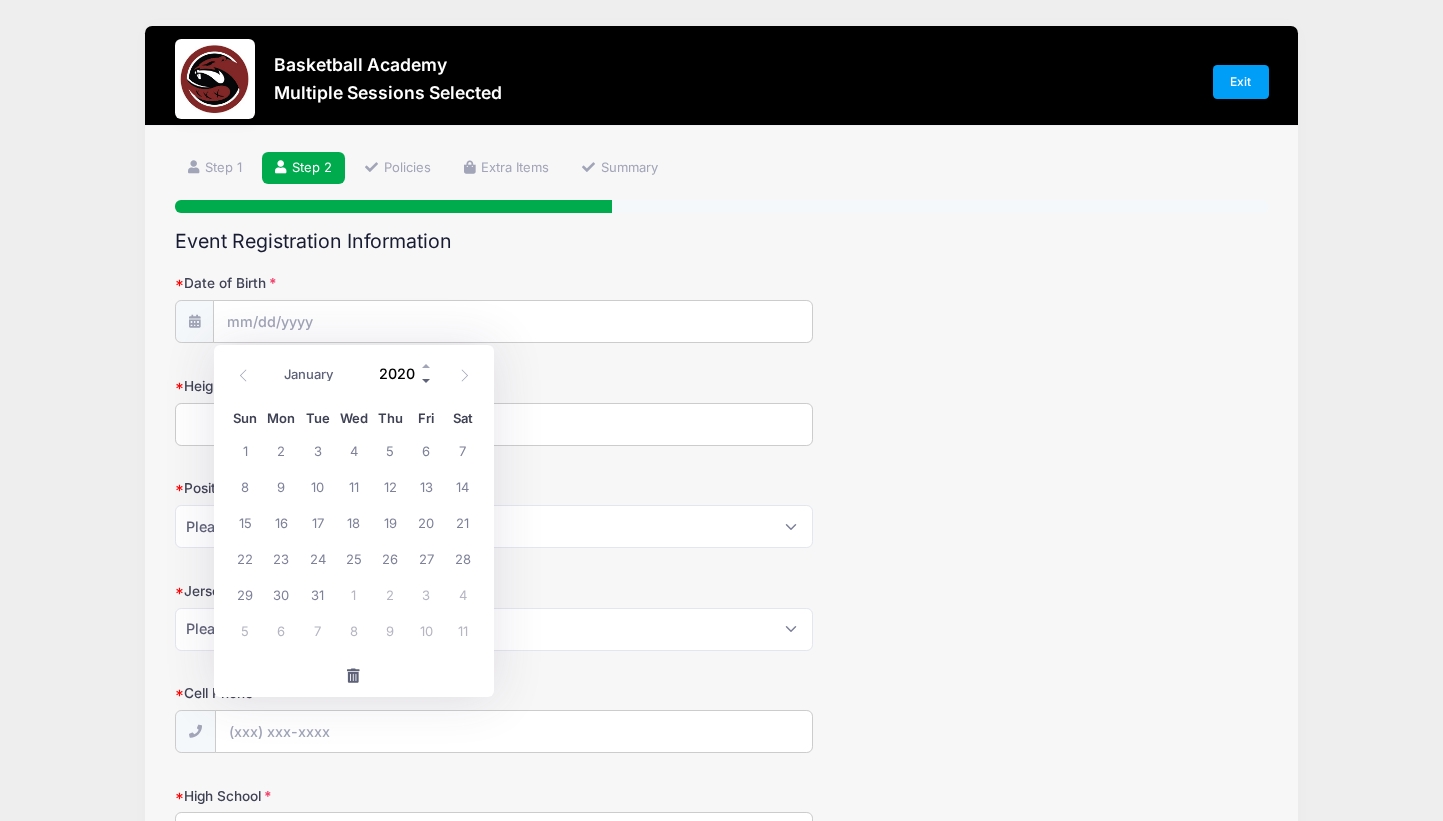 click at bounding box center [427, 381] 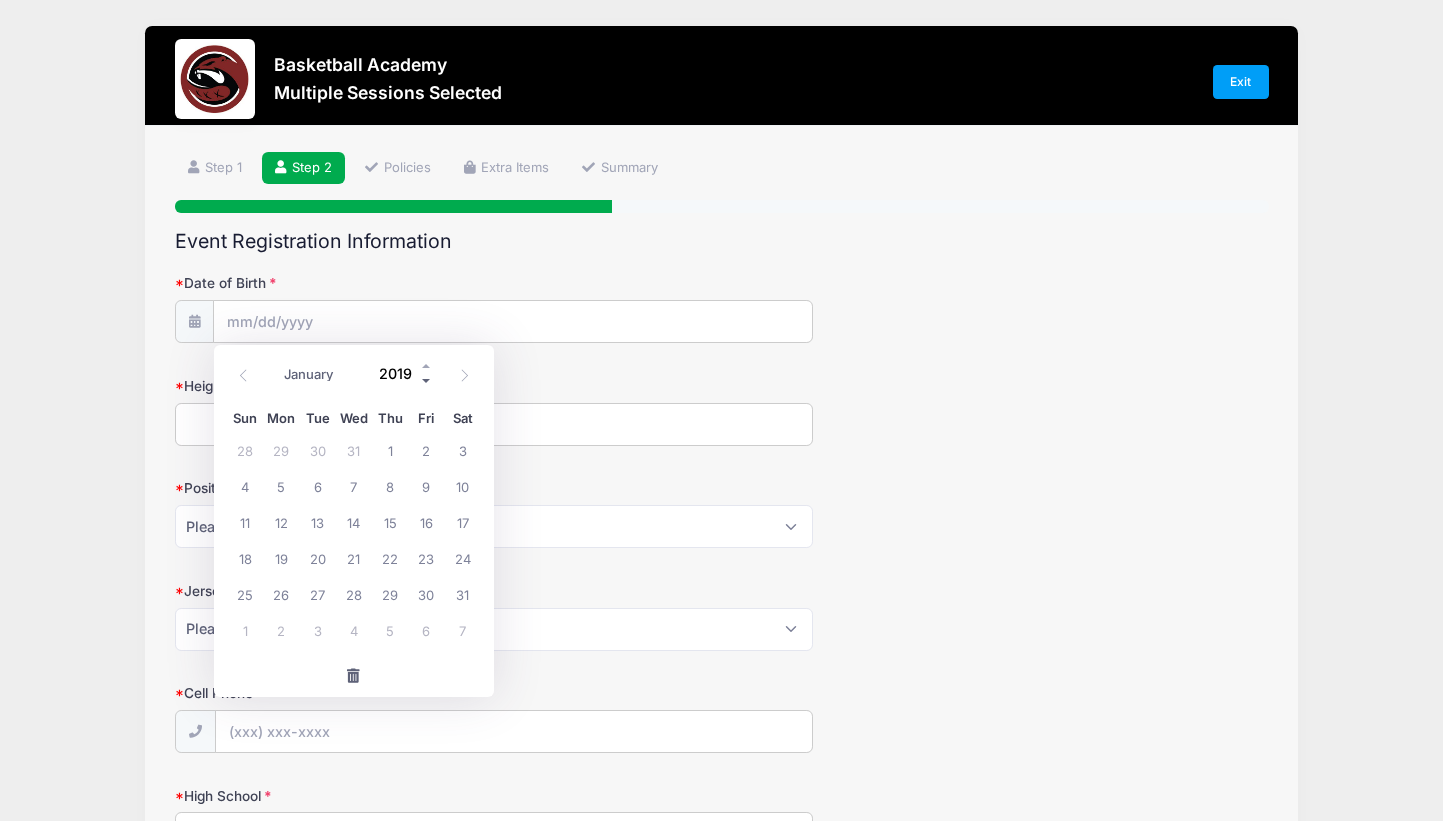 click at bounding box center [427, 381] 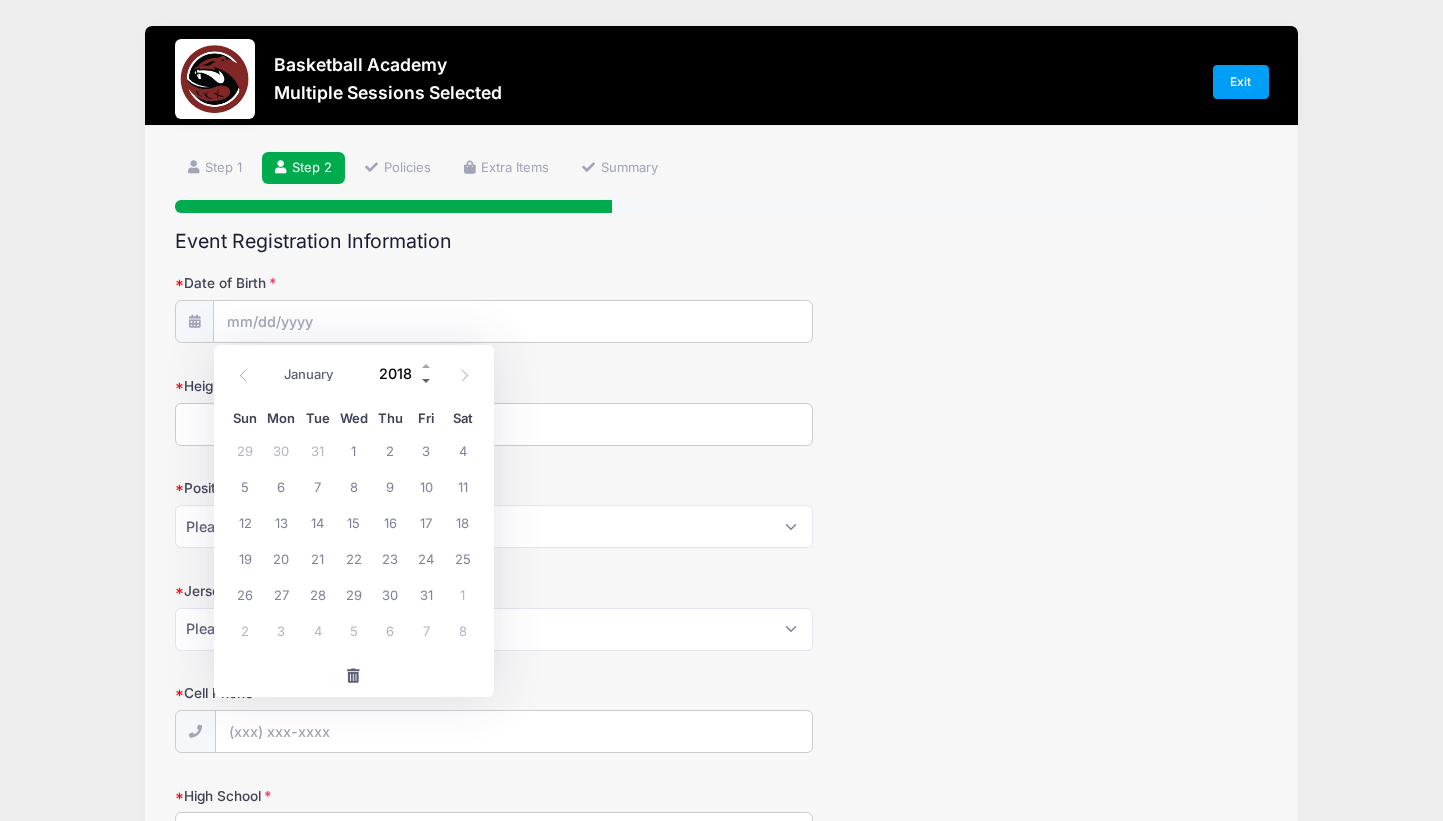 click at bounding box center [427, 381] 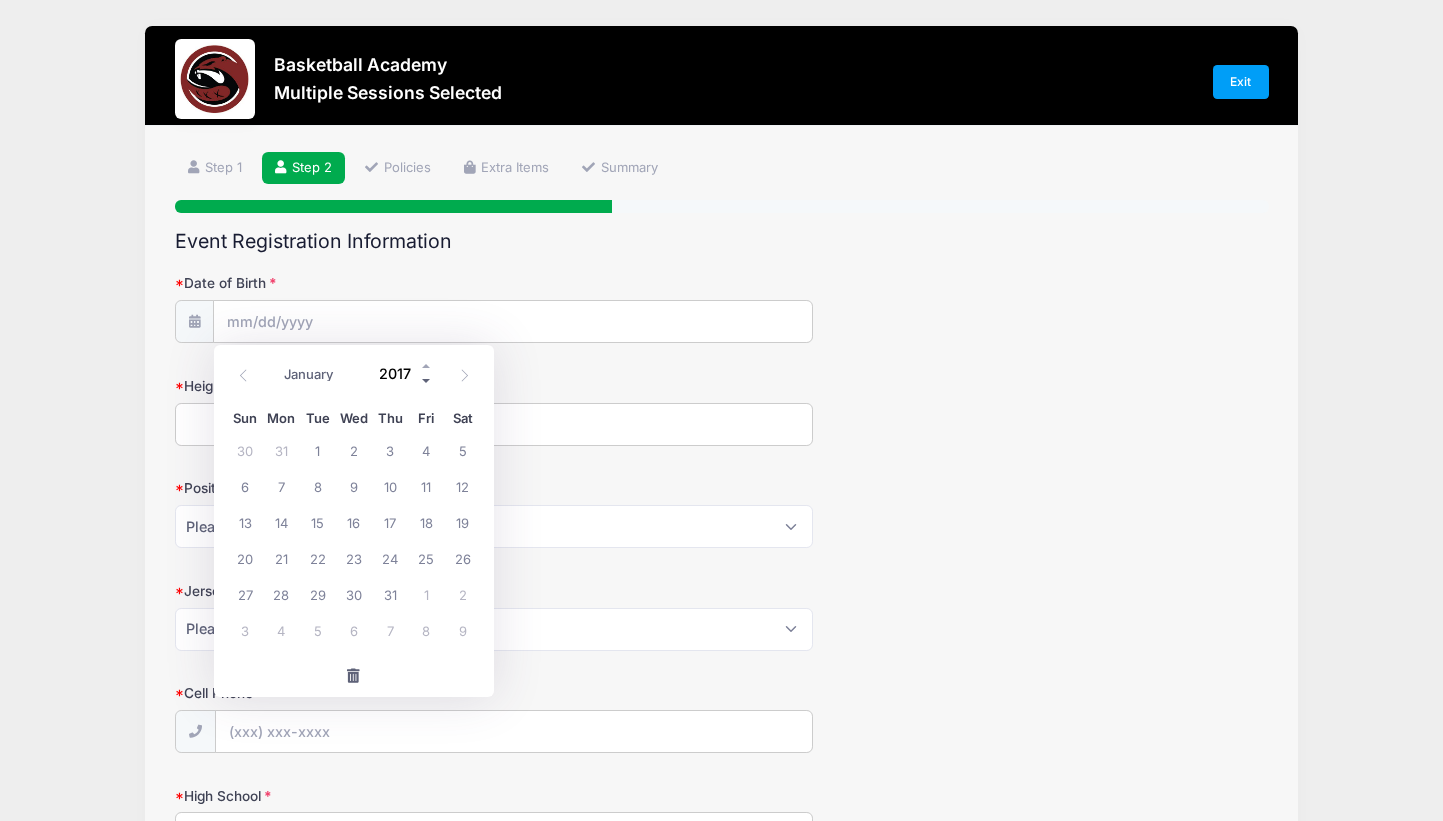 click at bounding box center [427, 381] 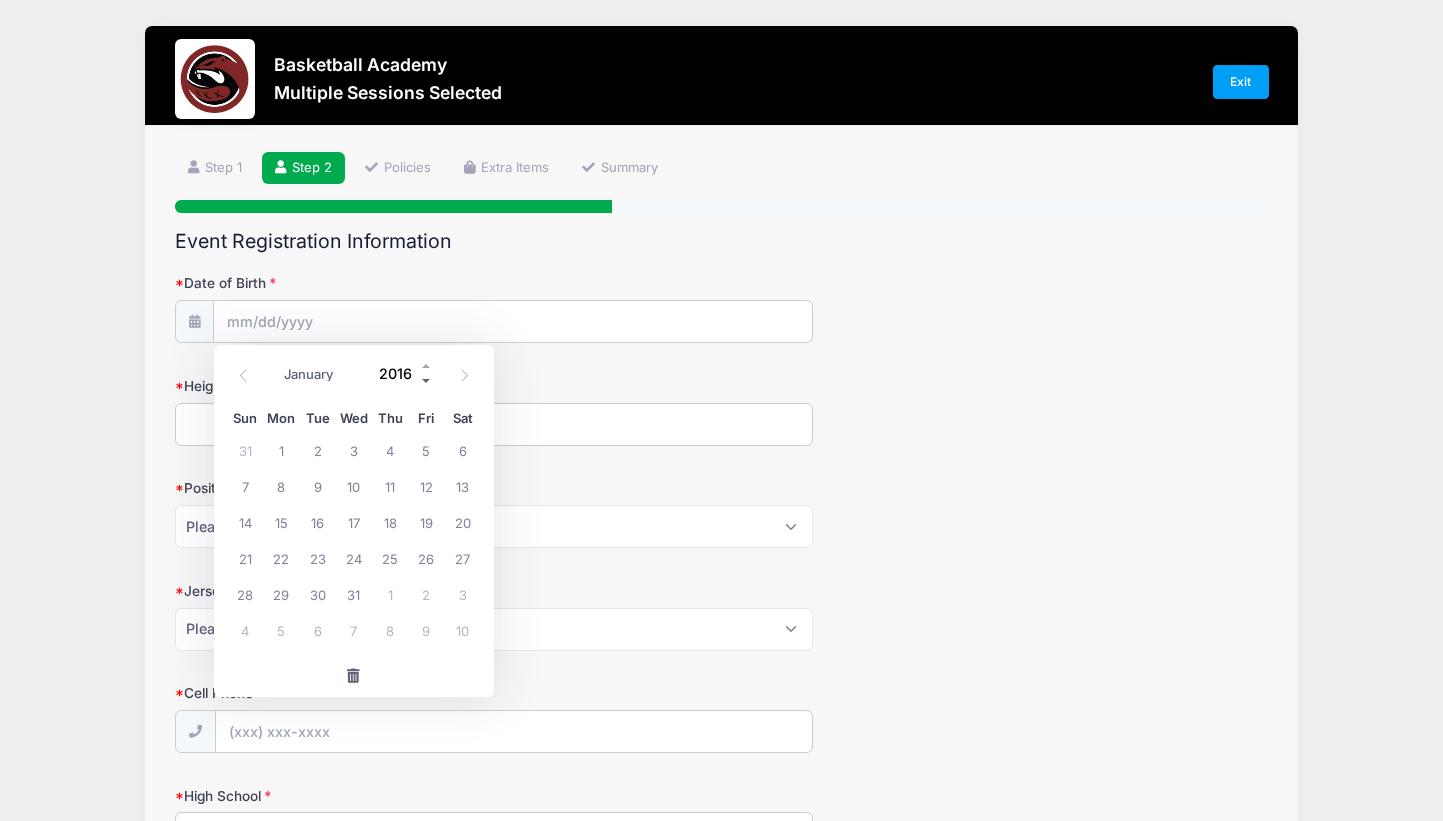 click at bounding box center [427, 381] 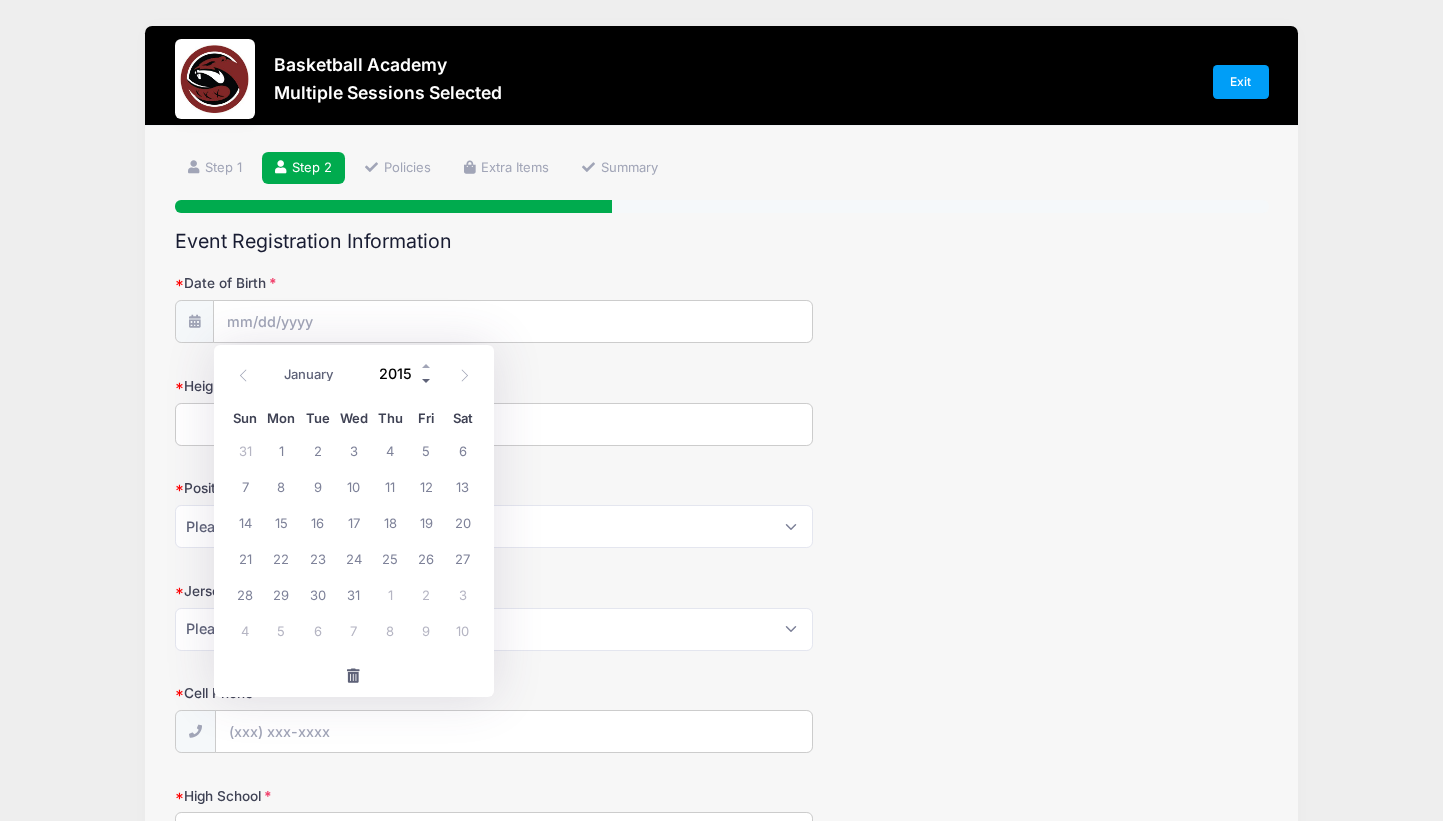 click at bounding box center (427, 381) 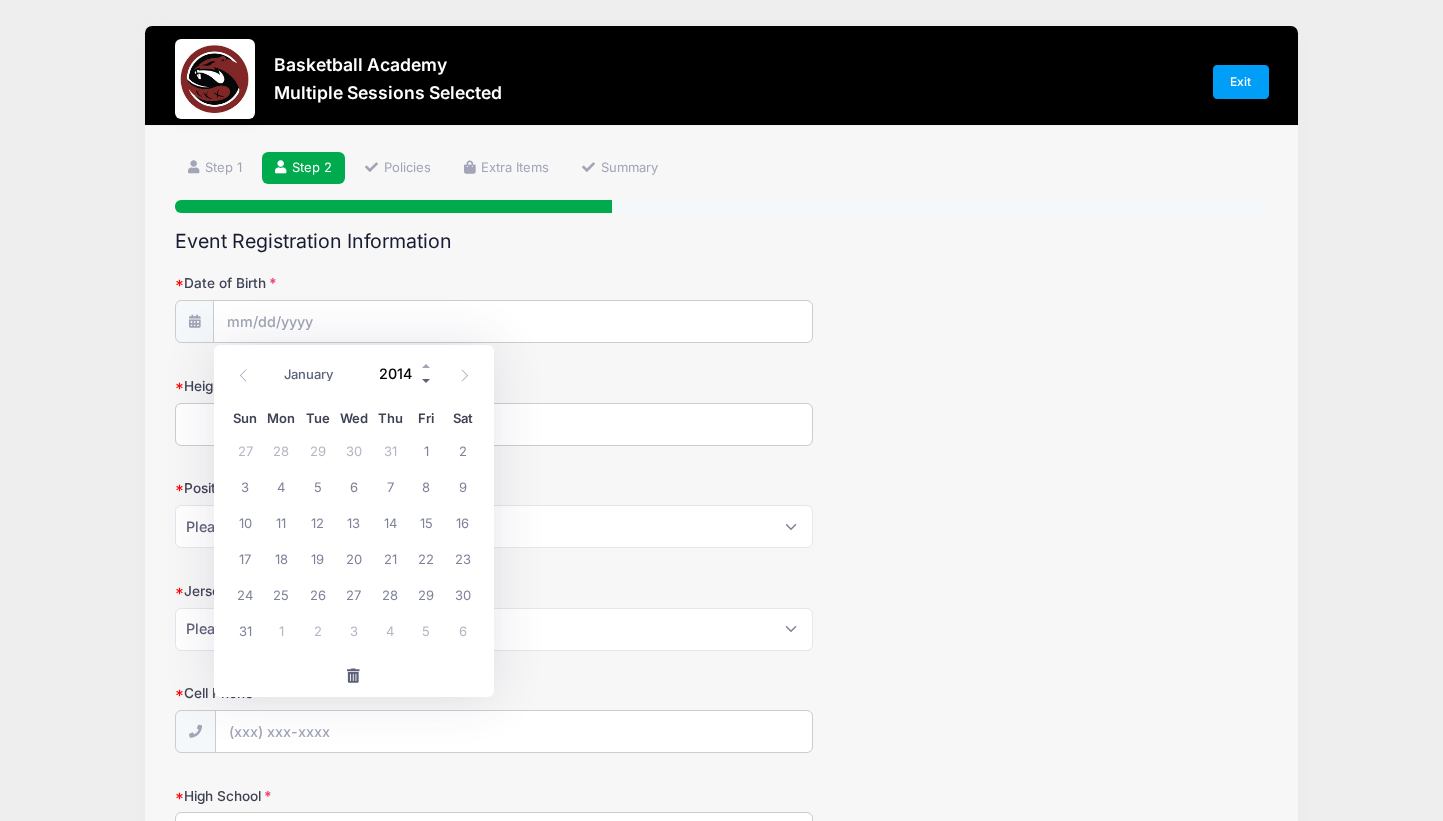 click at bounding box center (427, 381) 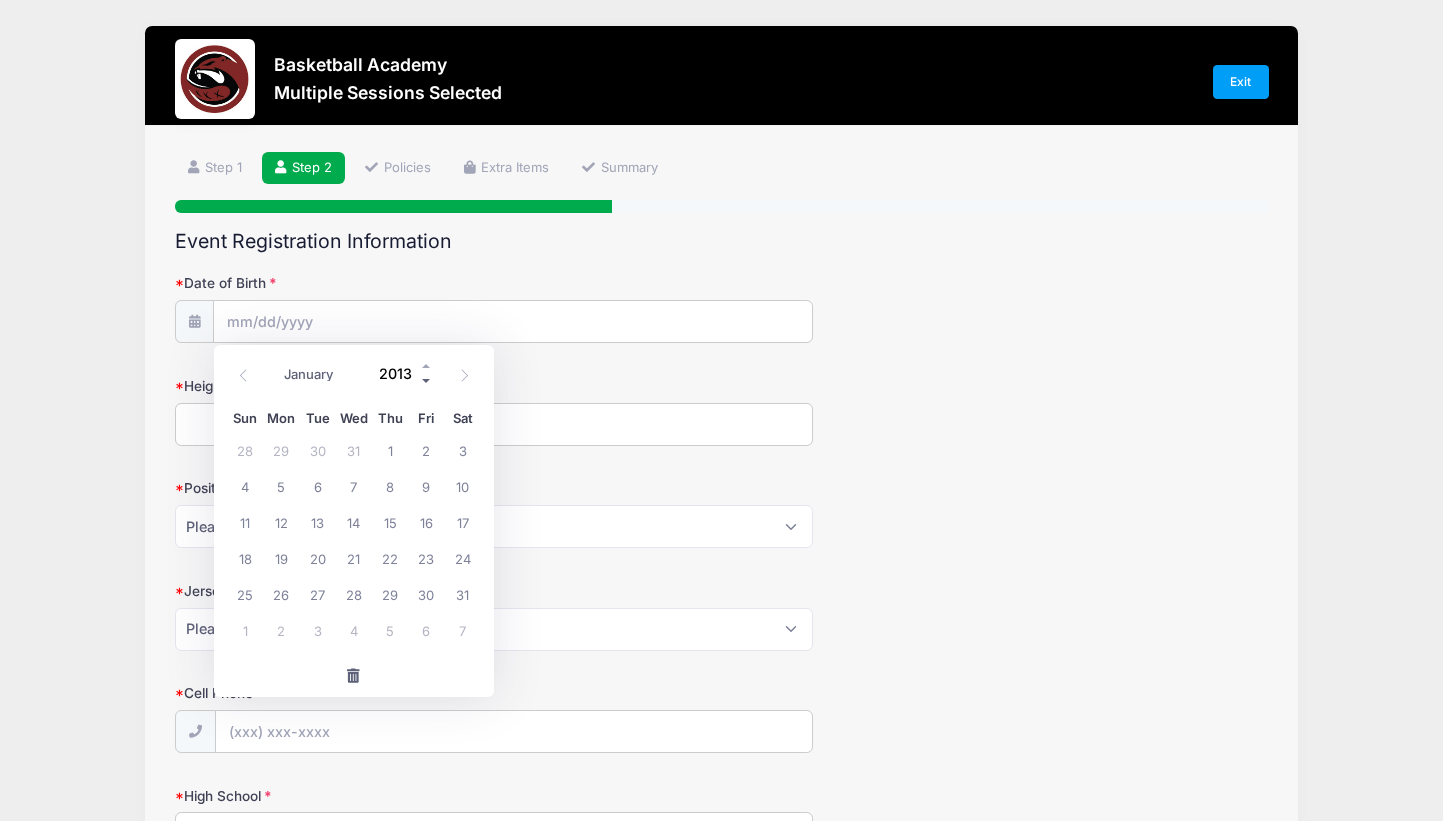 click at bounding box center (427, 381) 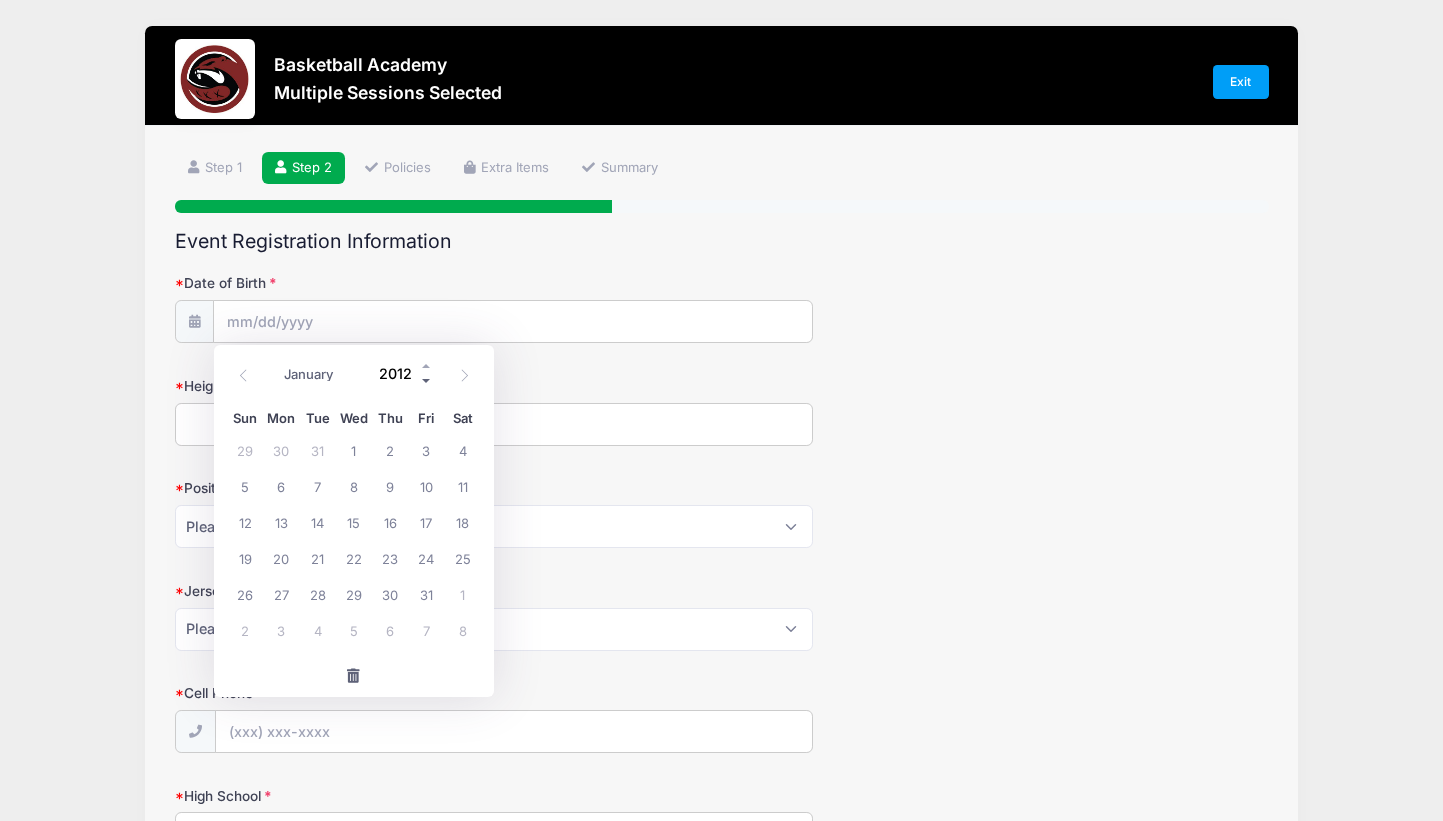 click at bounding box center (427, 381) 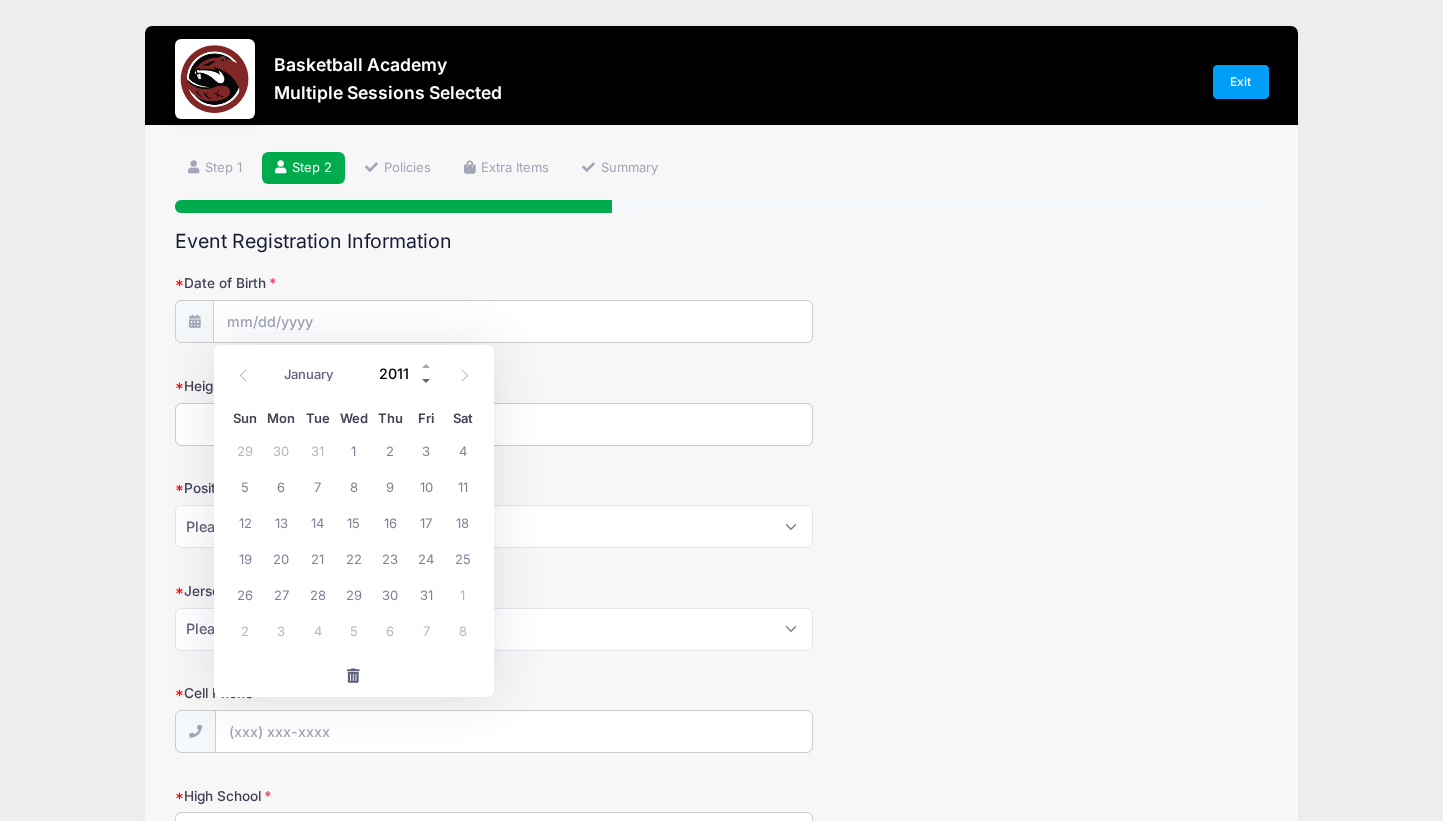 click at bounding box center [427, 381] 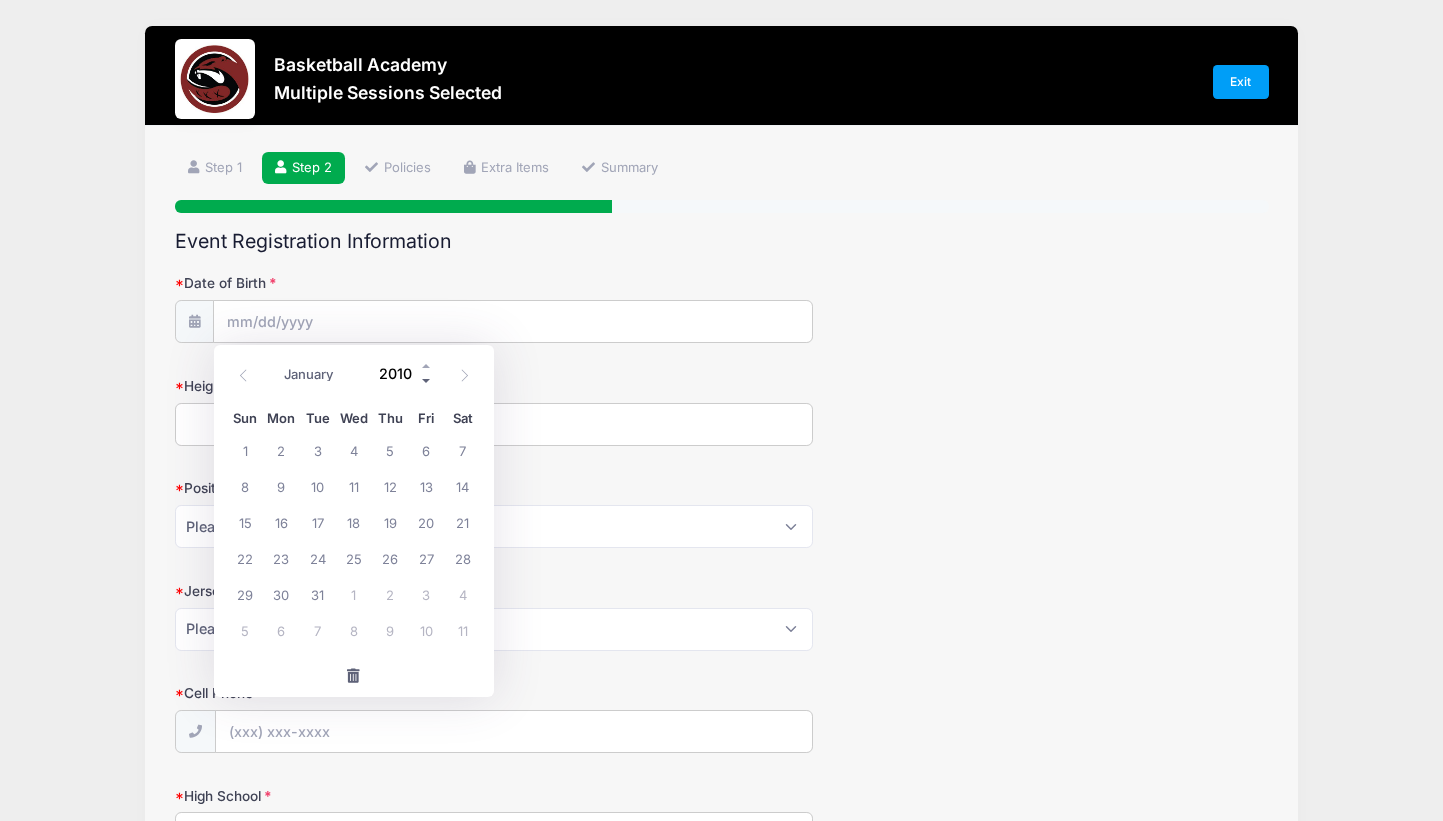 click at bounding box center (427, 381) 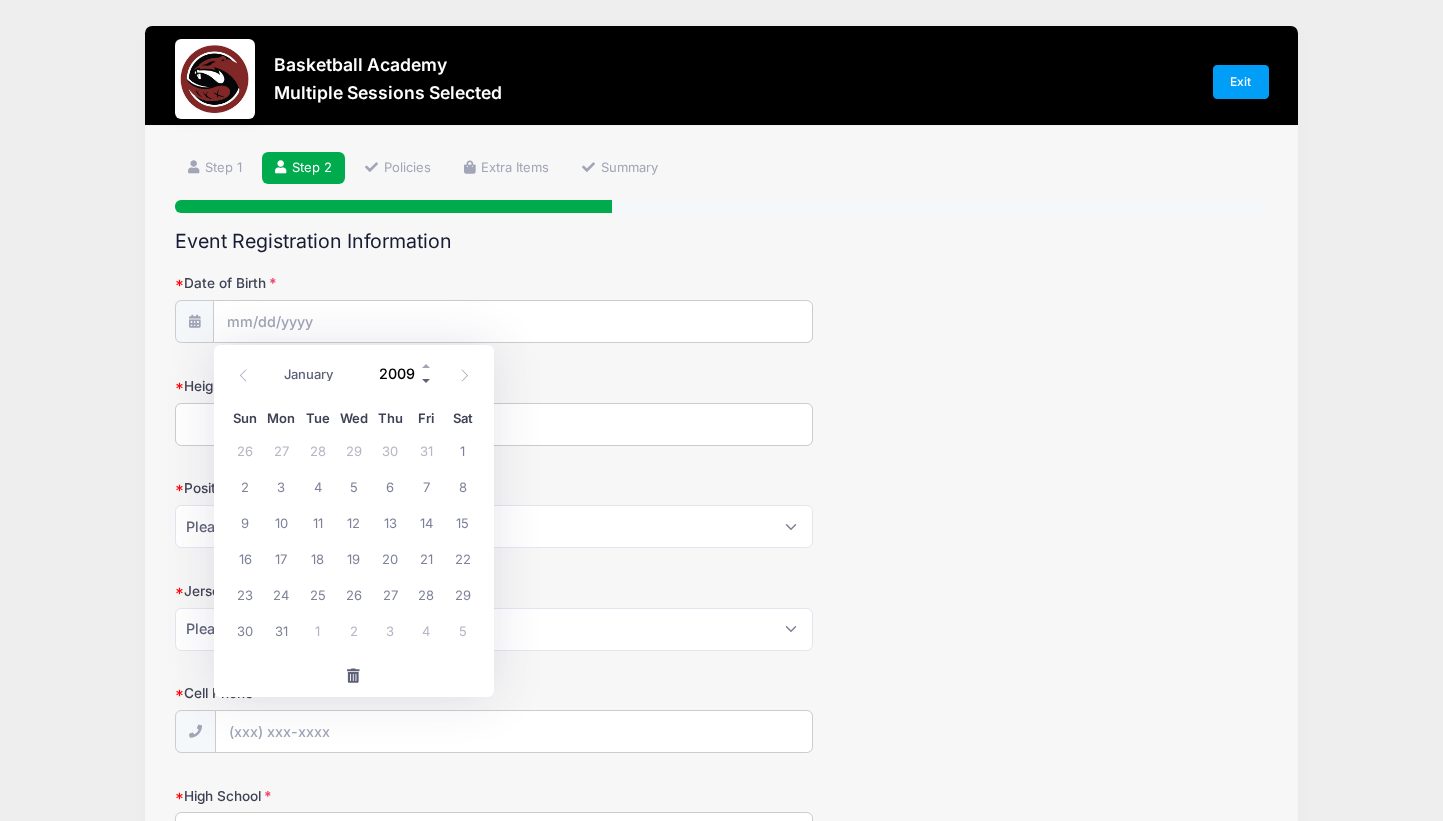 click at bounding box center [427, 381] 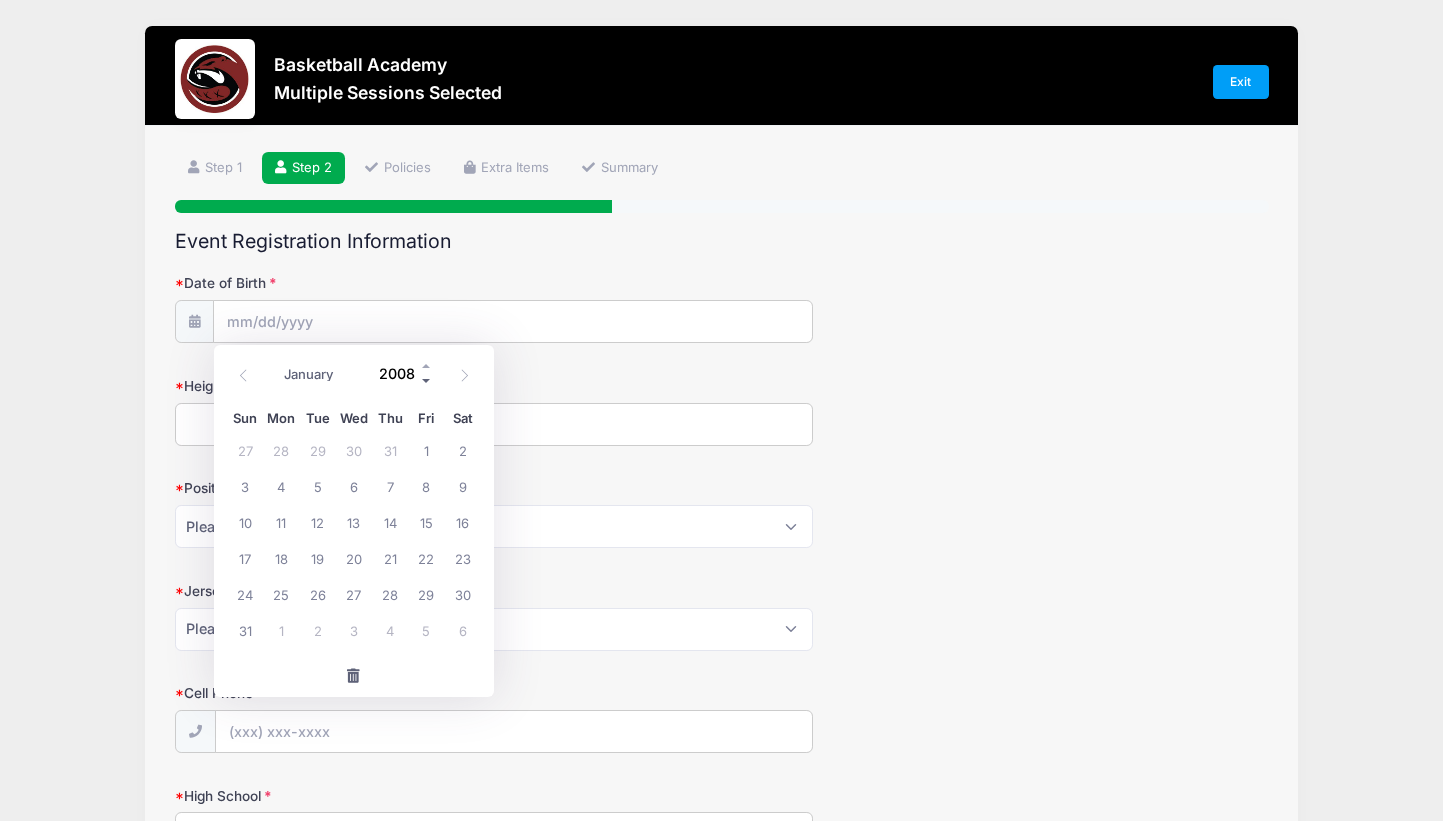 click at bounding box center (427, 381) 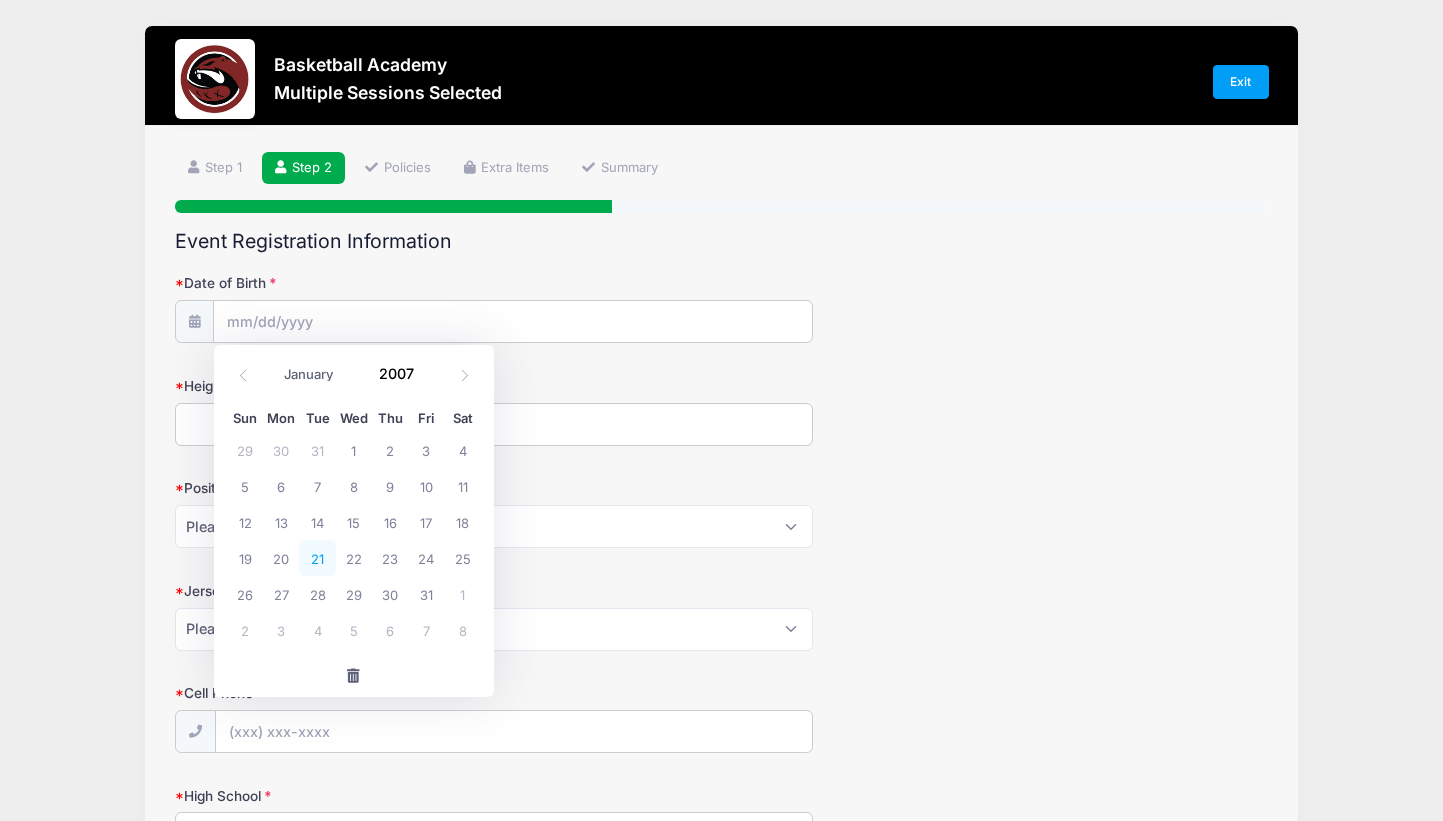 click on "21" at bounding box center [317, 558] 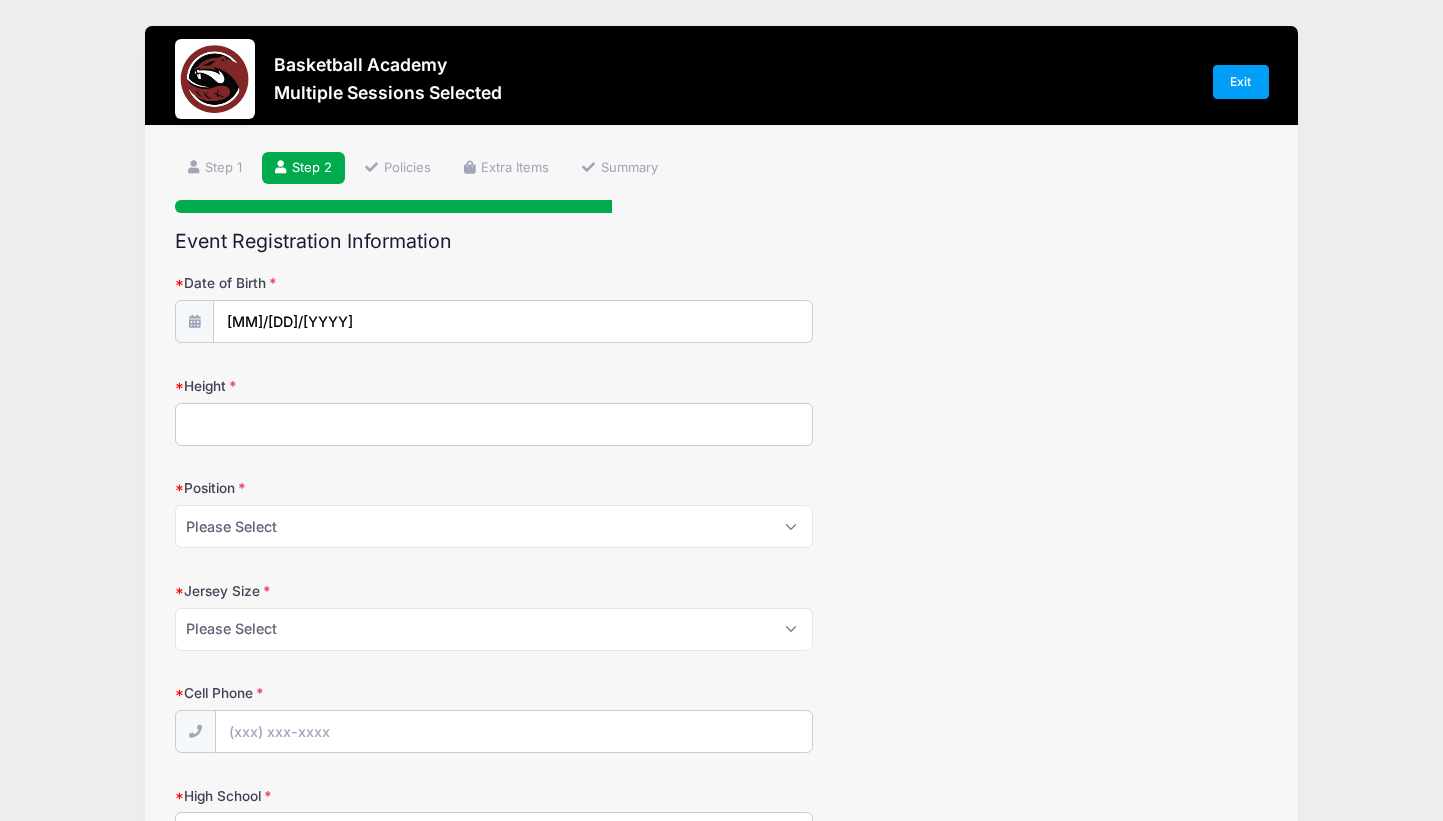 click on "Height" at bounding box center [494, 424] 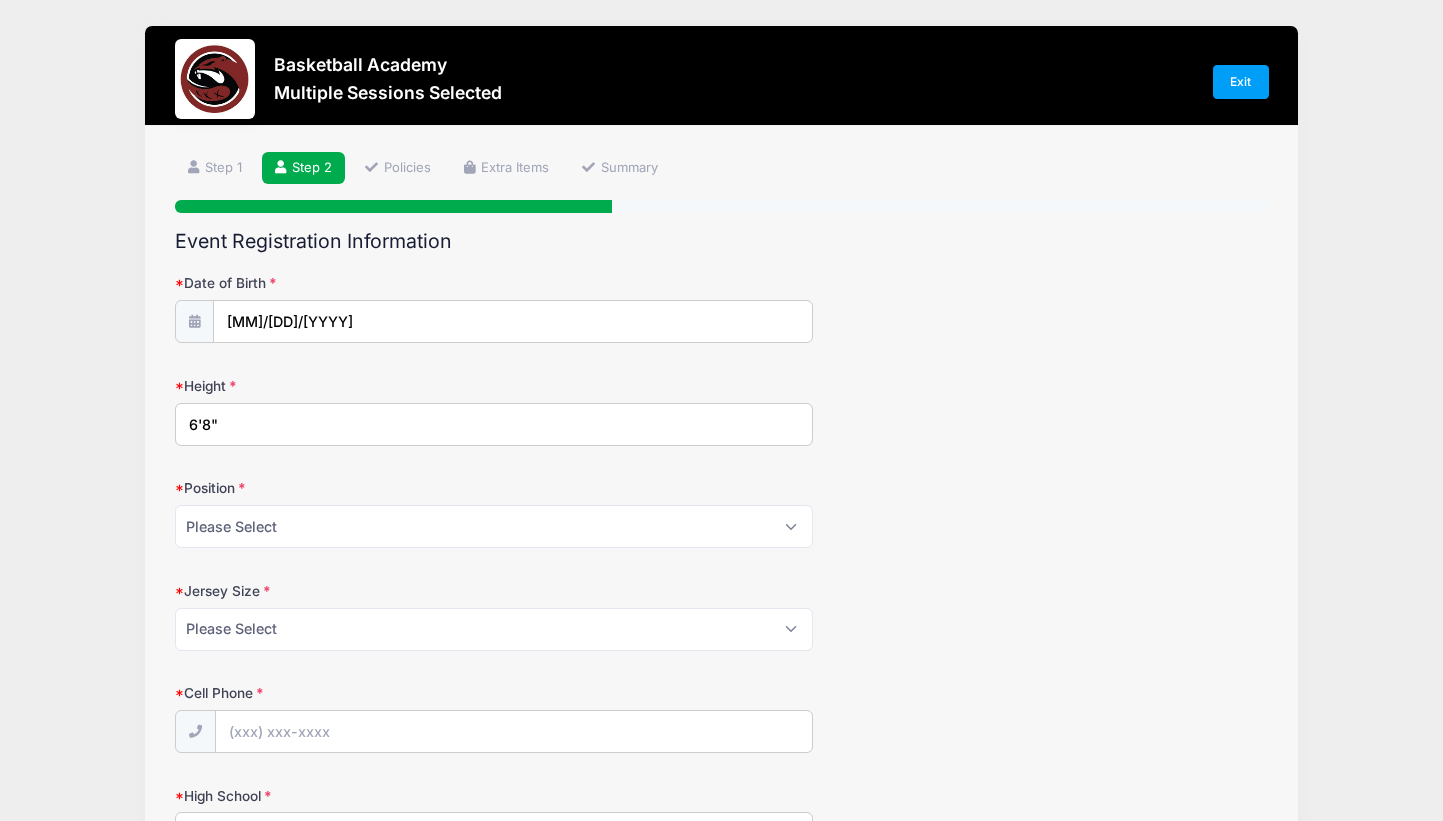type on "6'8"" 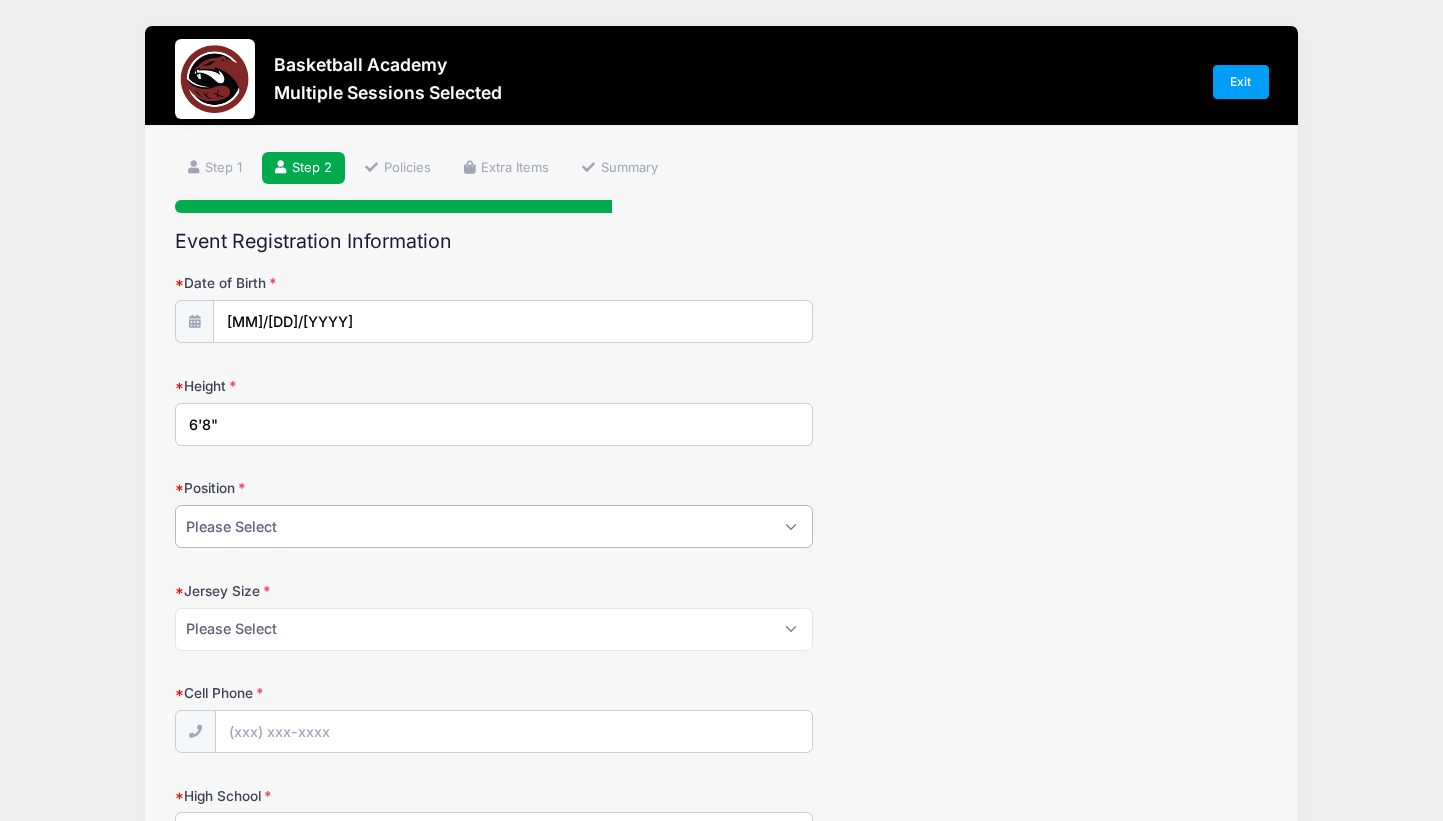 select on "PF" 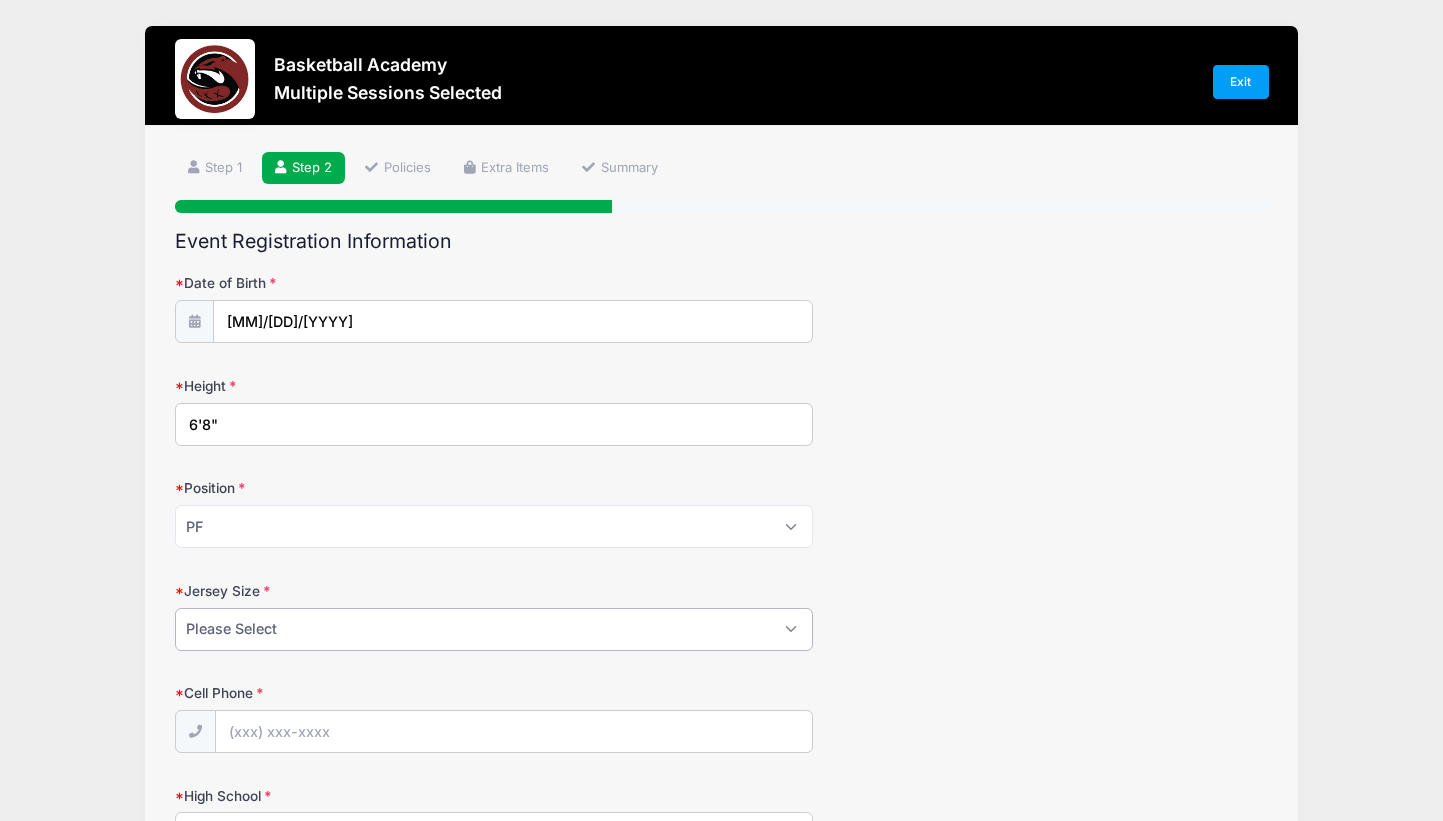 select on "XXL" 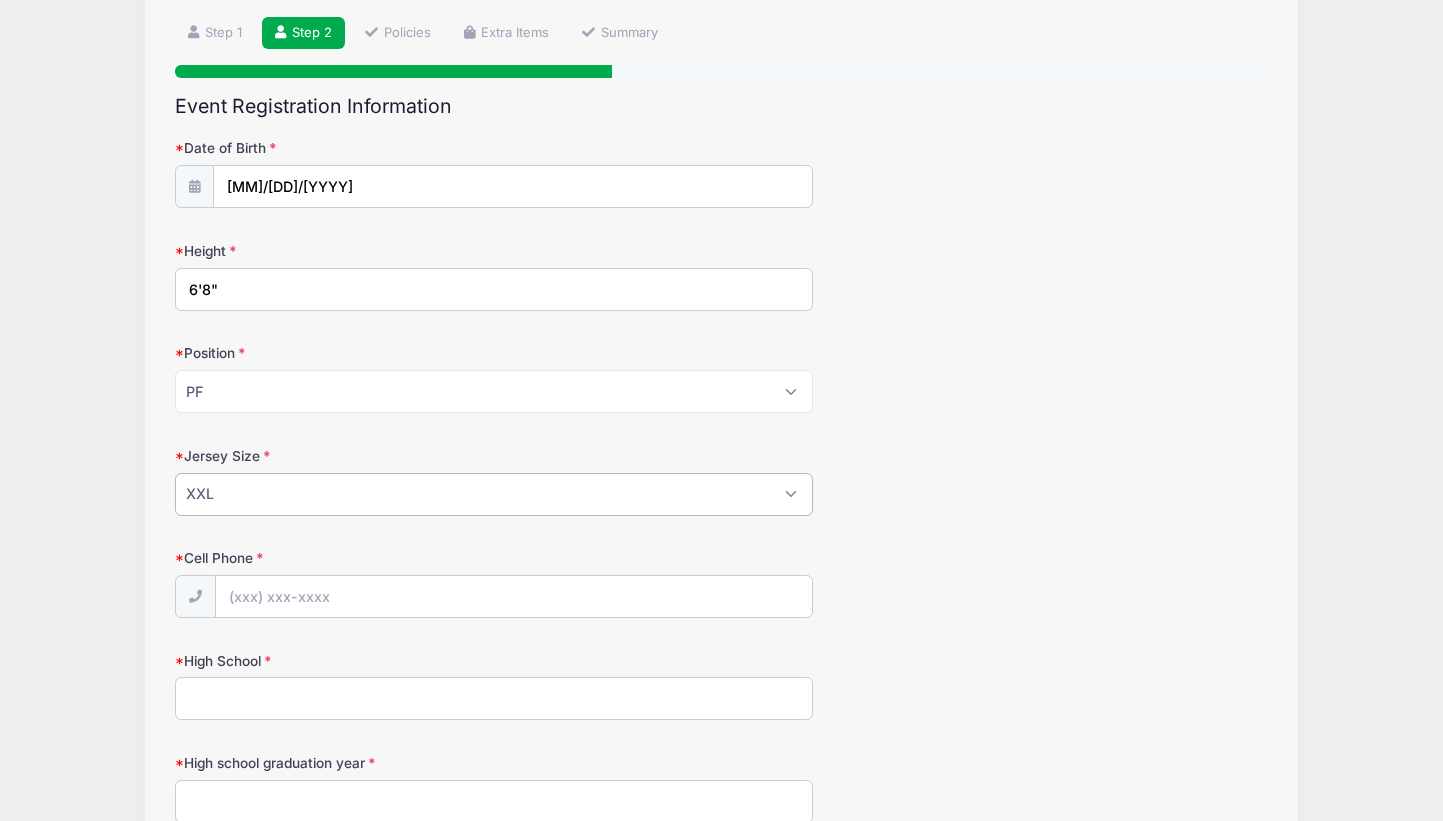 scroll, scrollTop: 142, scrollLeft: 0, axis: vertical 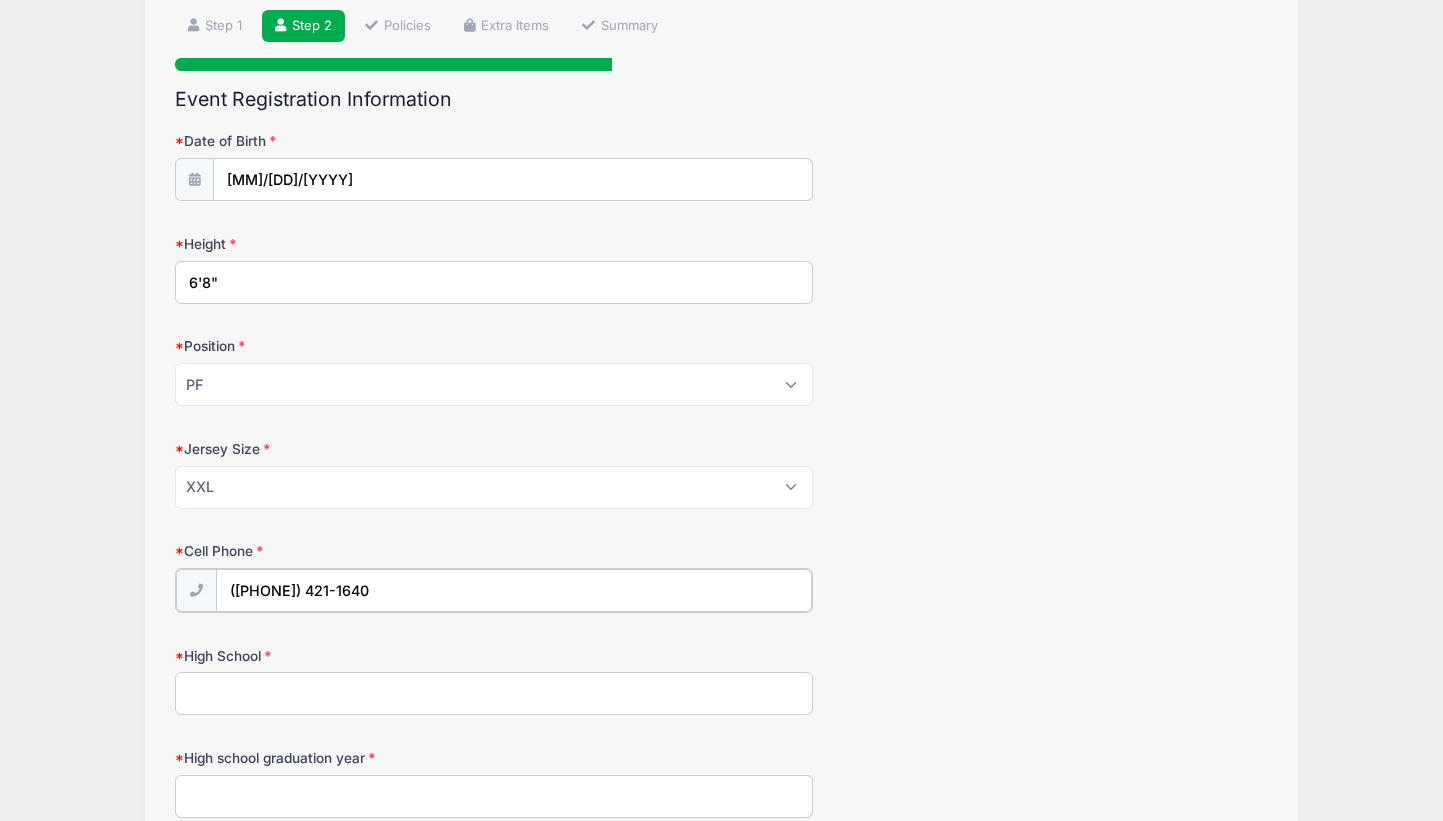 type on "([PHONE]) 421-1640" 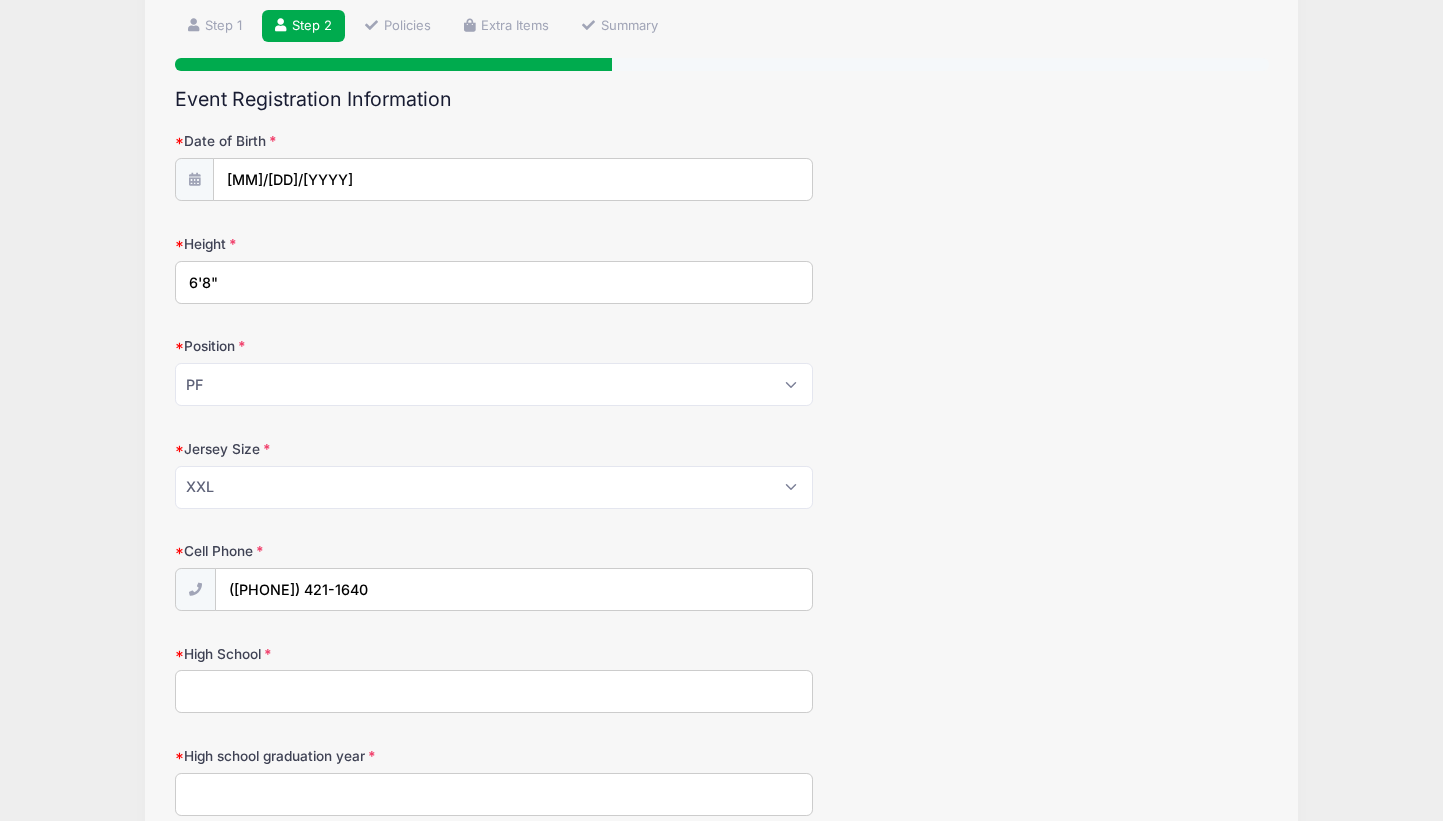 click on "High School" at bounding box center [494, 691] 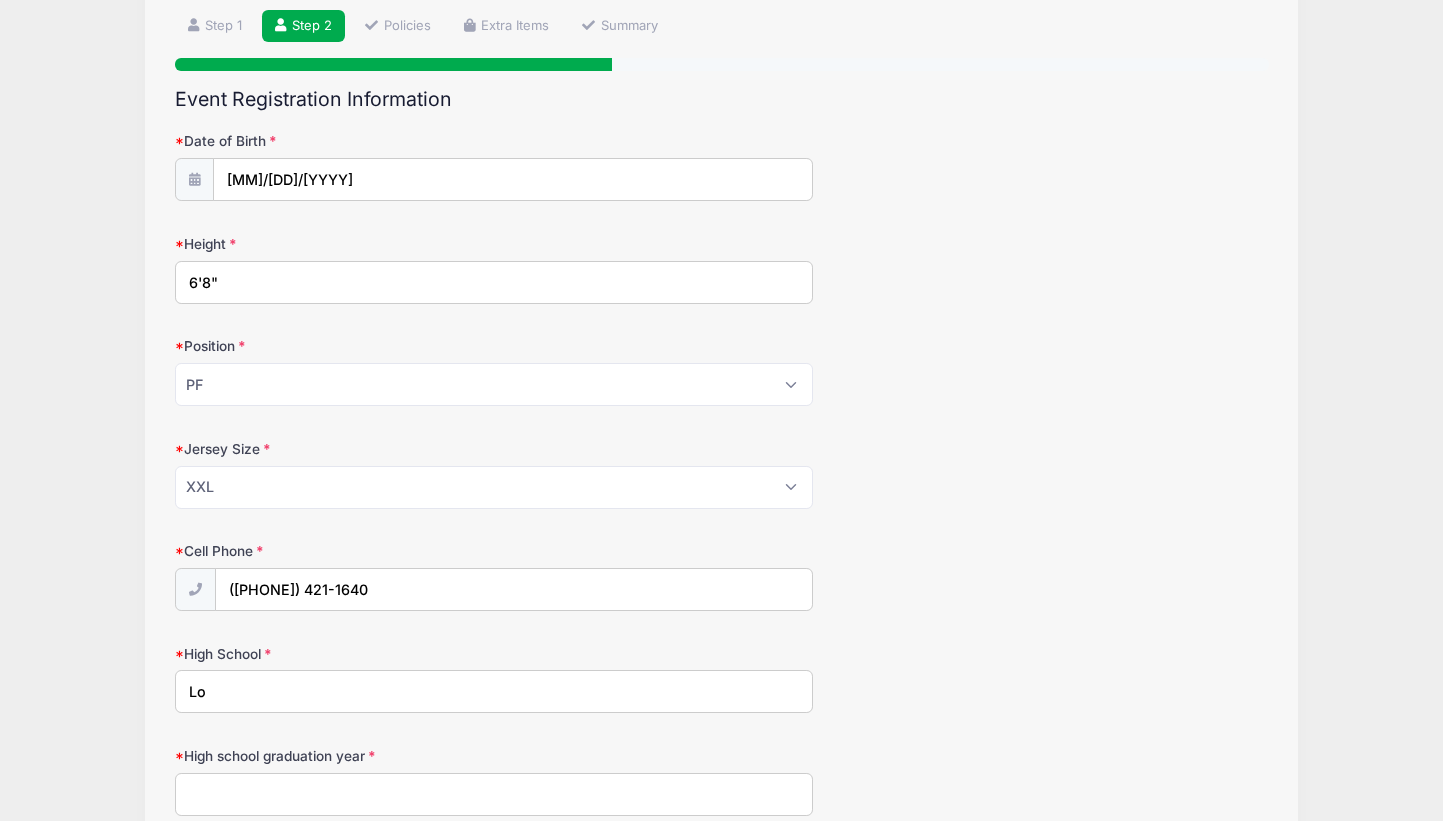 type on "L" 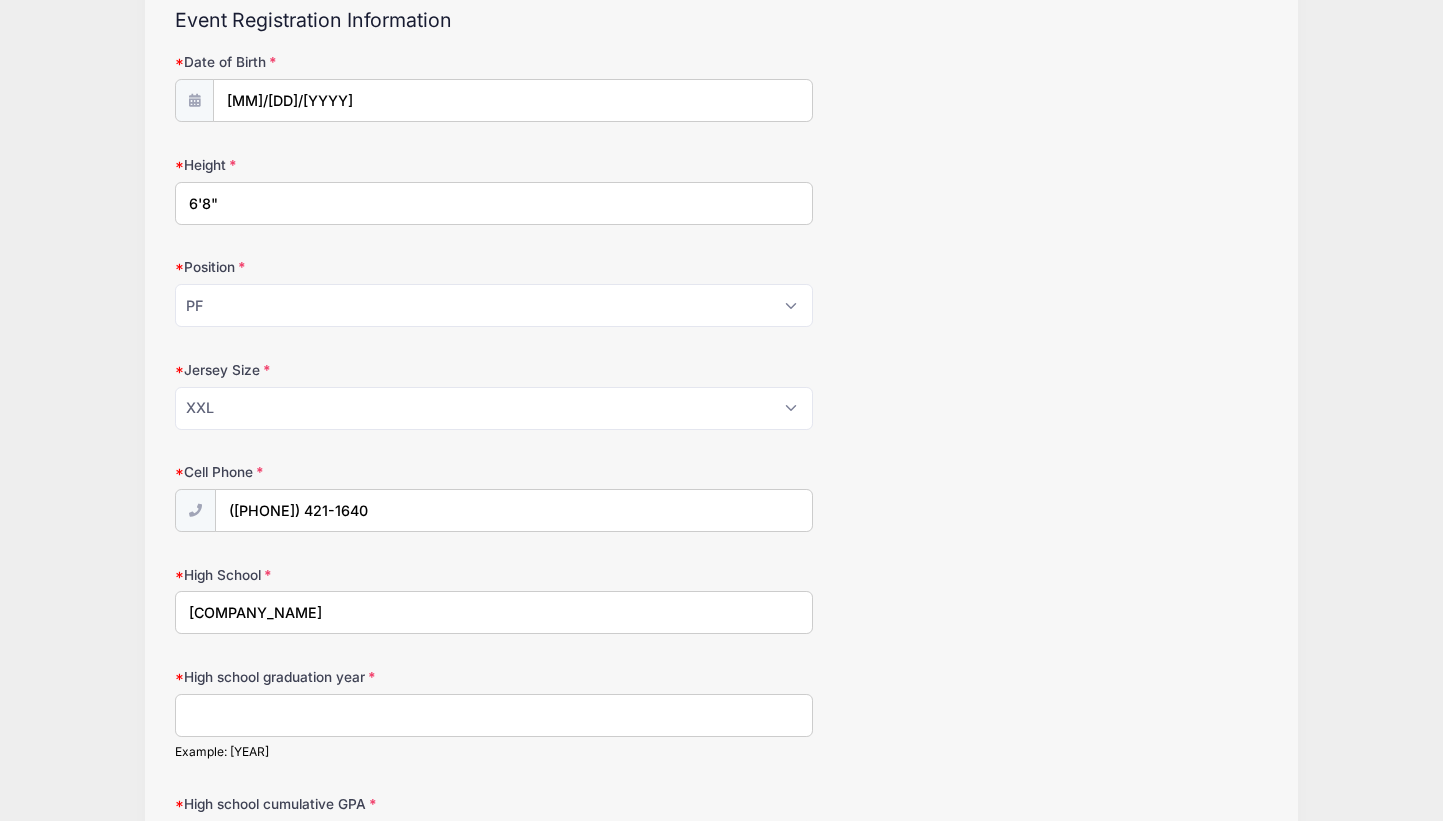 scroll, scrollTop: 227, scrollLeft: 0, axis: vertical 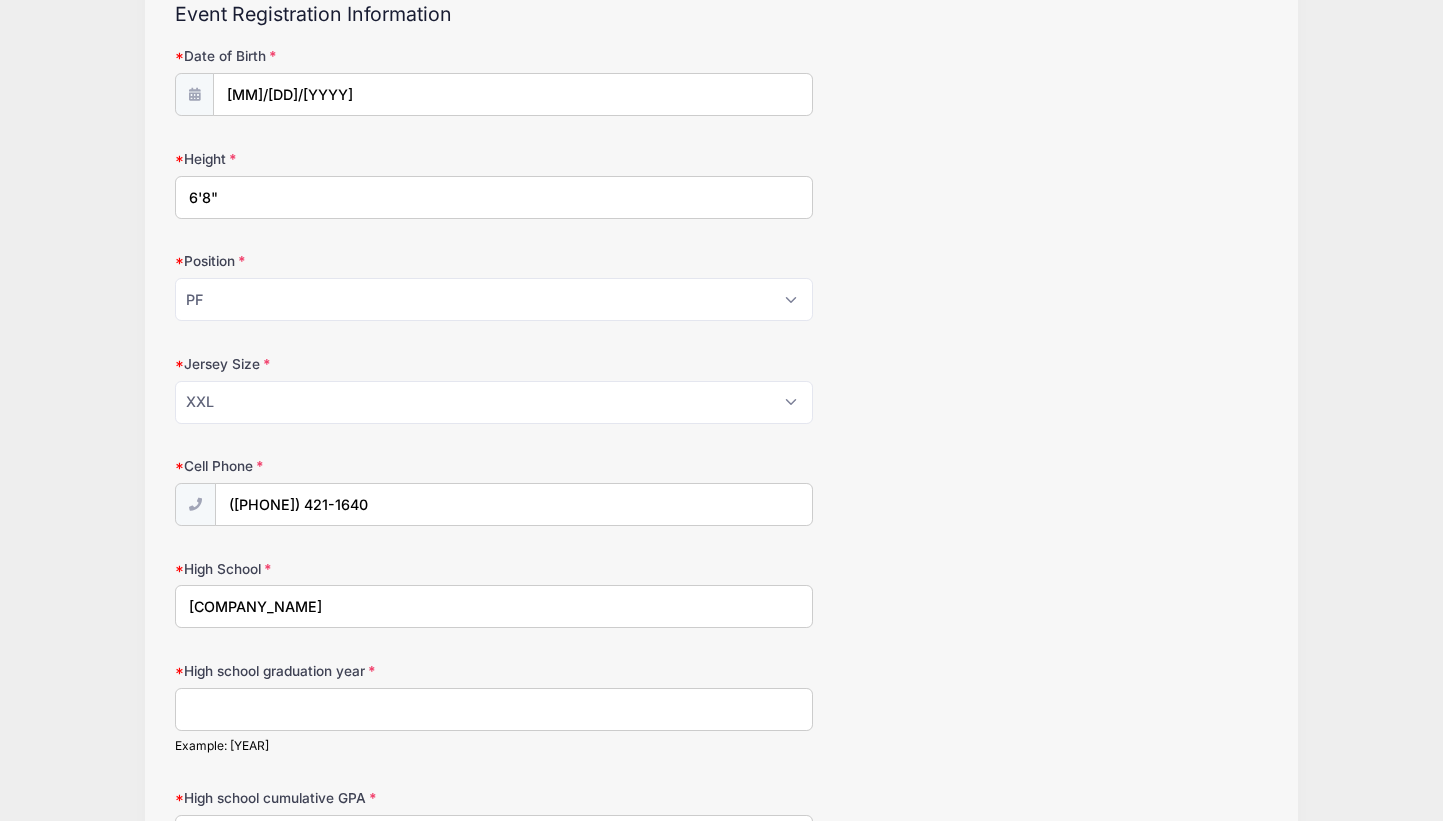 drag, startPoint x: 284, startPoint y: 602, endPoint x: 85, endPoint y: 603, distance: 199.00252 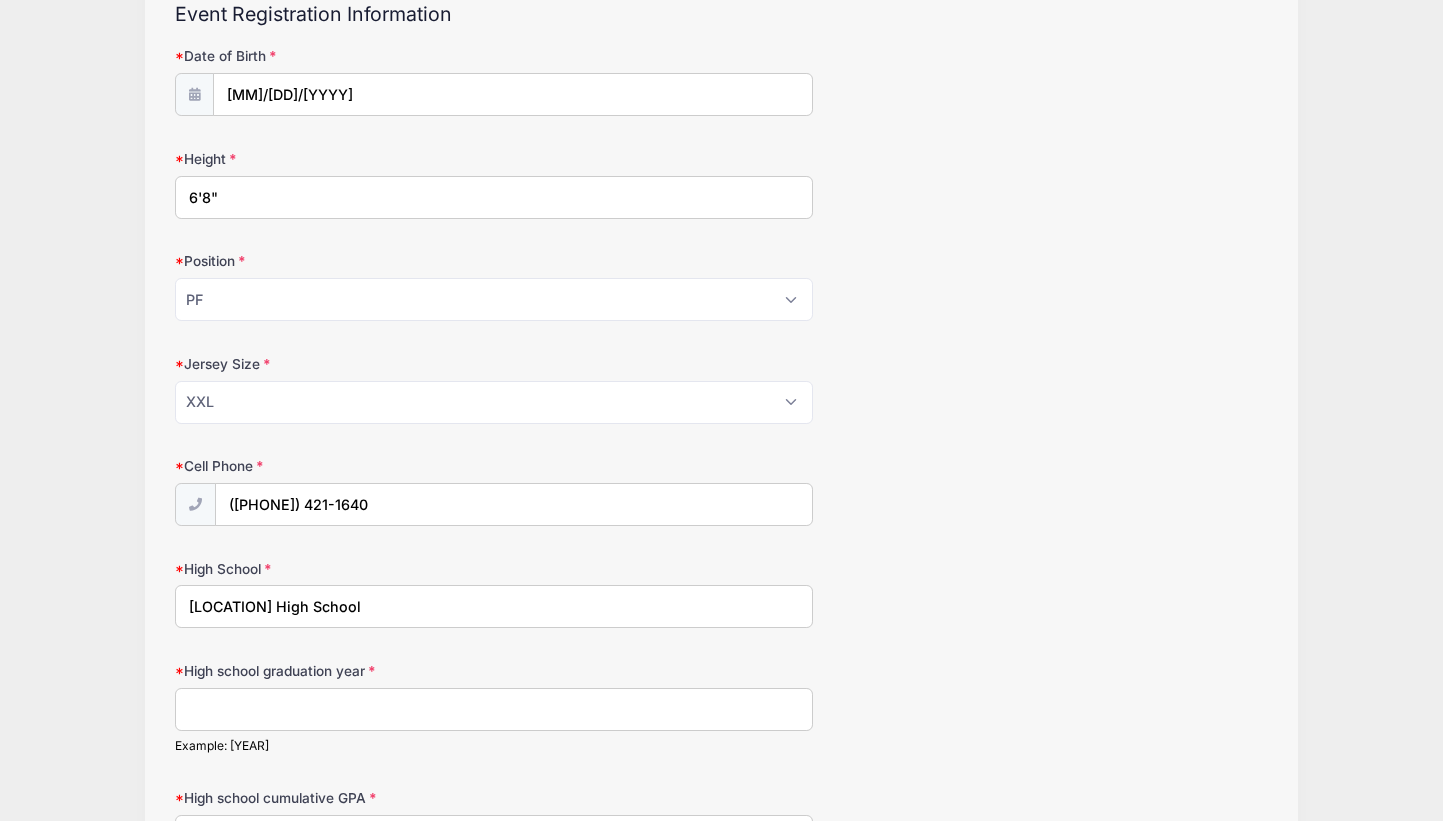 type on "[LOCATION] High School" 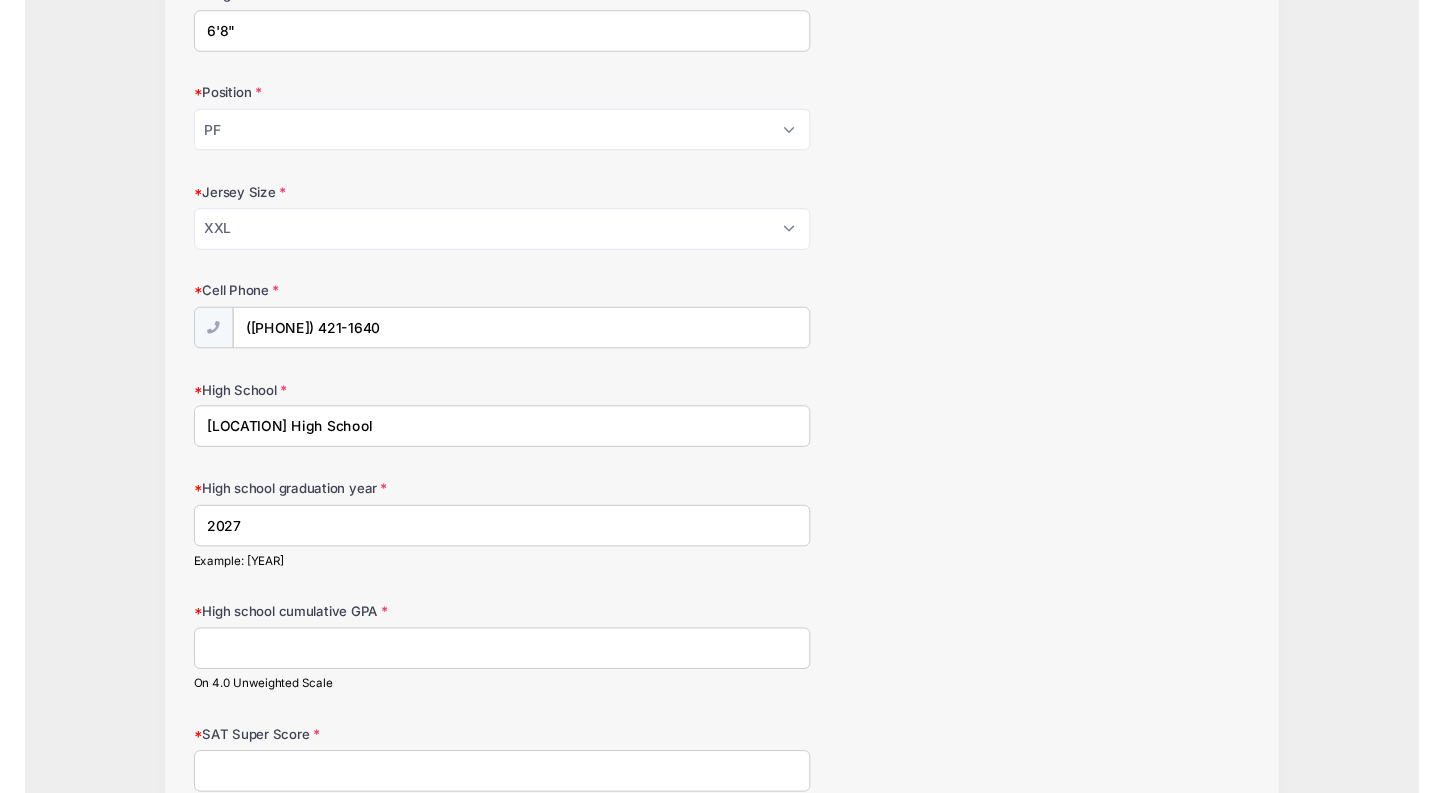 scroll, scrollTop: 393, scrollLeft: 0, axis: vertical 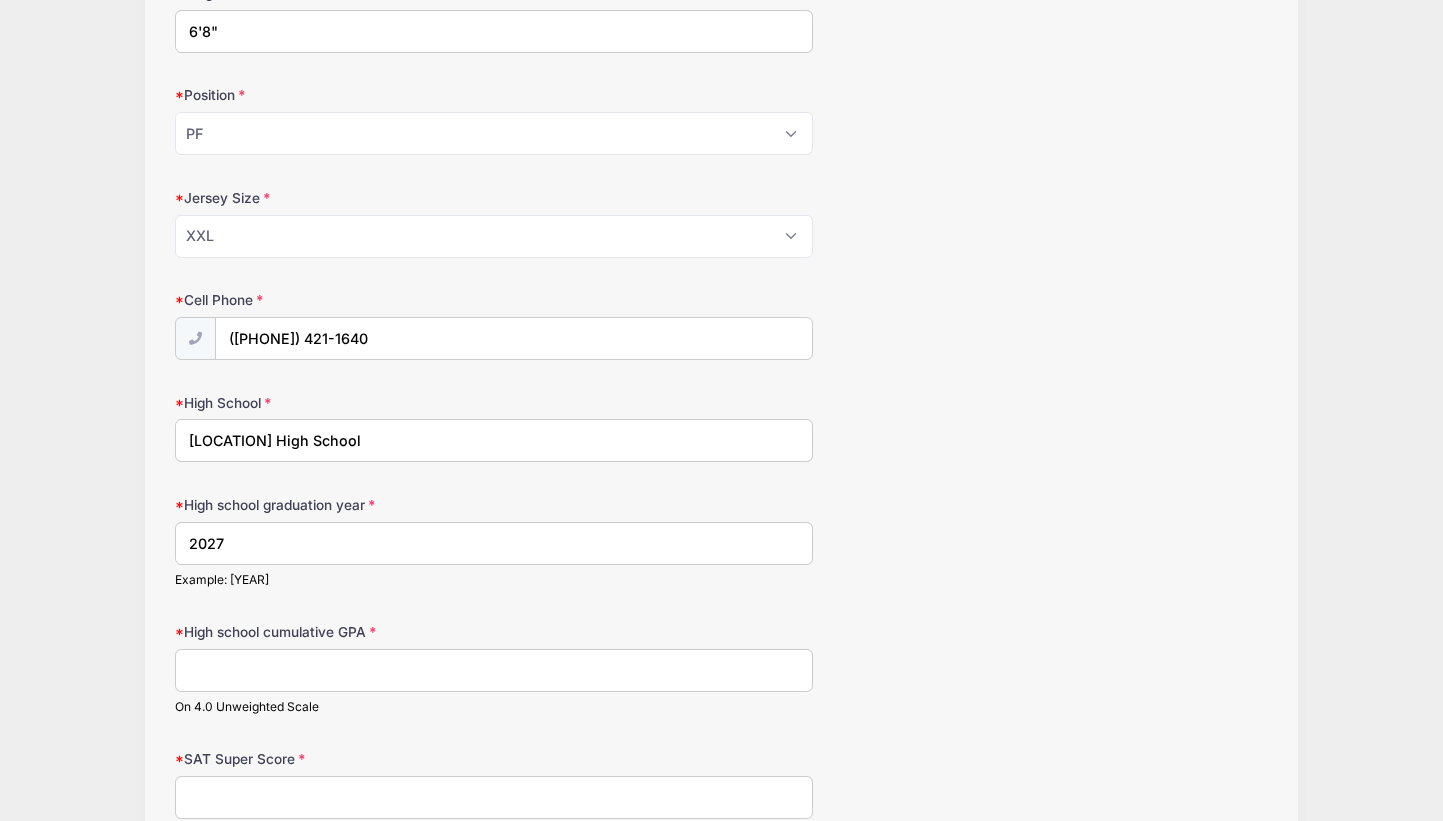 type on "2027" 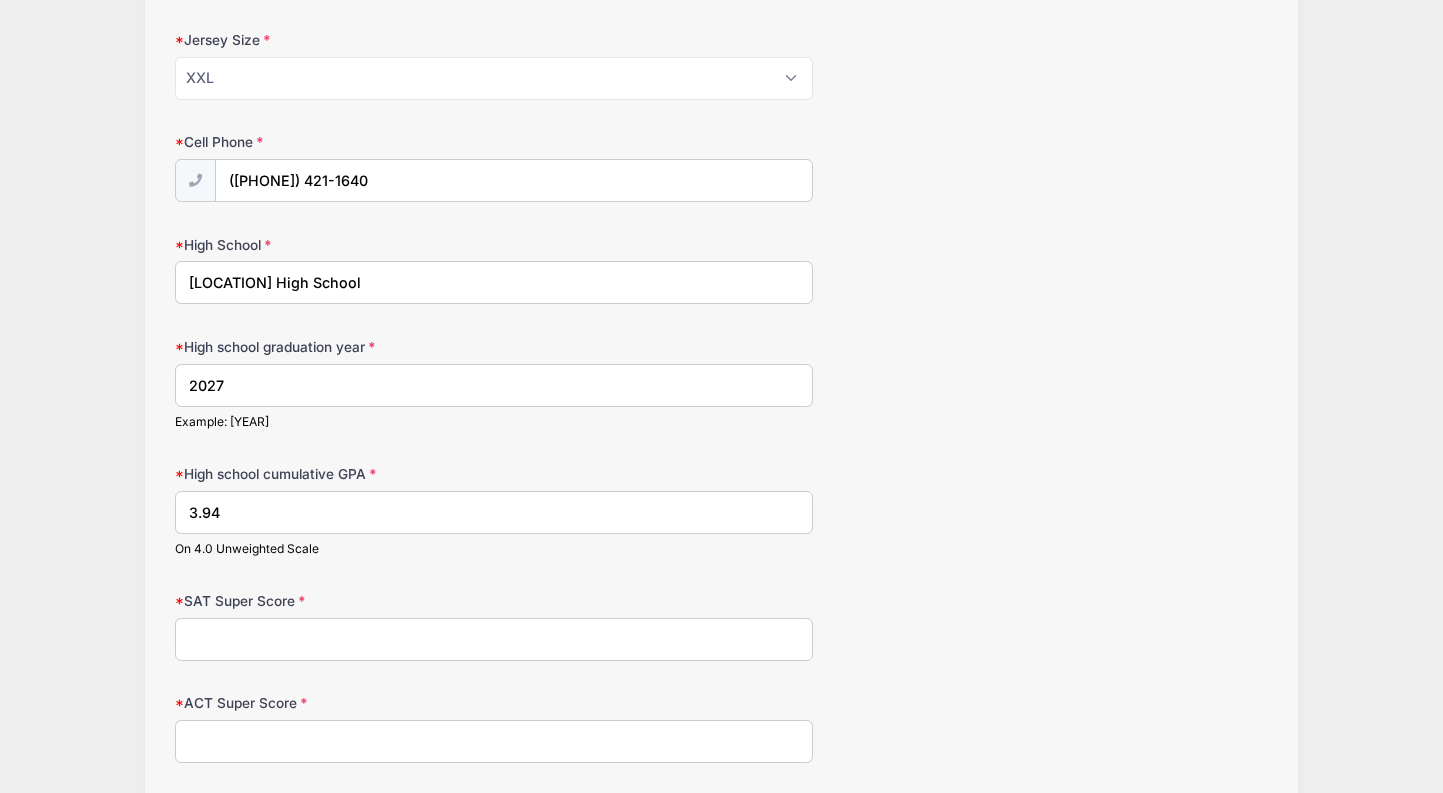 scroll, scrollTop: 558, scrollLeft: 0, axis: vertical 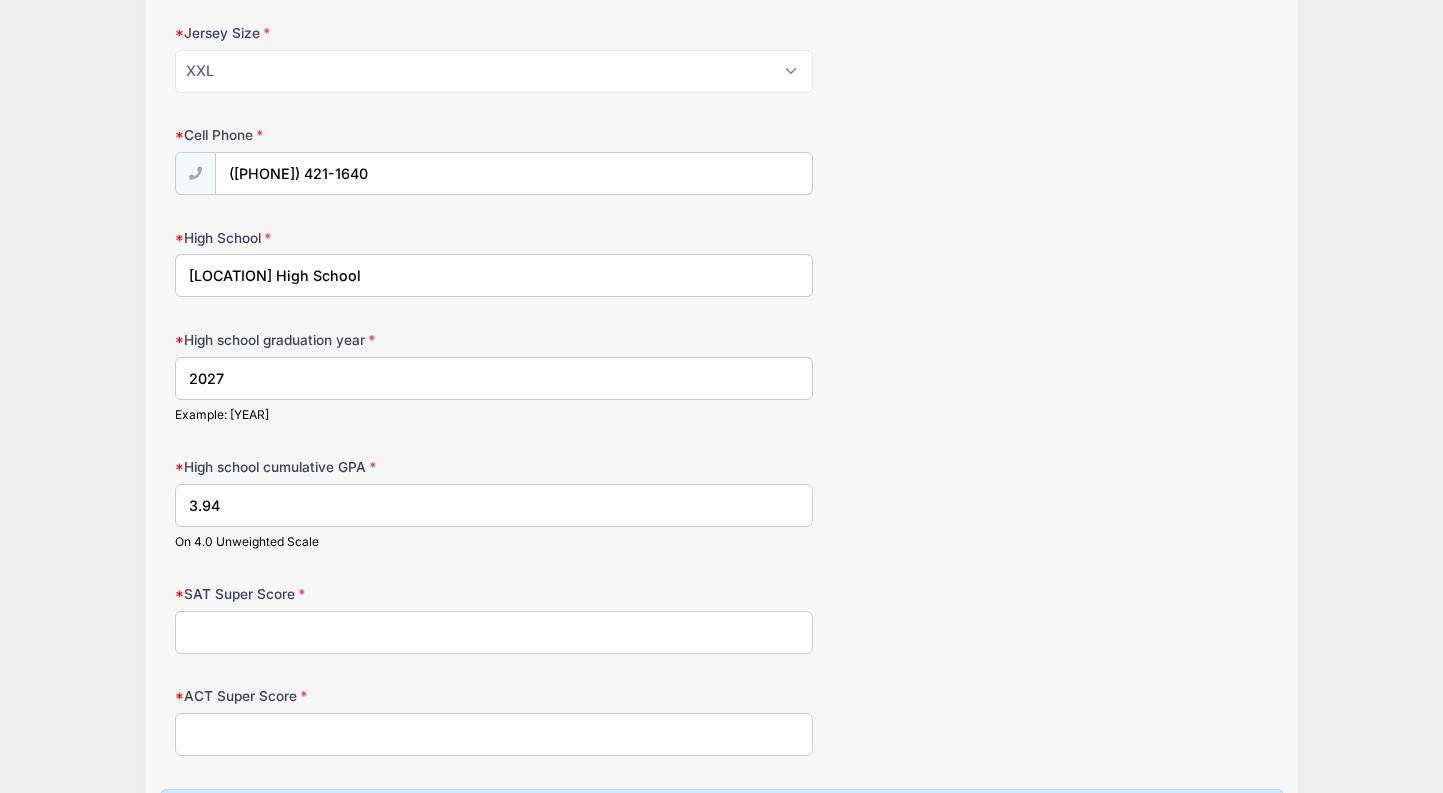 type on "3.94" 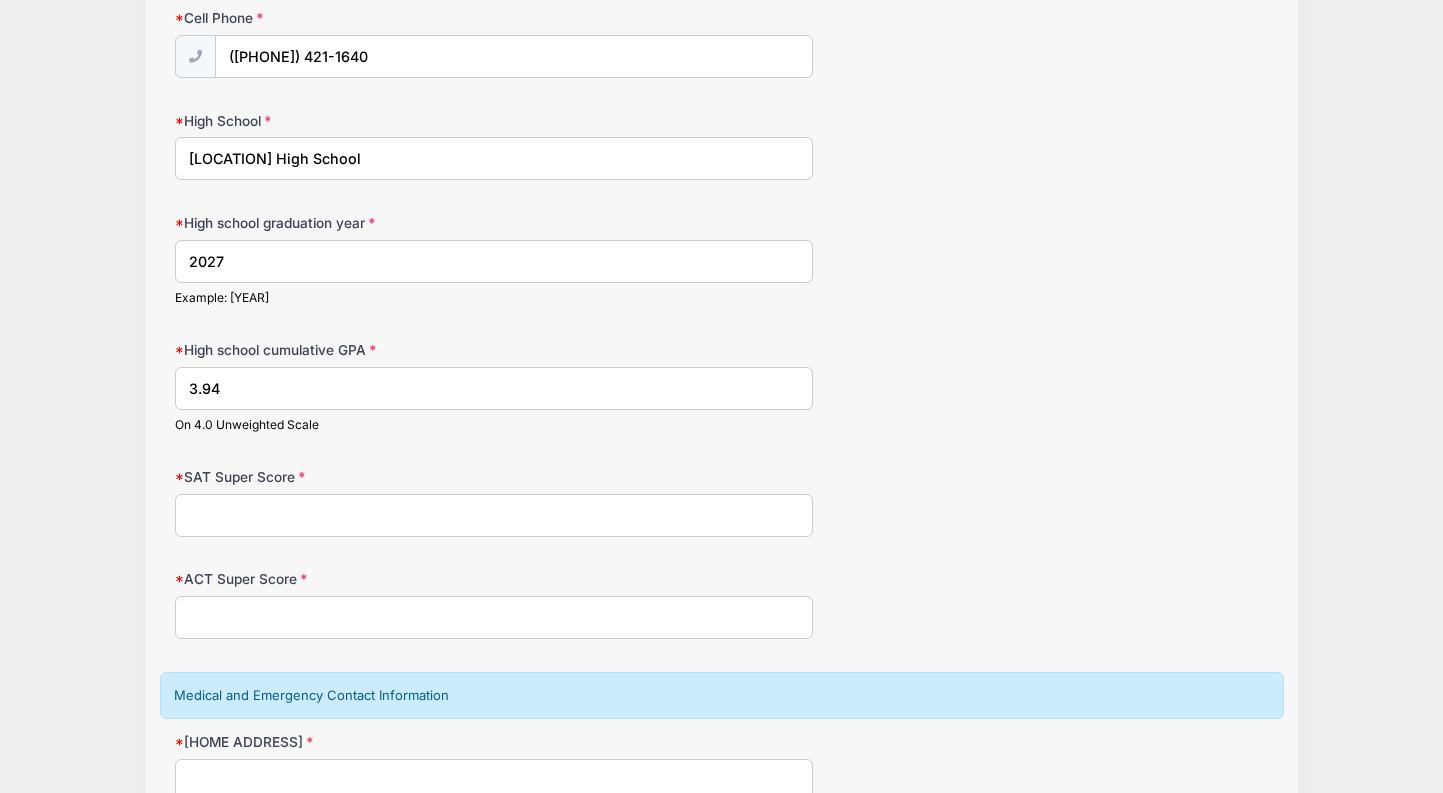 scroll, scrollTop: 698, scrollLeft: 0, axis: vertical 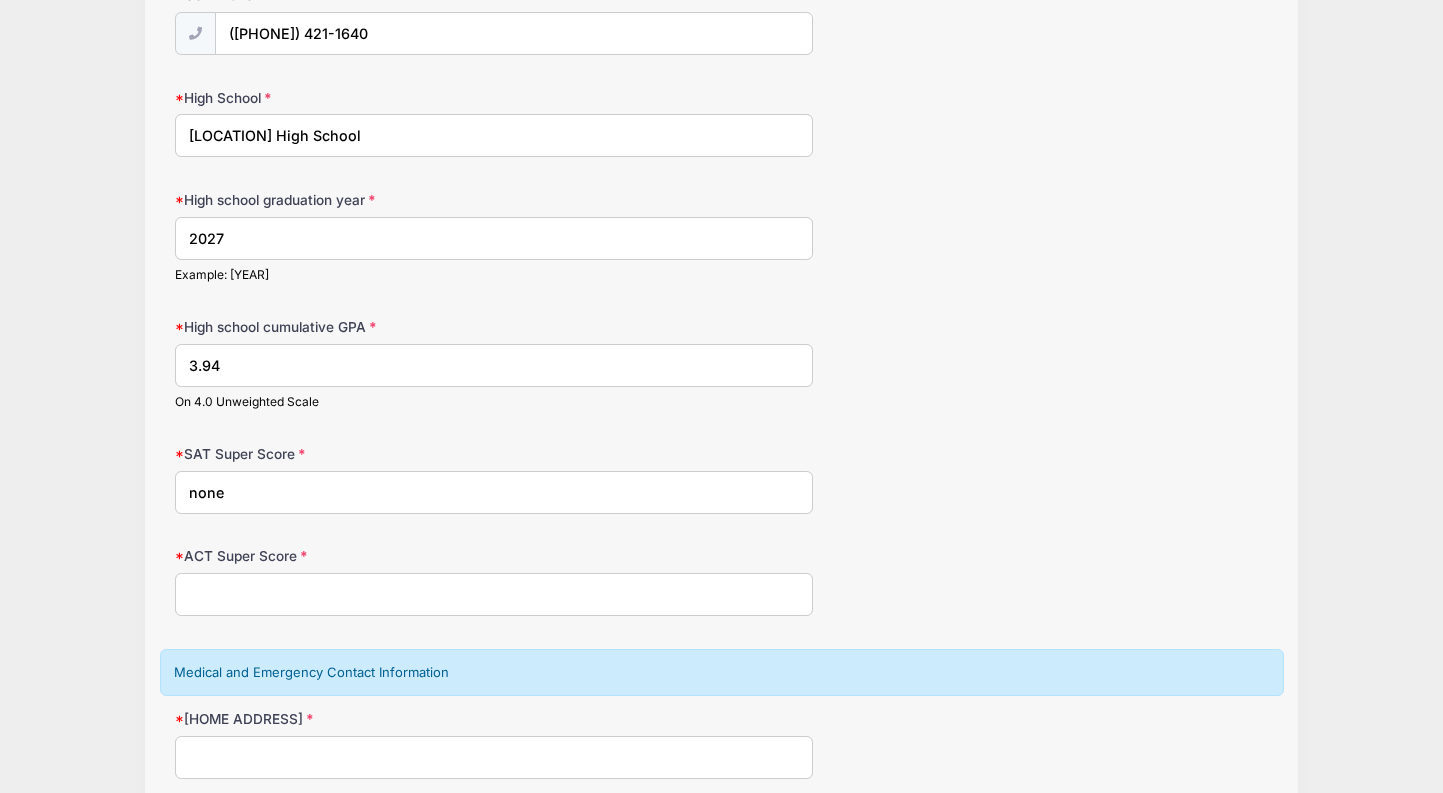 type on "none" 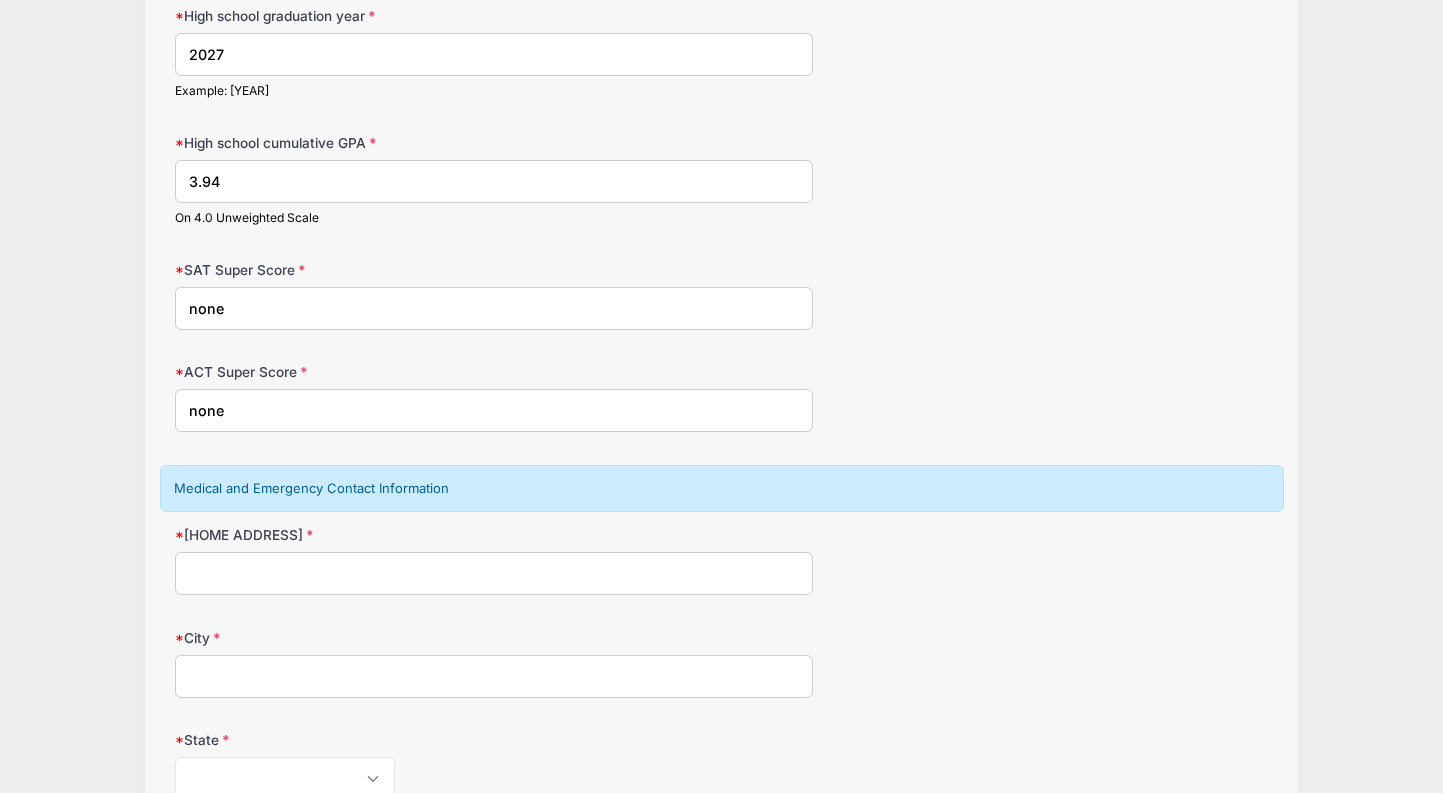 scroll, scrollTop: 884, scrollLeft: 0, axis: vertical 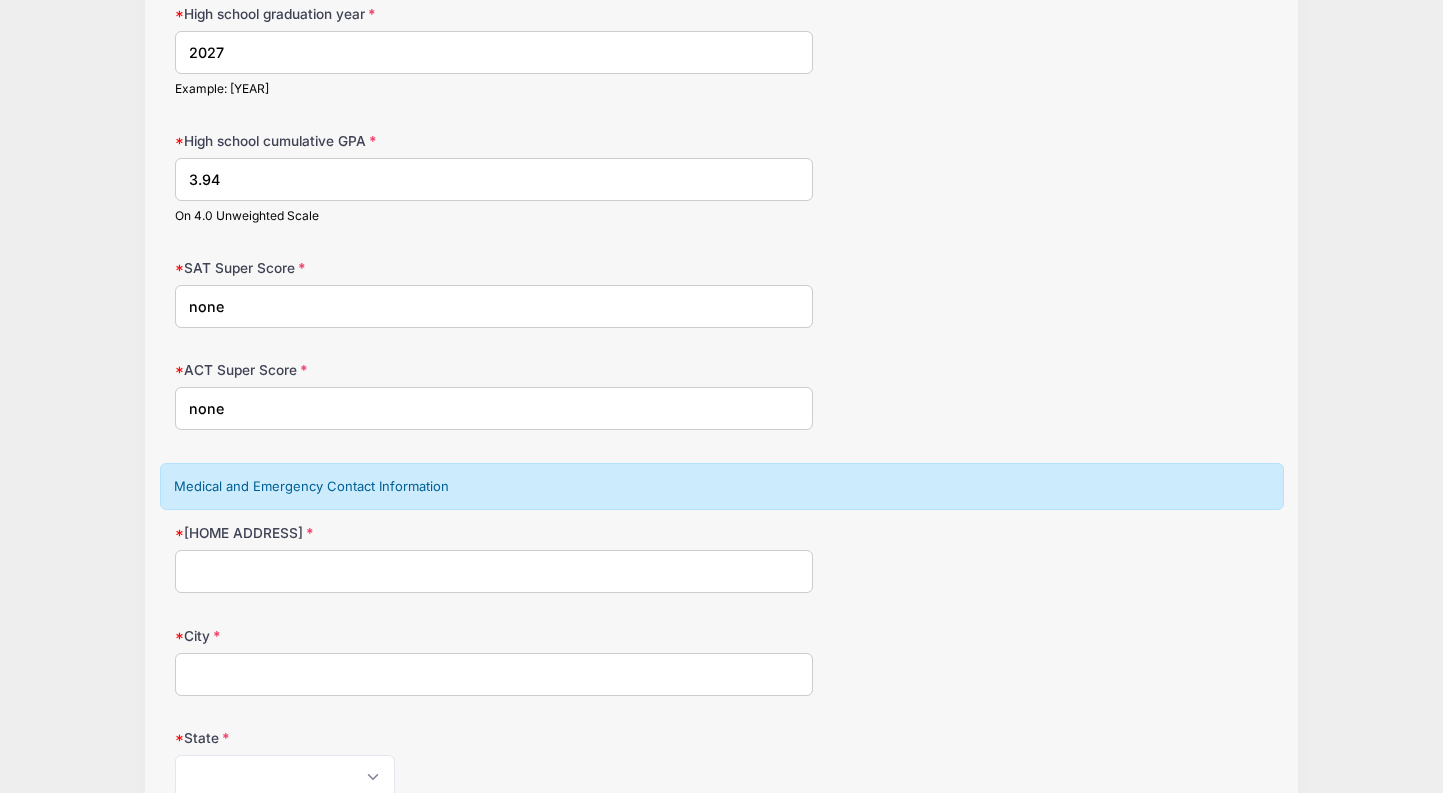 type on "none" 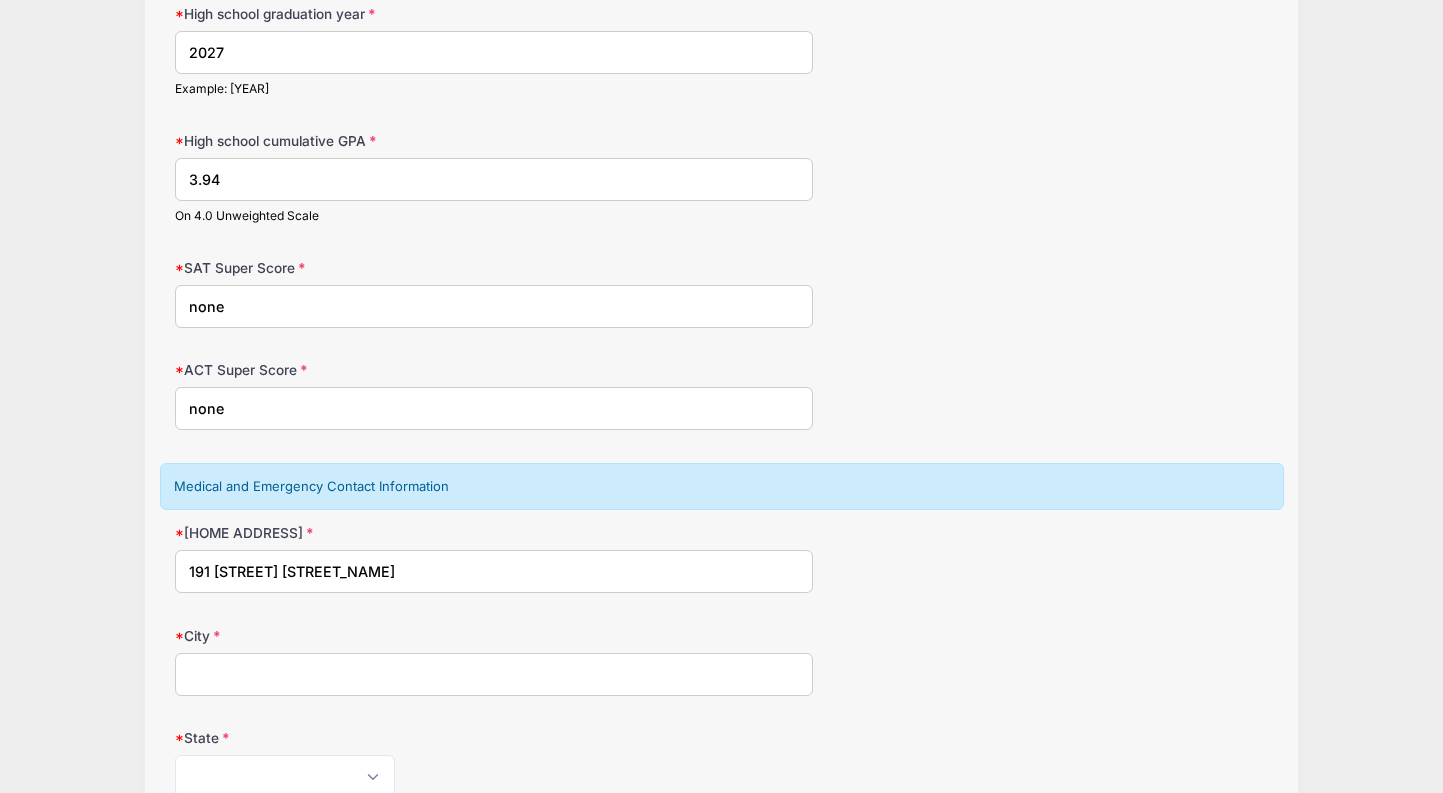 type on "191 [STREET] [STREET_NAME]" 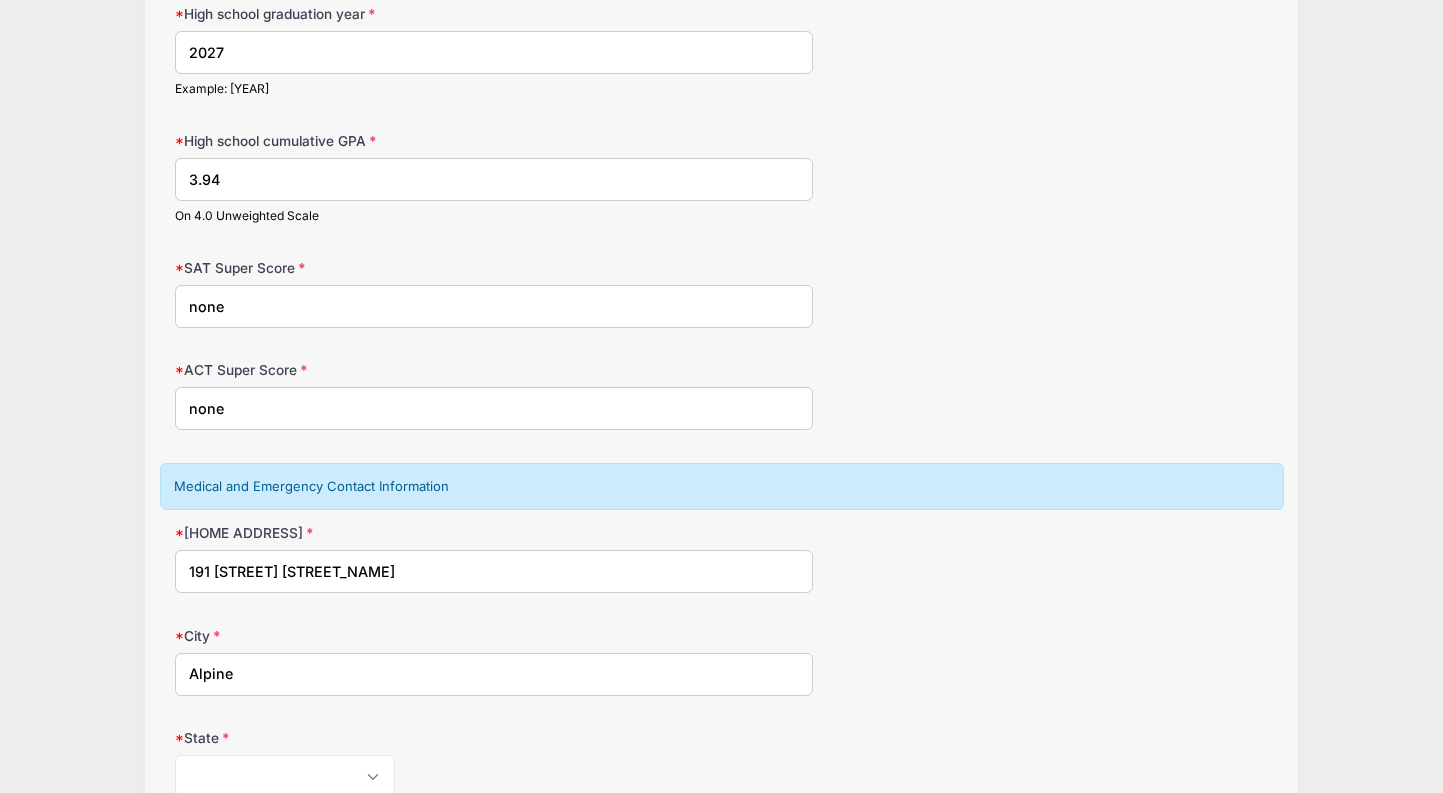 type on "Alpine" 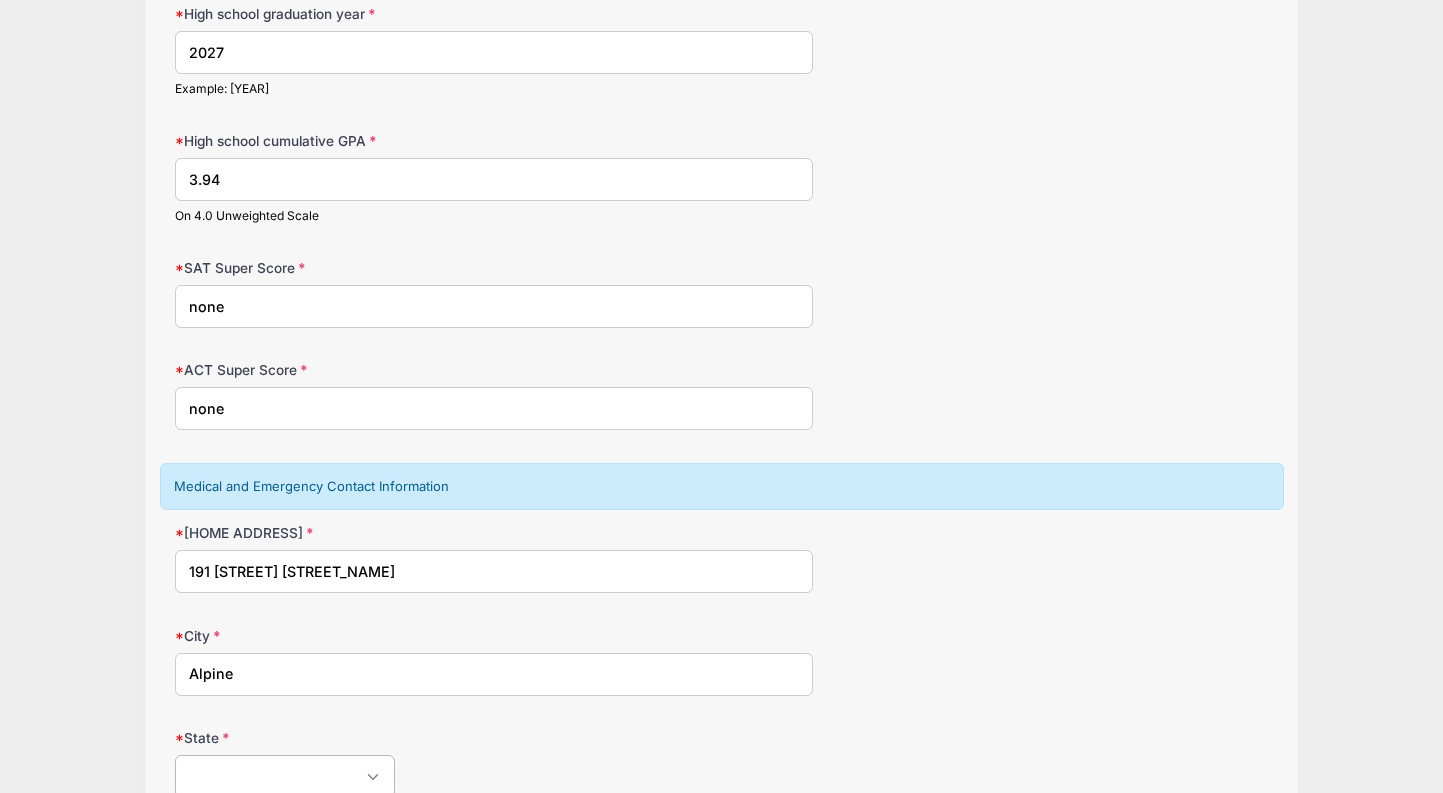 select on "UT" 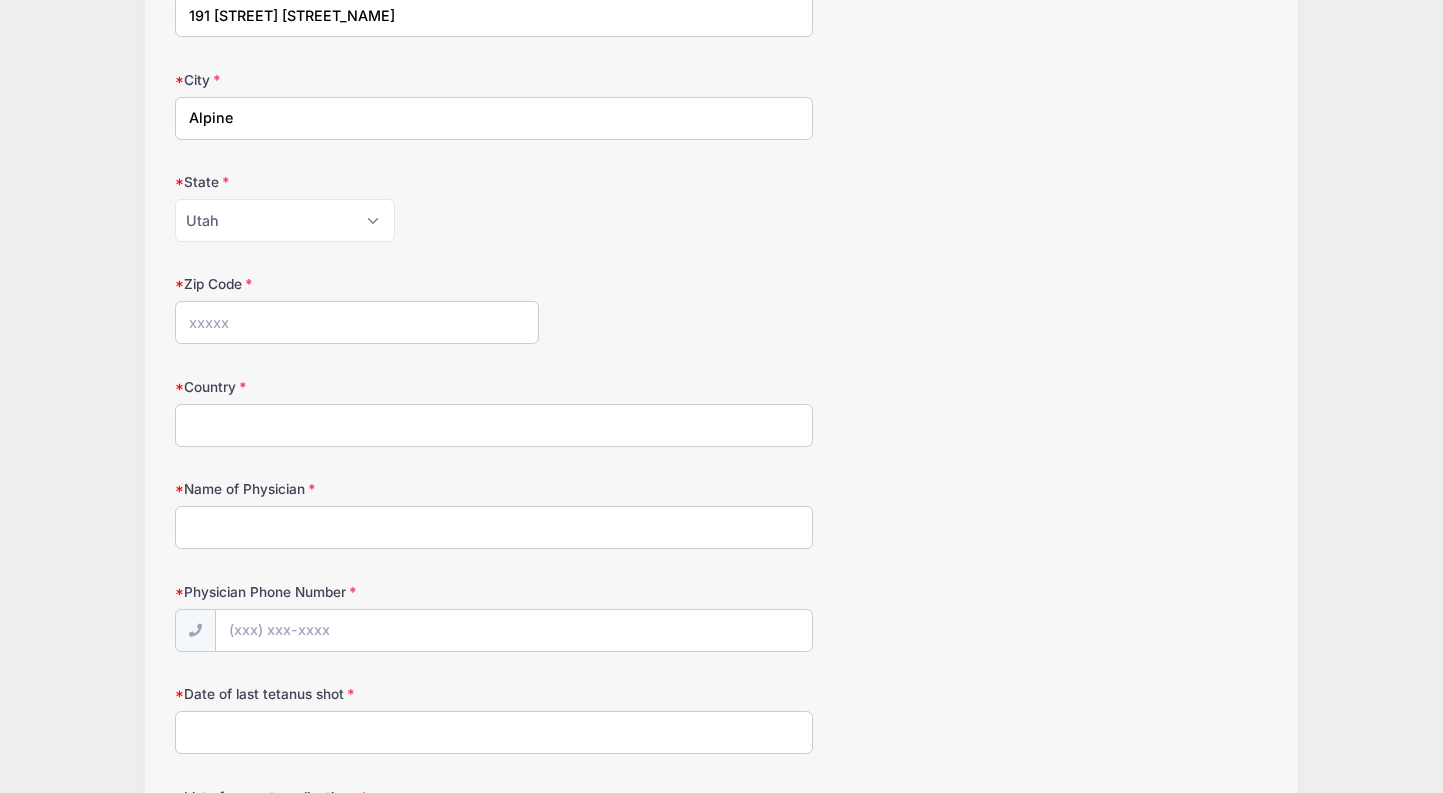 scroll, scrollTop: 1440, scrollLeft: 0, axis: vertical 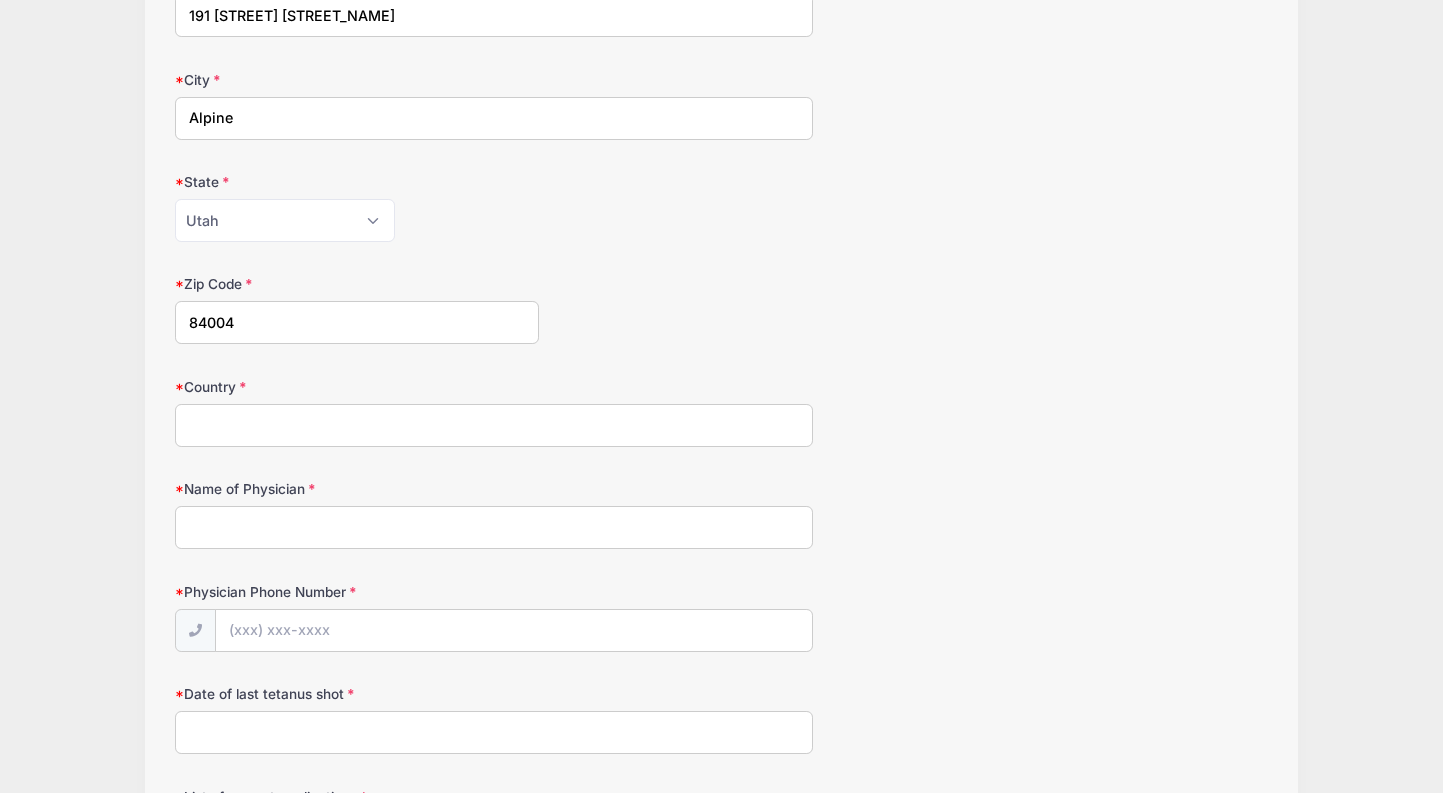 type on "84004" 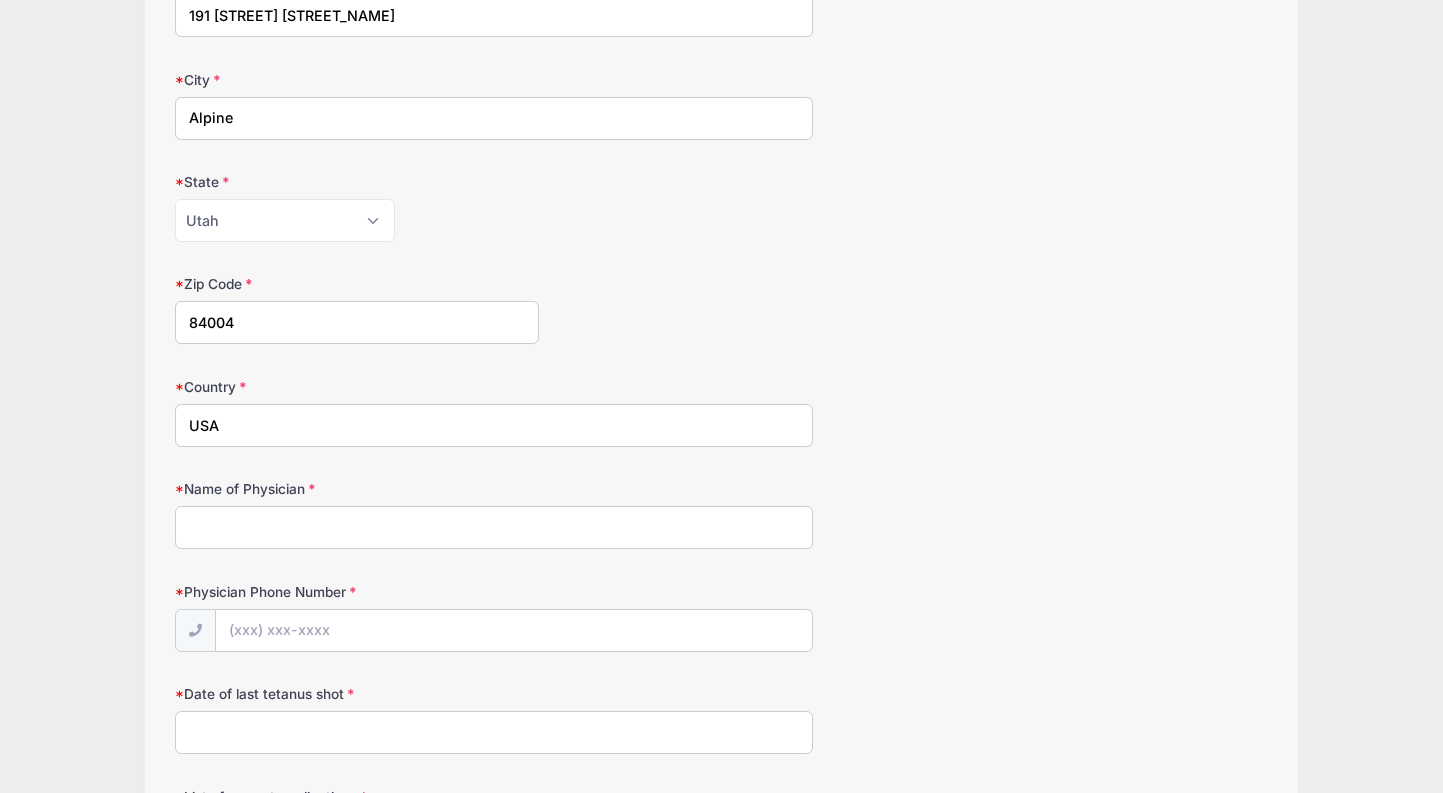 type on "USA" 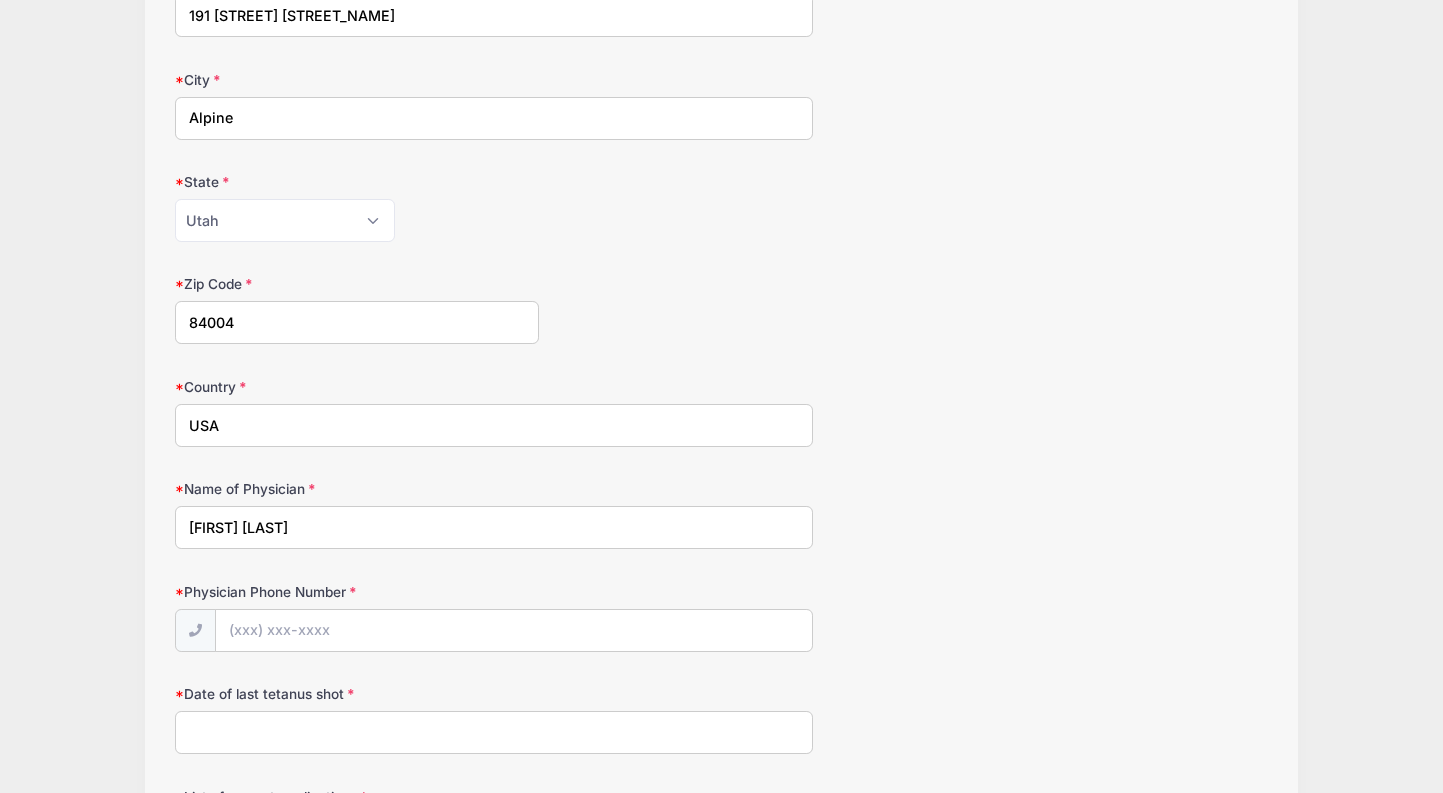 type on "[FIRST] [LAST]" 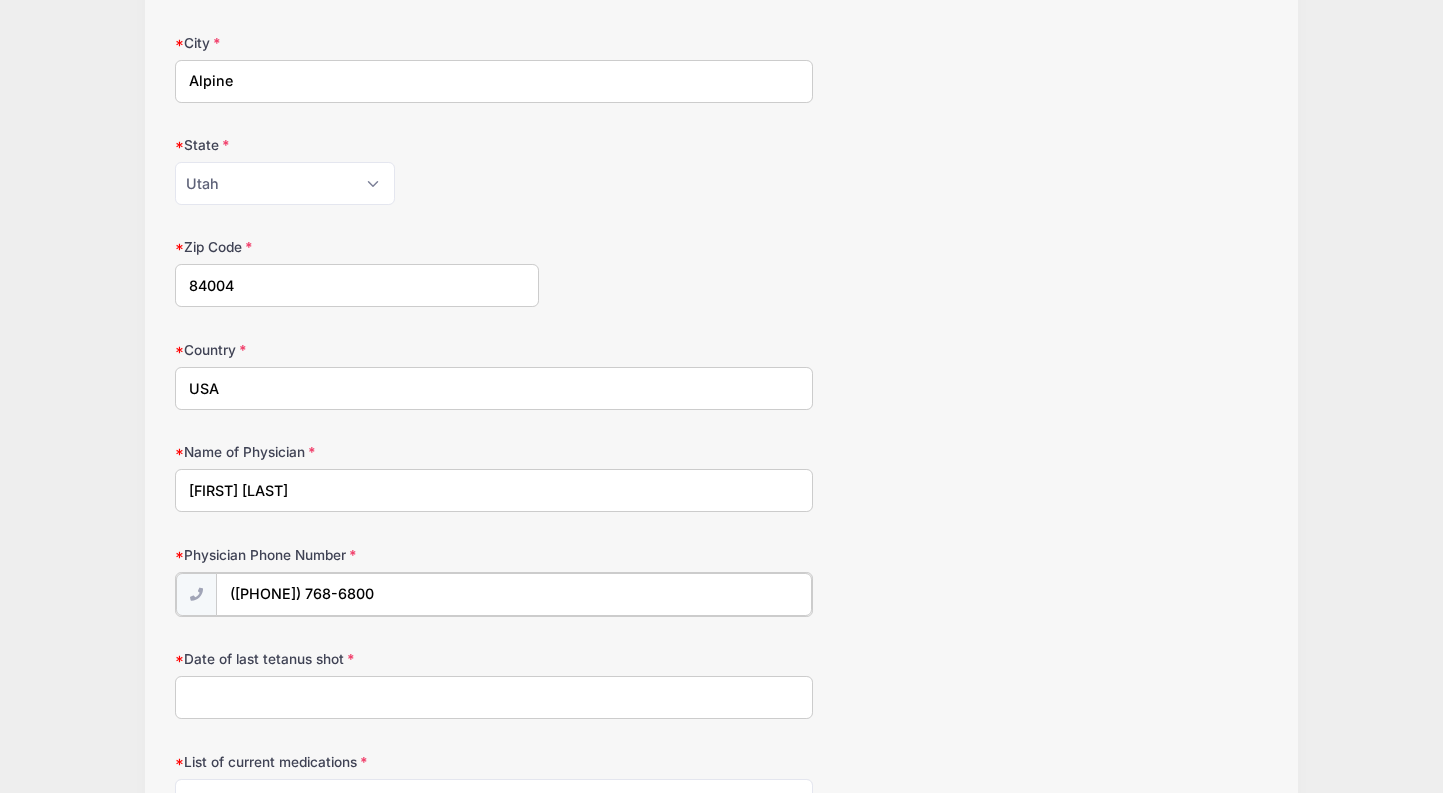 scroll, scrollTop: 1495, scrollLeft: 0, axis: vertical 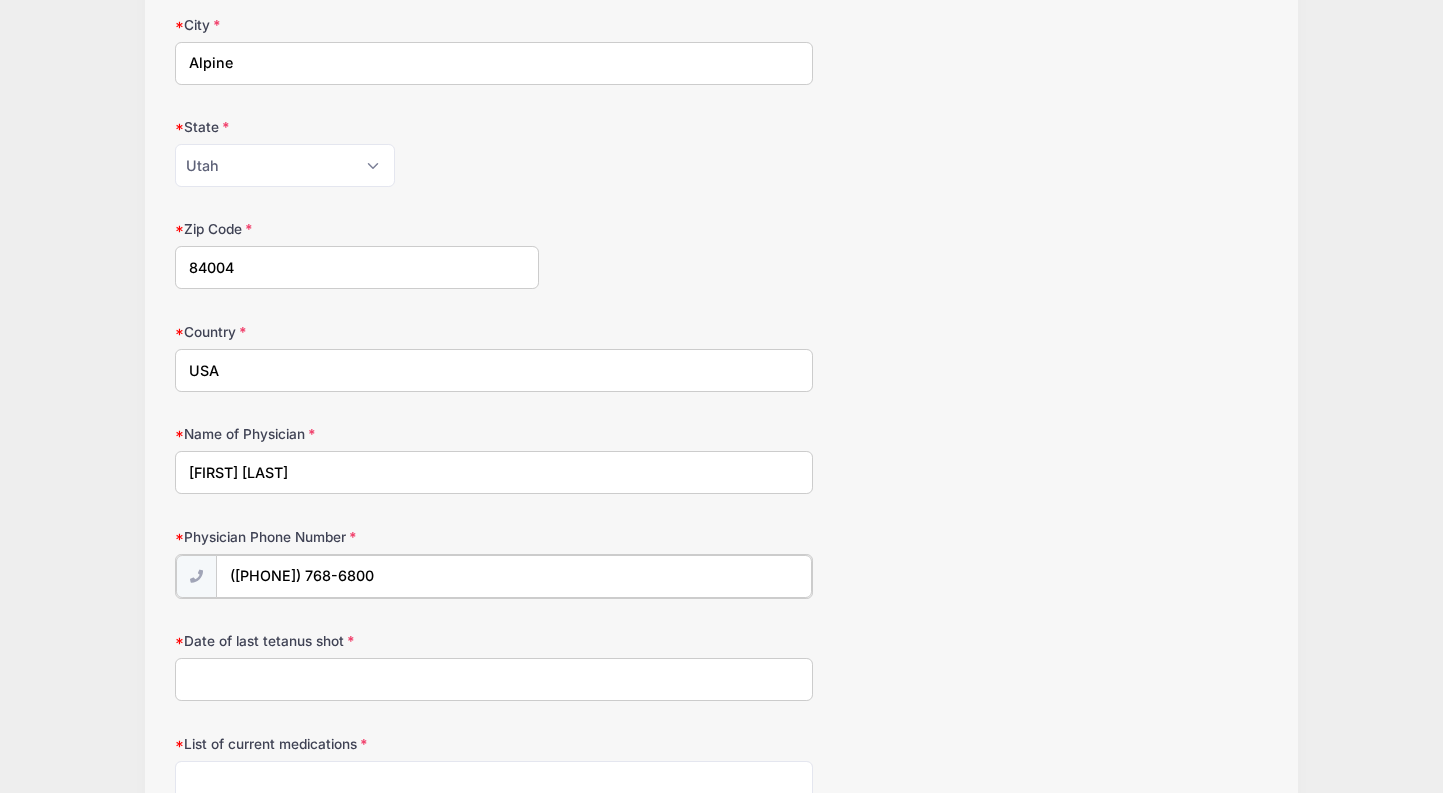 type on "([PHONE]) 768-6800" 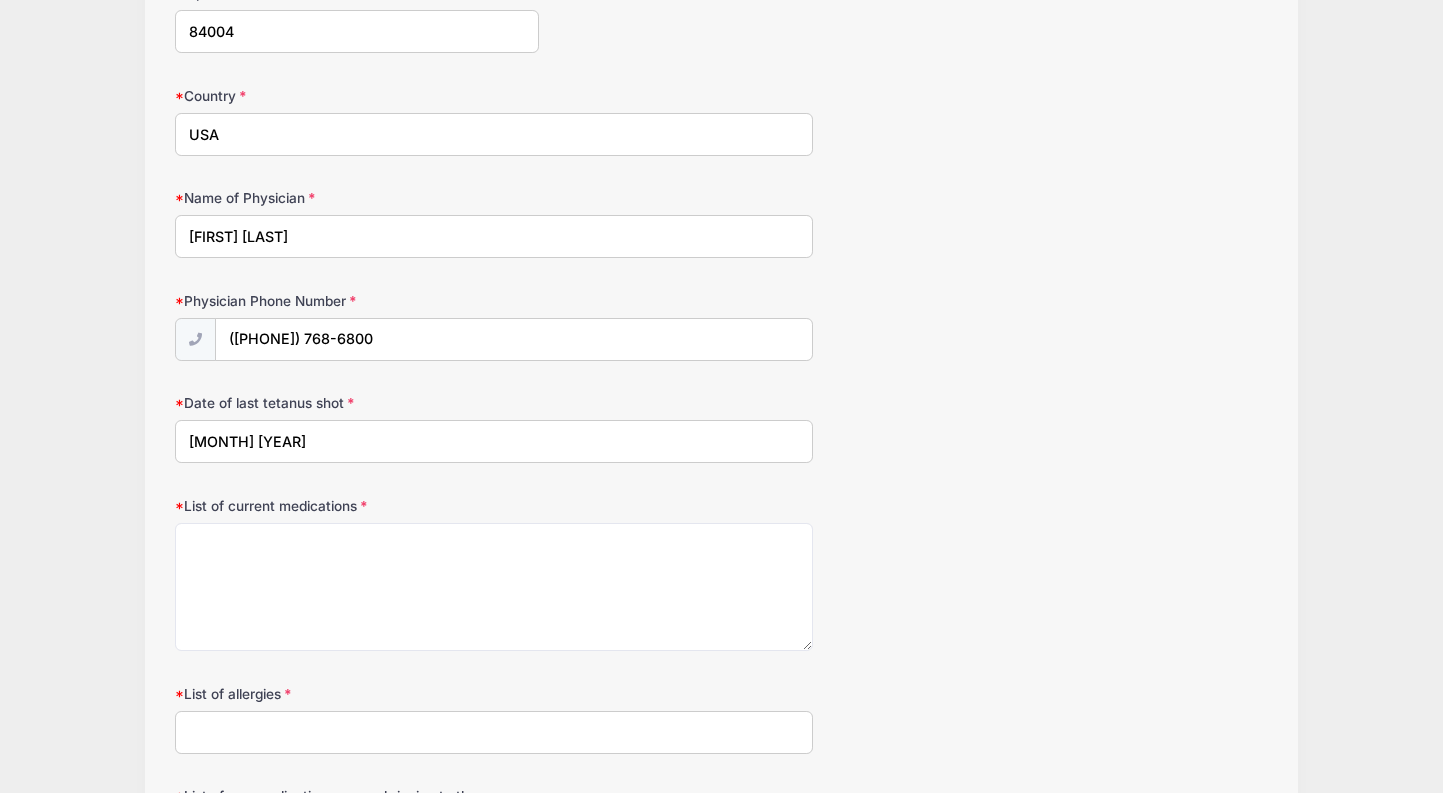 scroll, scrollTop: 1759, scrollLeft: 0, axis: vertical 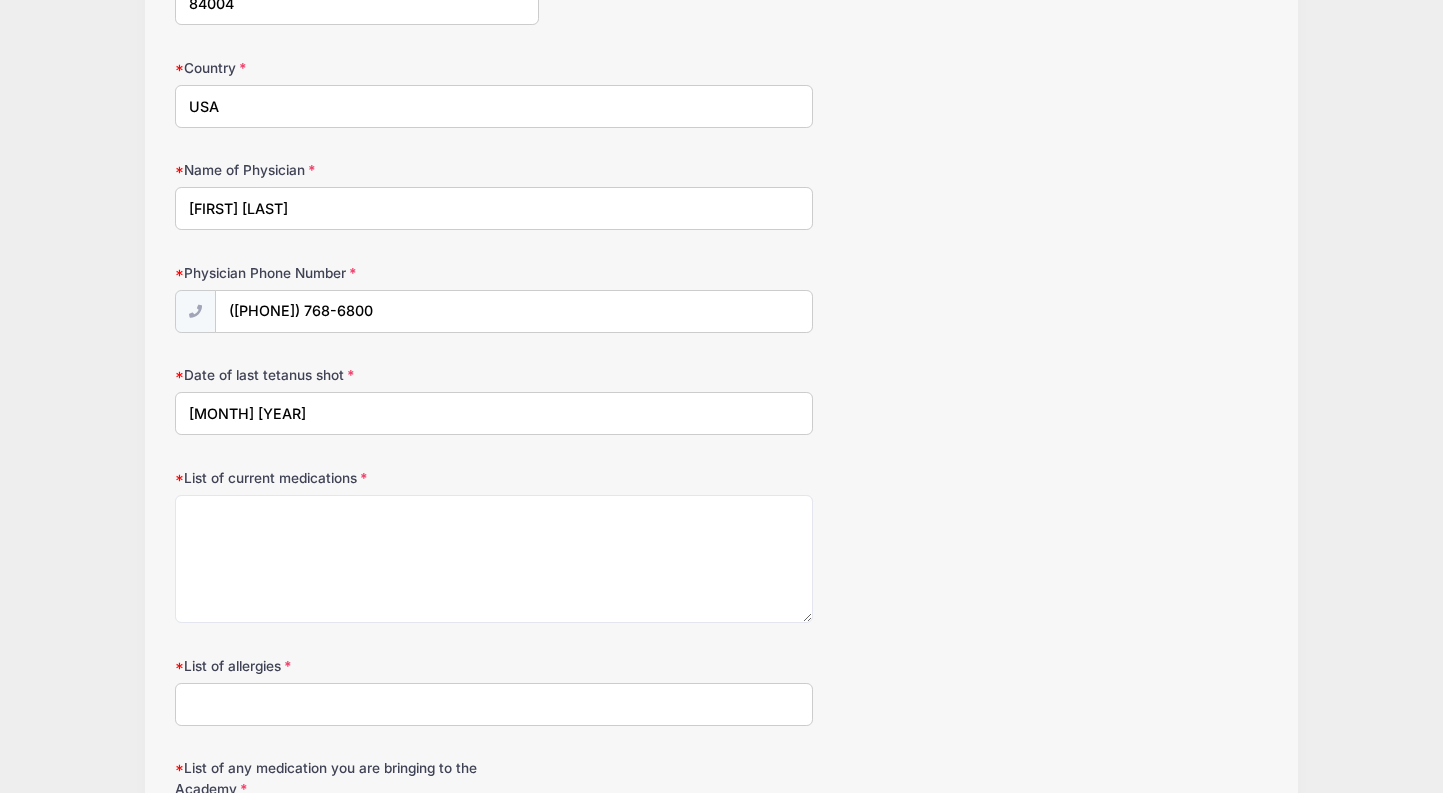 type on "[MONTH] [YEAR]" 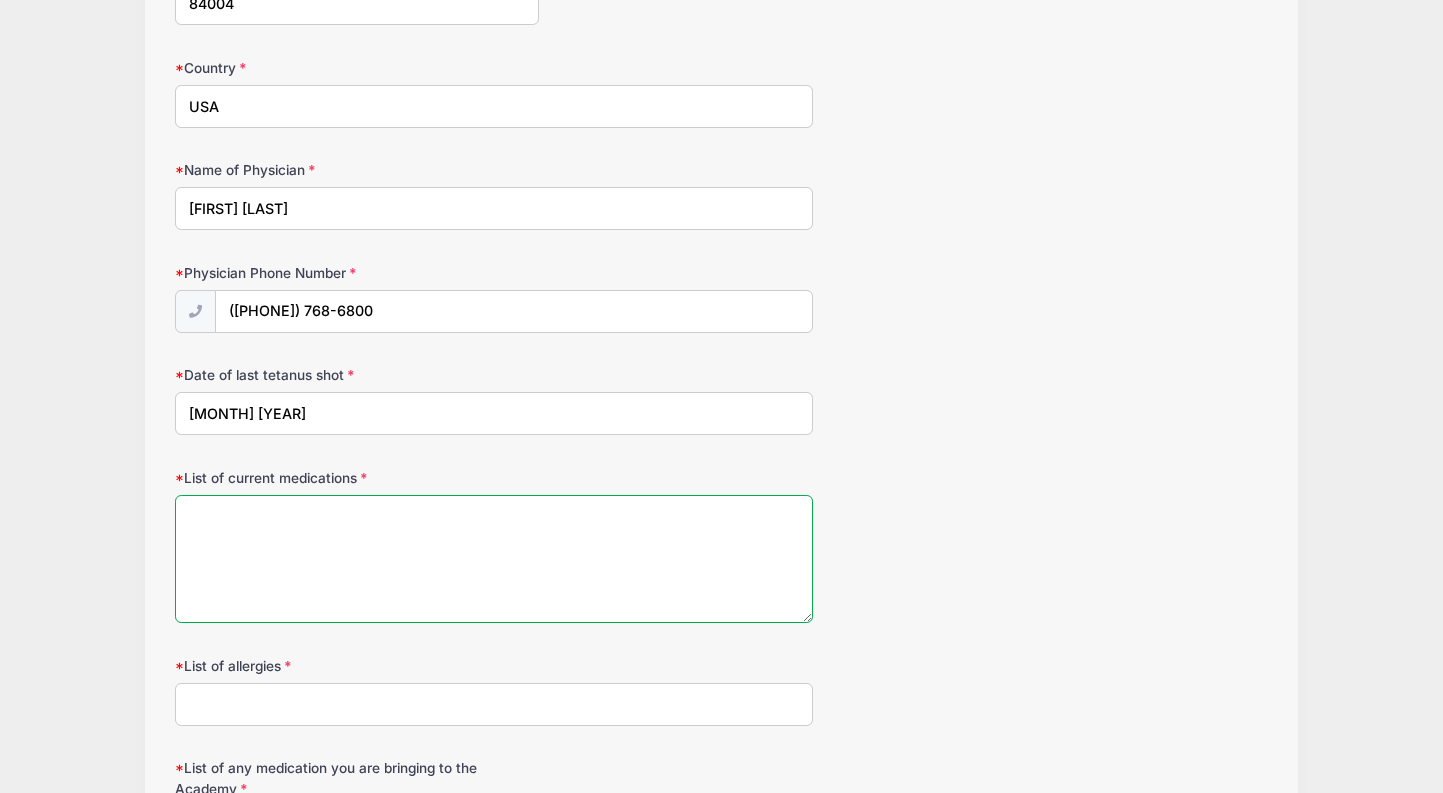 click on "List of current medications" at bounding box center (494, 559) 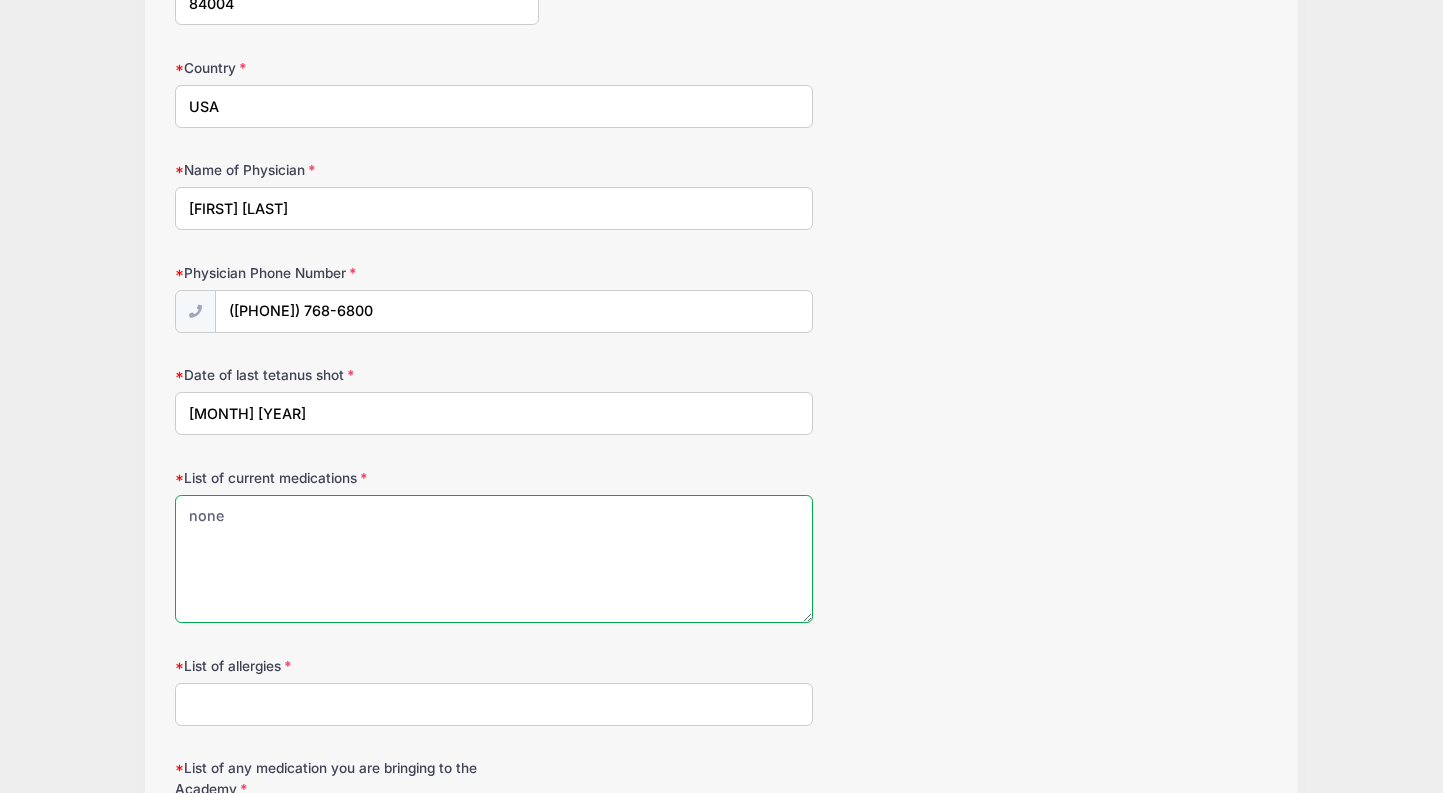 type on "none" 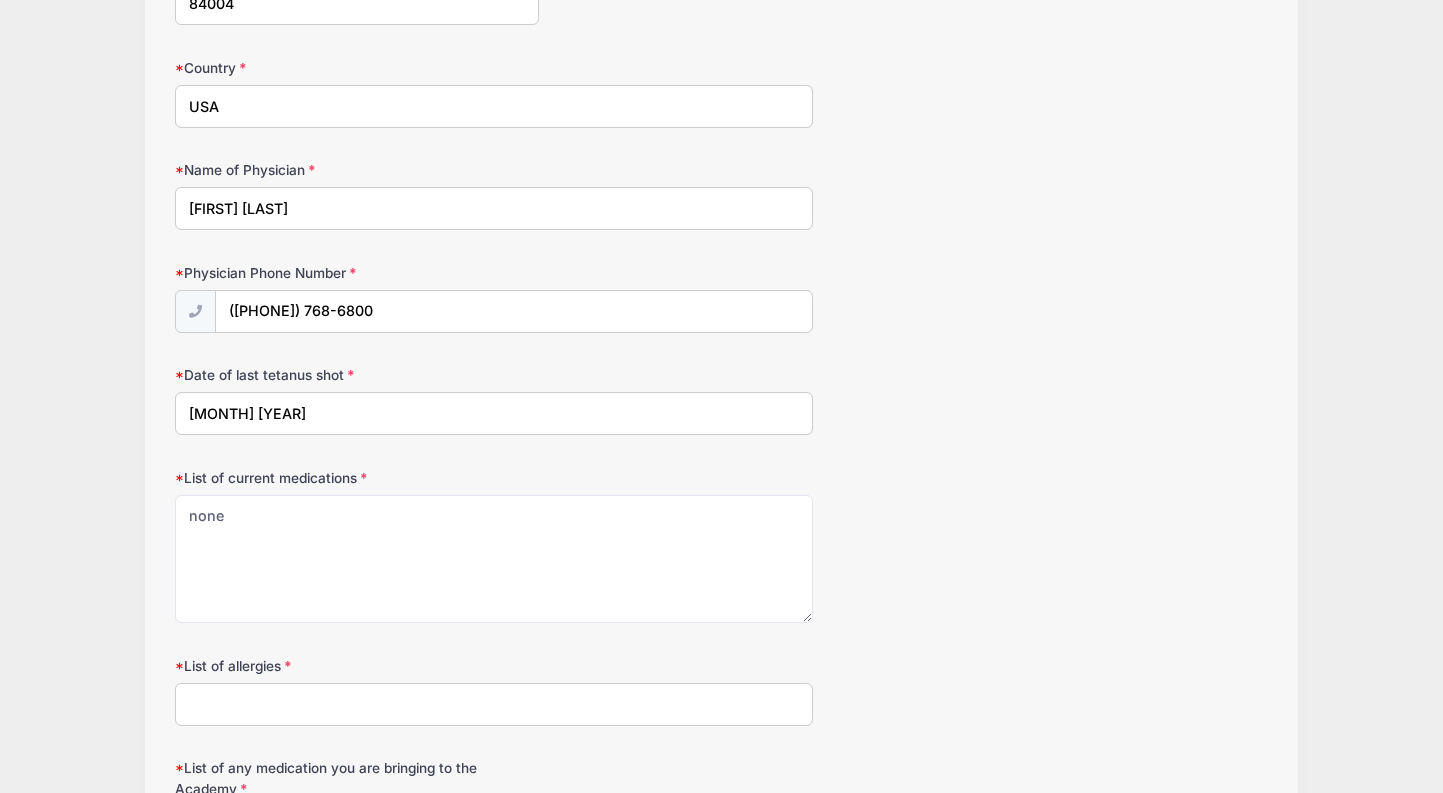 click on "List of allergies" at bounding box center [494, 704] 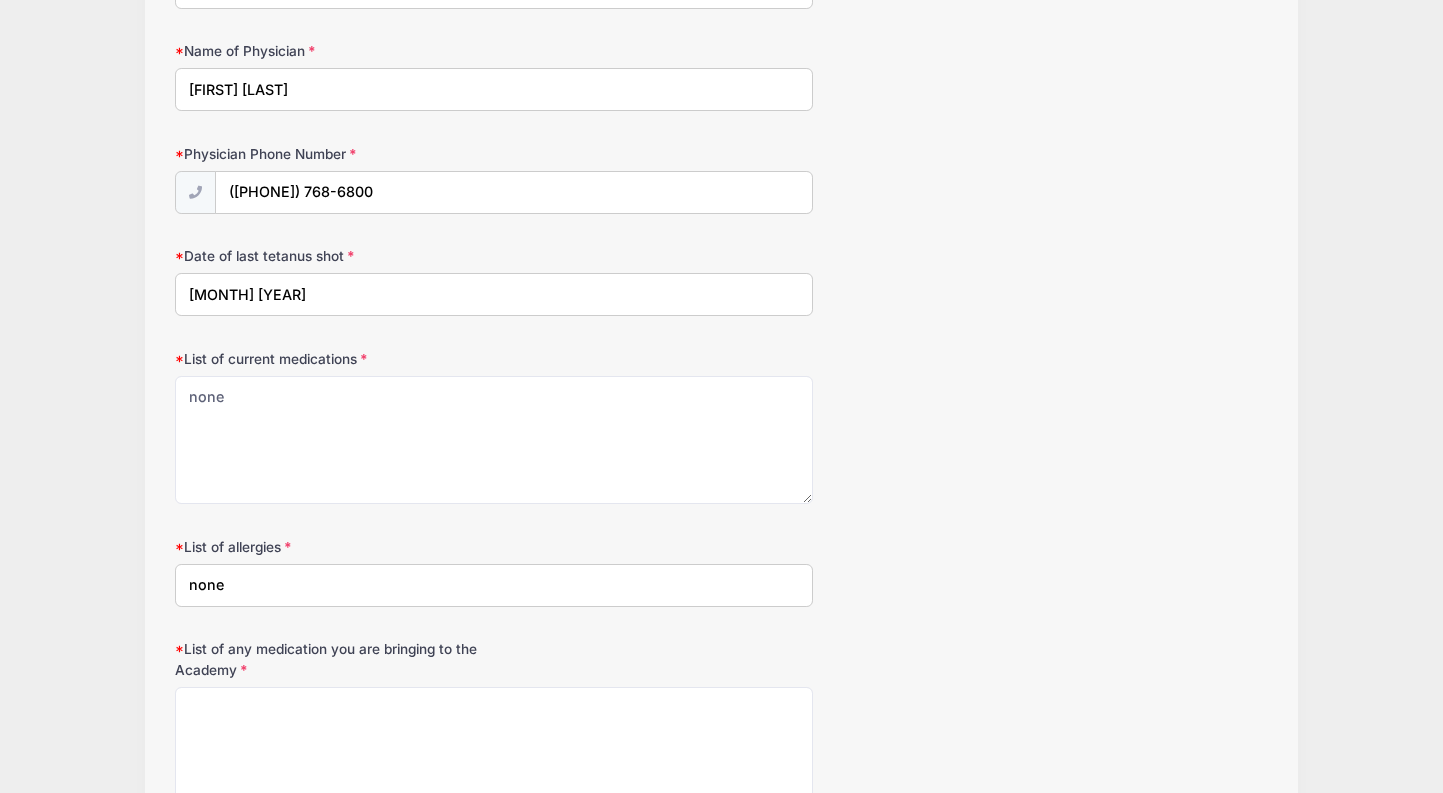 scroll, scrollTop: 1909, scrollLeft: 0, axis: vertical 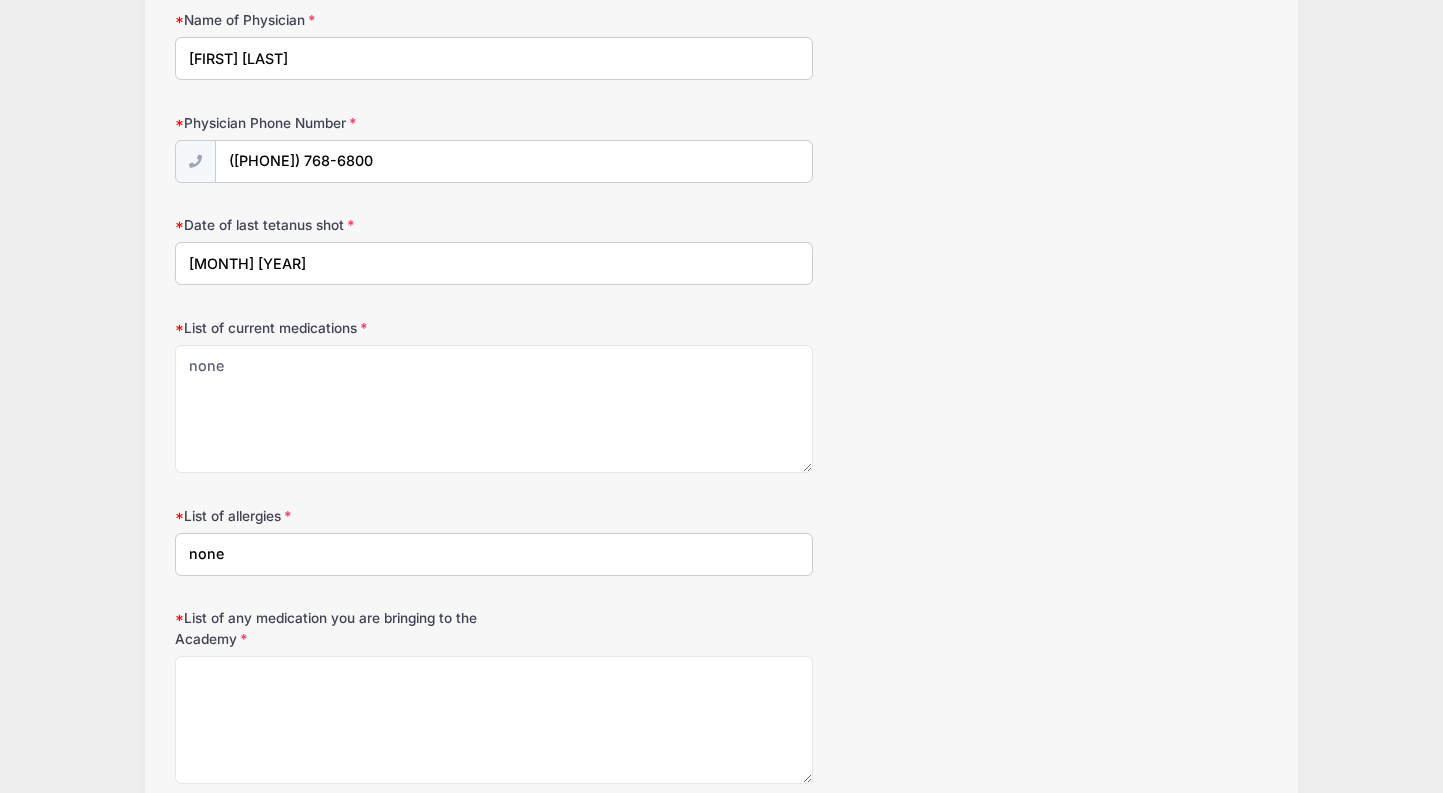 type on "none" 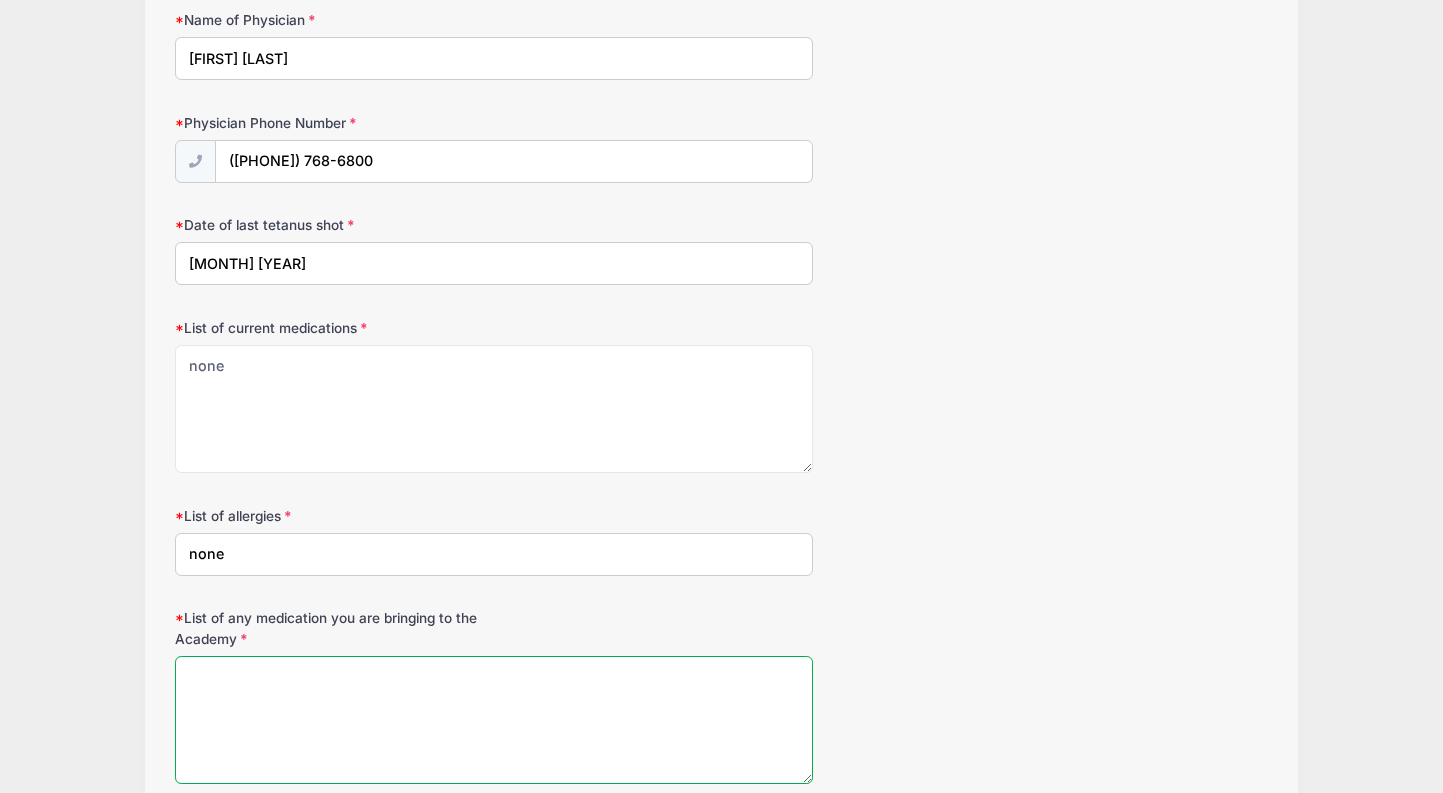 click on "List of any medication you are bringing to the Academy" at bounding box center (494, 720) 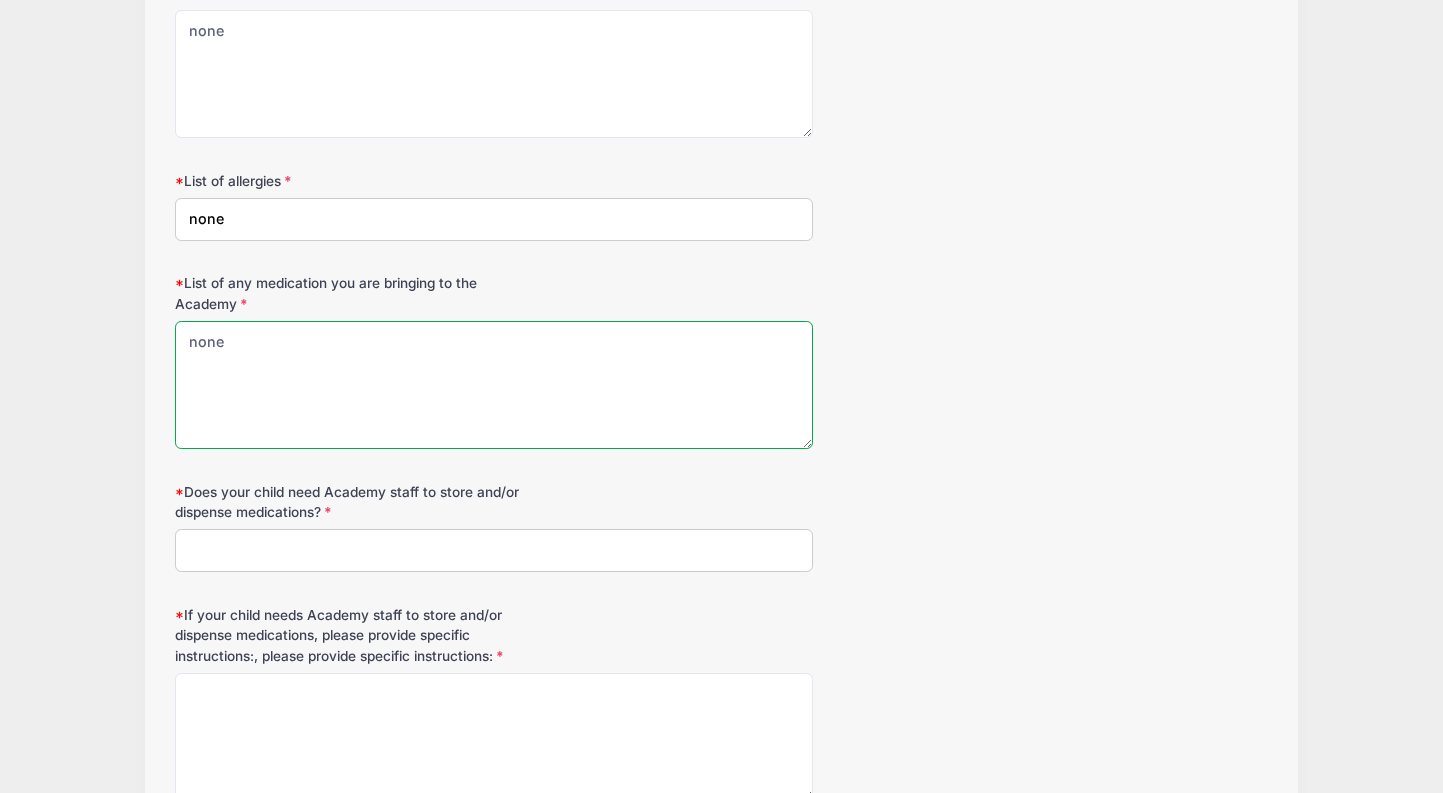 scroll, scrollTop: 2247, scrollLeft: 0, axis: vertical 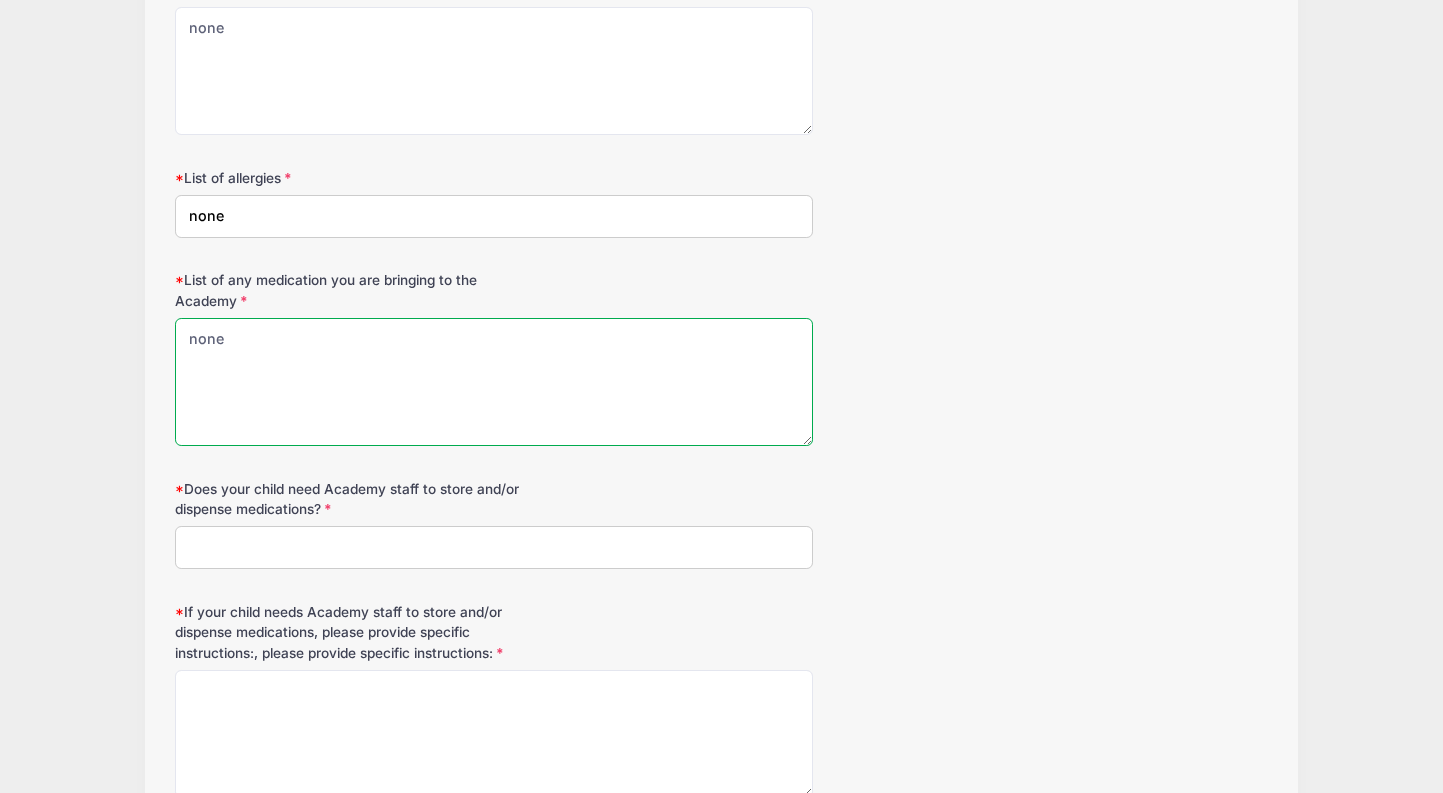 type on "none" 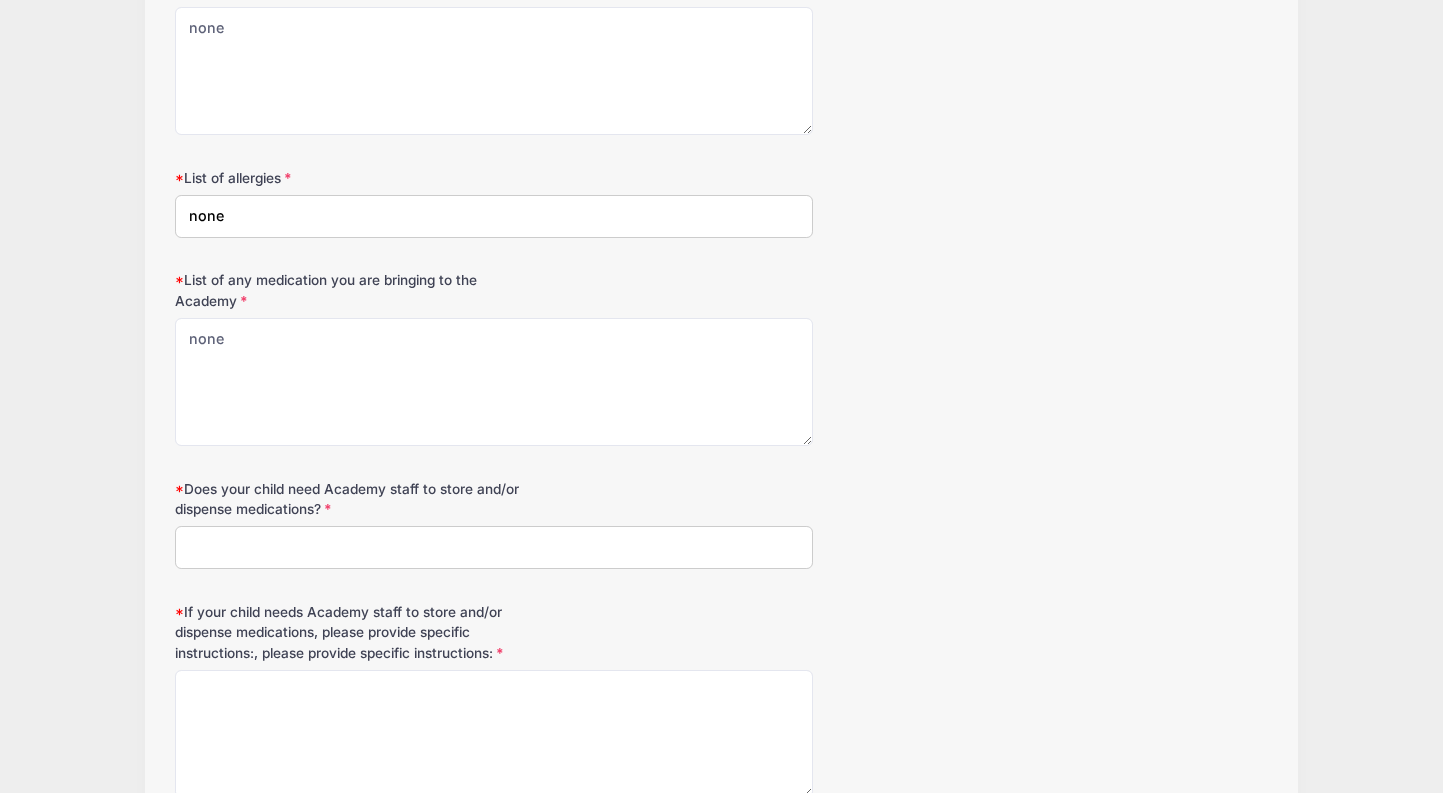 click on "Does your child need Academy staff to store and/or dispense medications?" at bounding box center [494, 547] 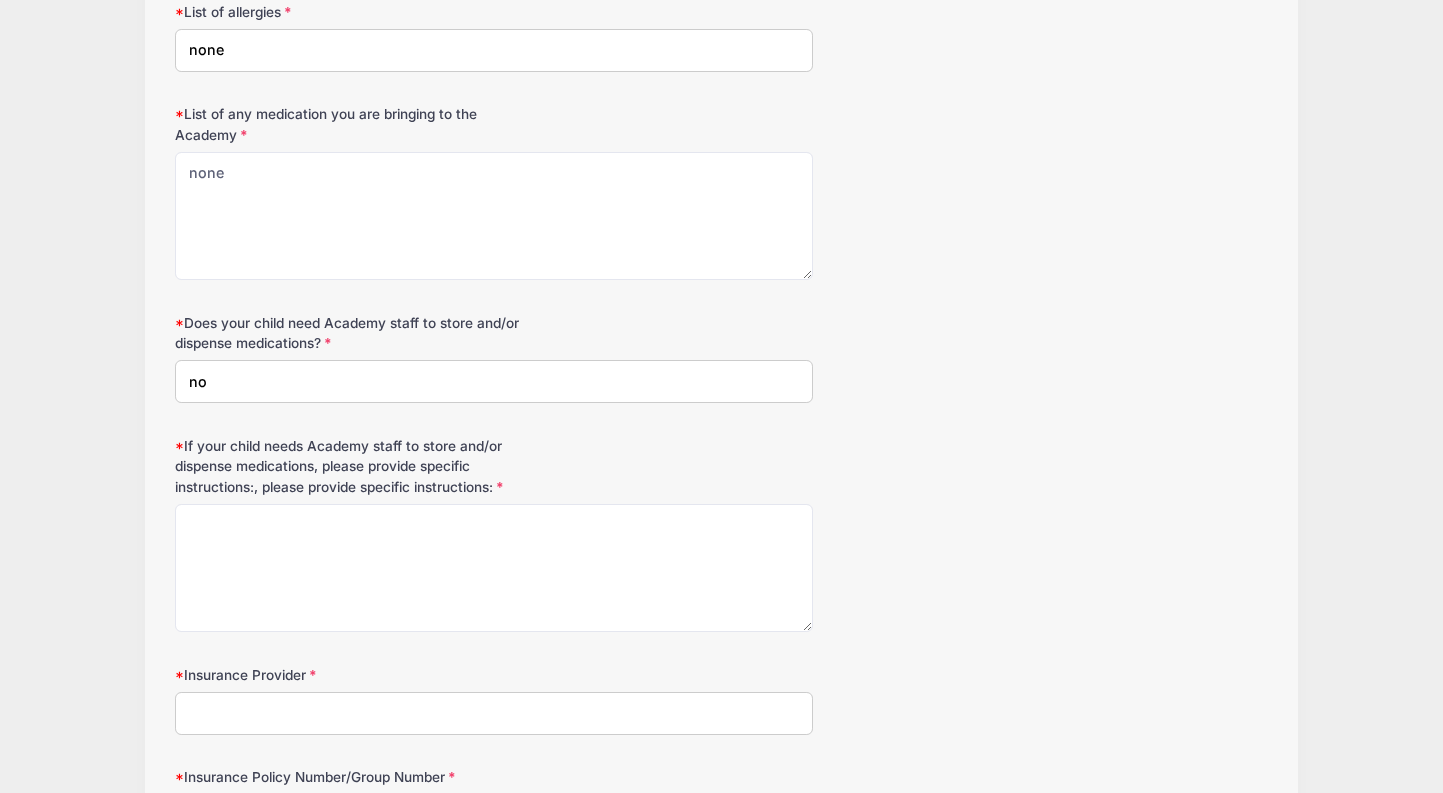 scroll, scrollTop: 2417, scrollLeft: 0, axis: vertical 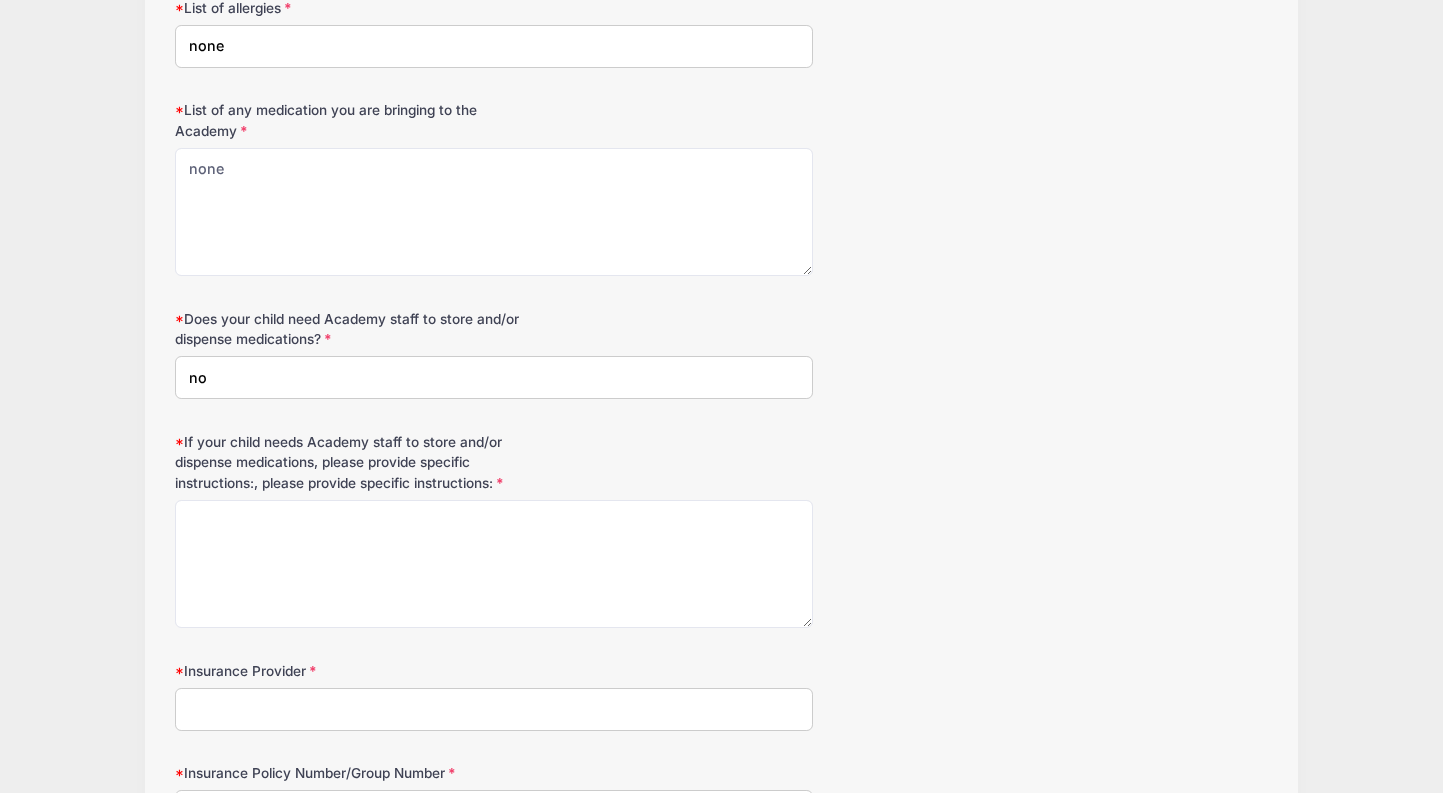 type on "no" 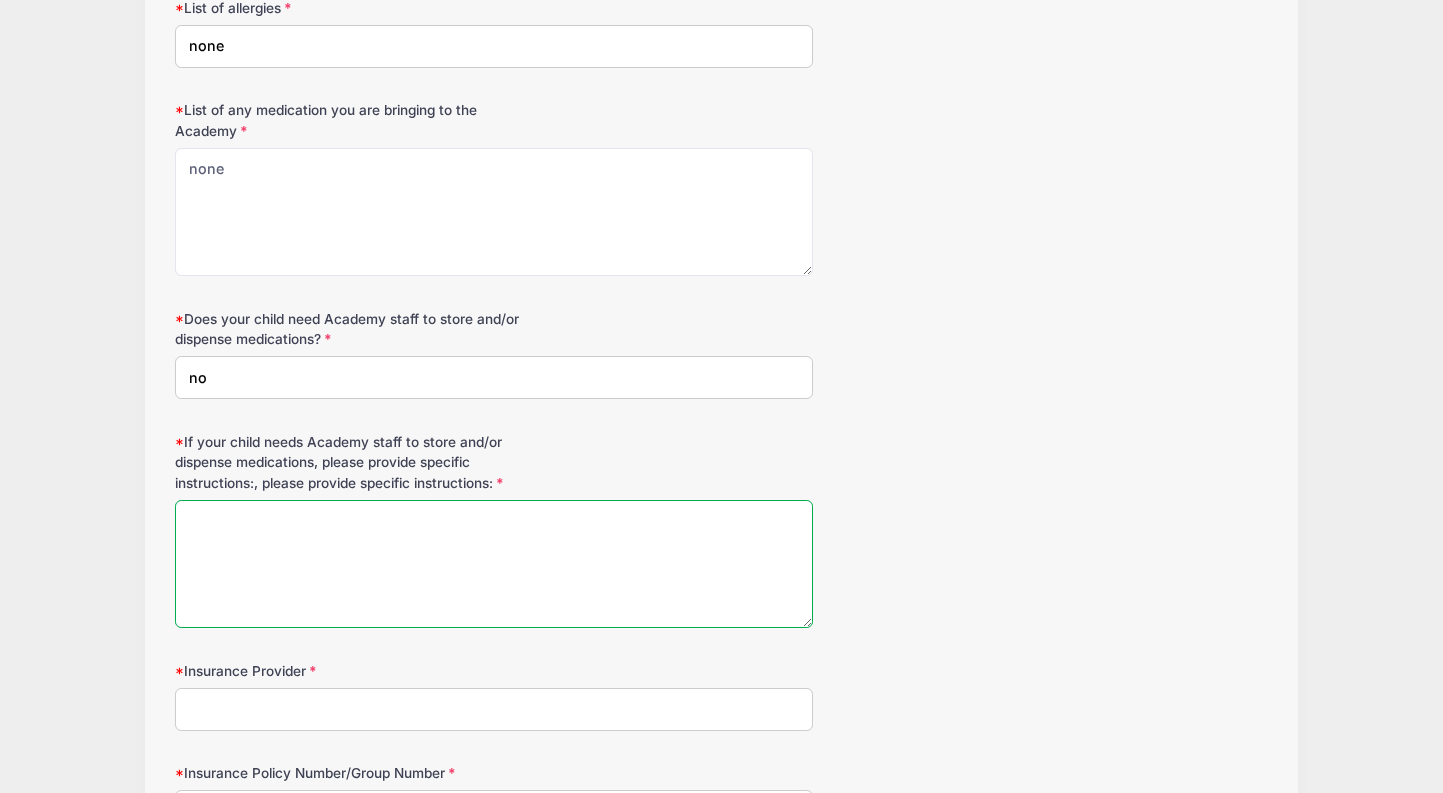 click on "If your child needs Academy staff to store and/or dispense medications, please provide specific instructions:, please provide specific instructions:" at bounding box center [494, 564] 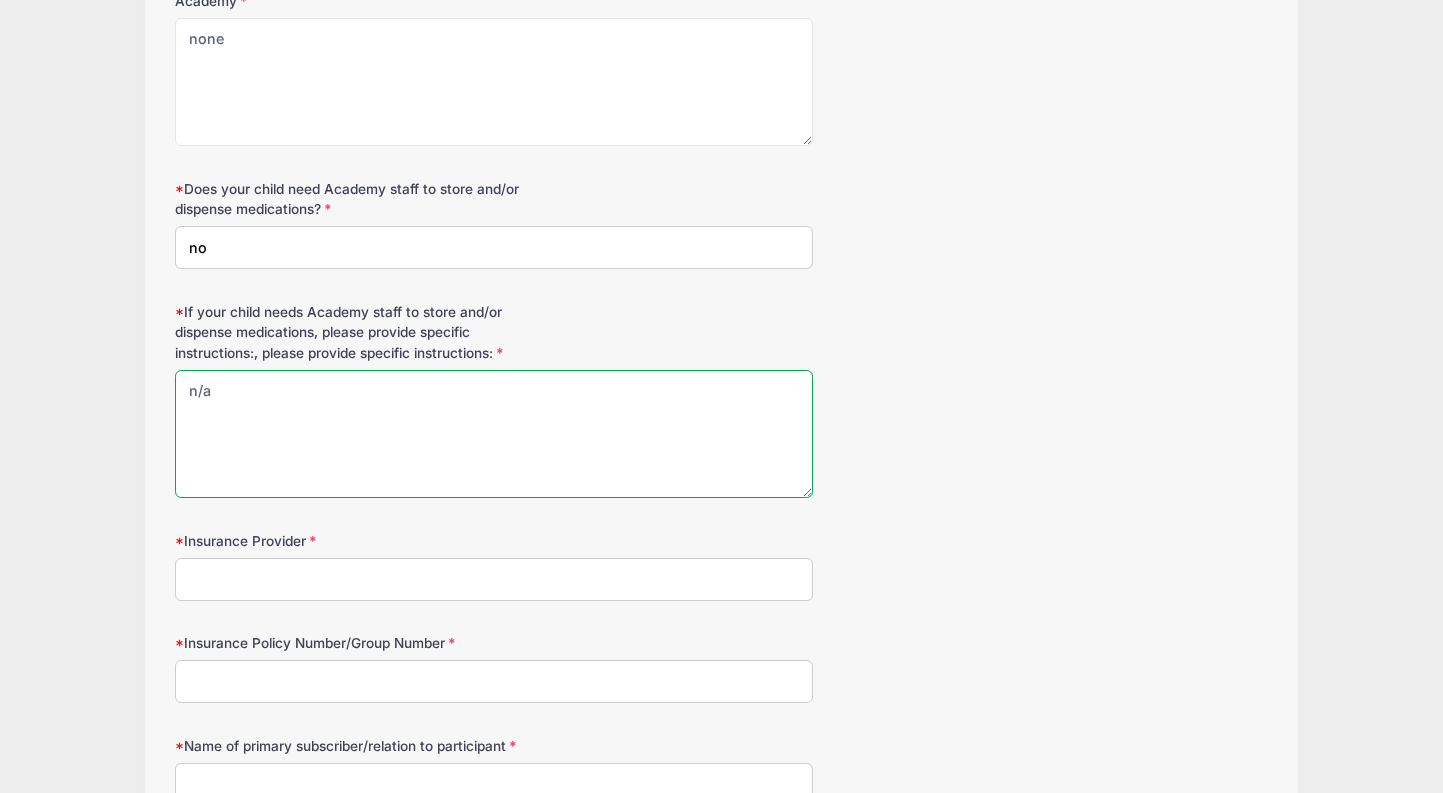 scroll, scrollTop: 2551, scrollLeft: 0, axis: vertical 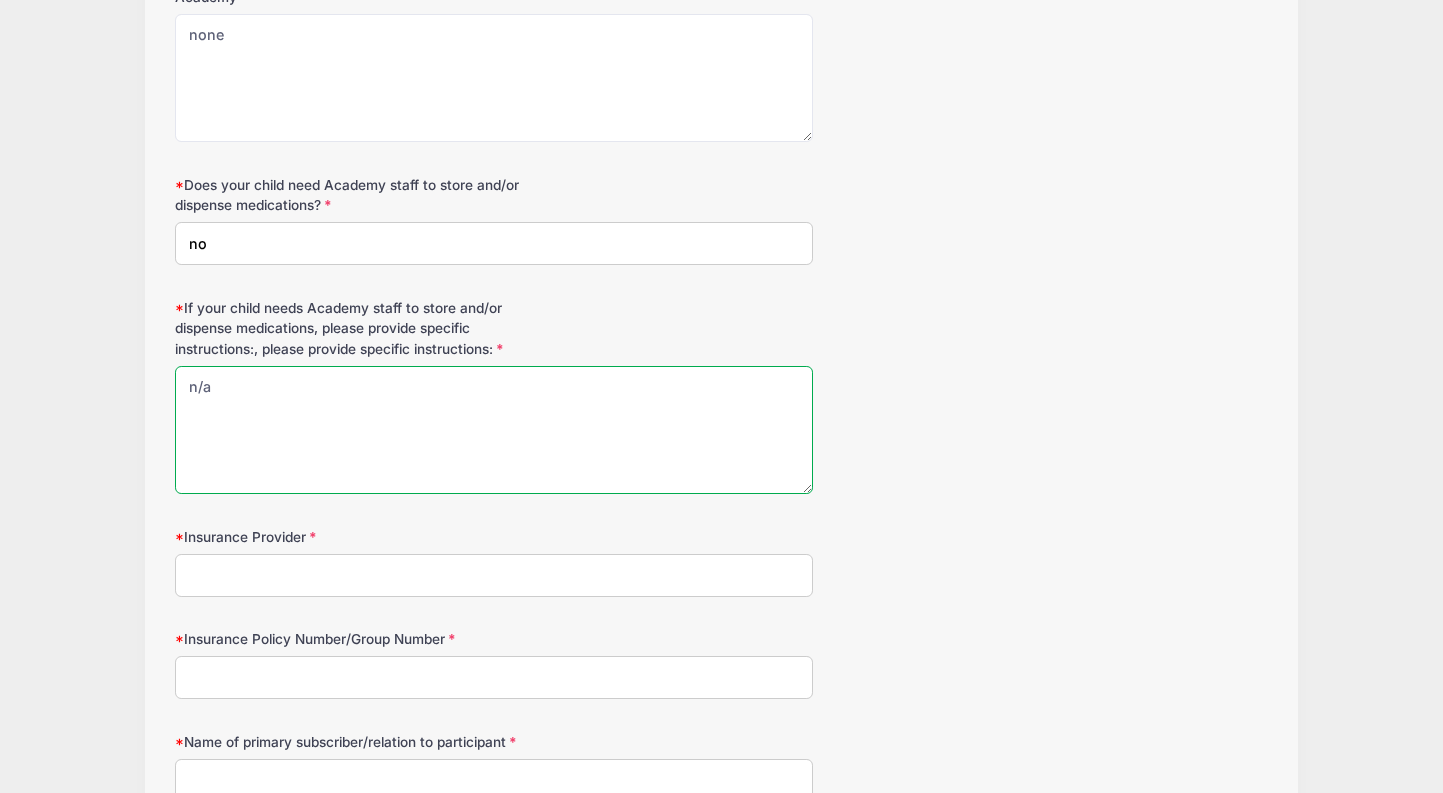 type on "n/a" 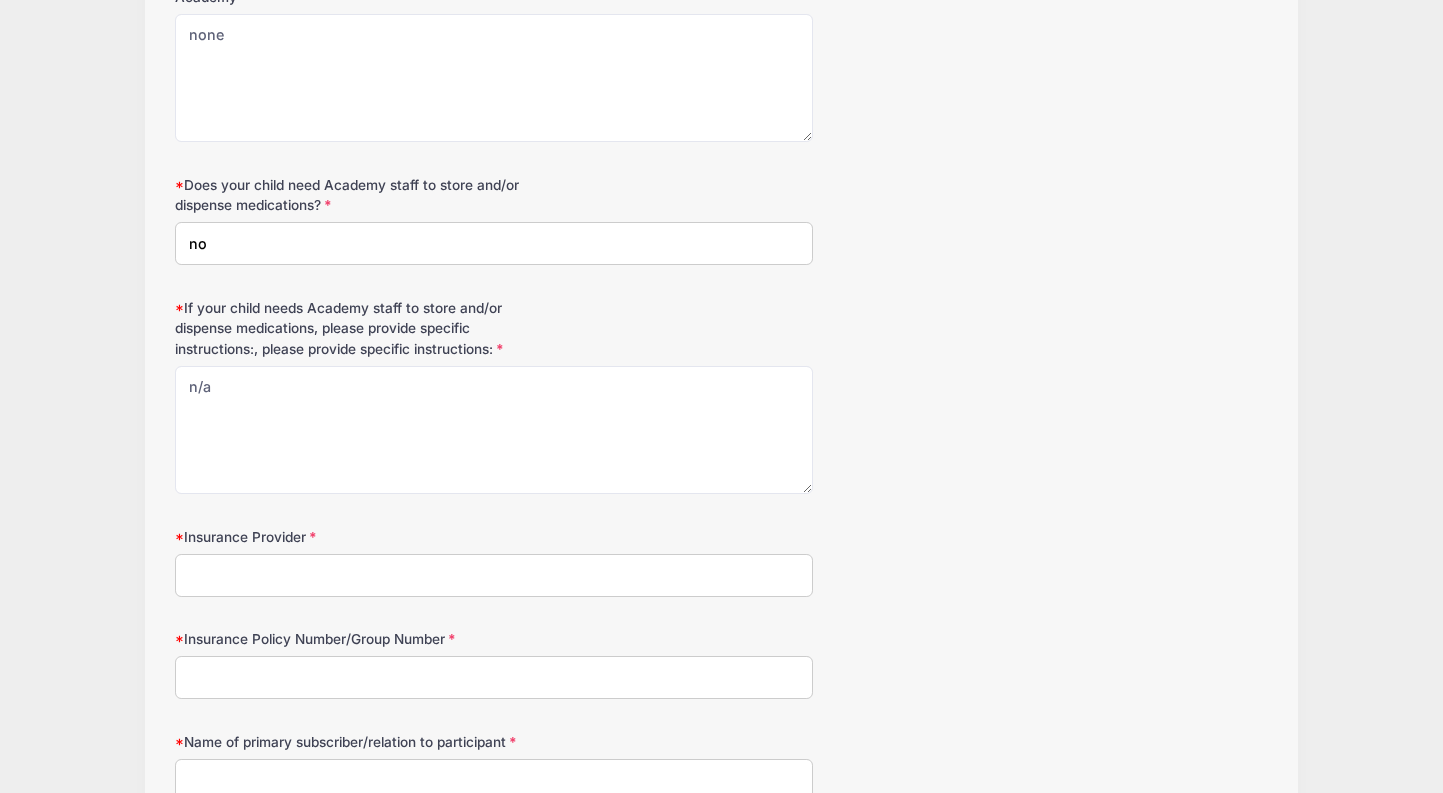 click on "Insurance Provider" at bounding box center [494, 575] 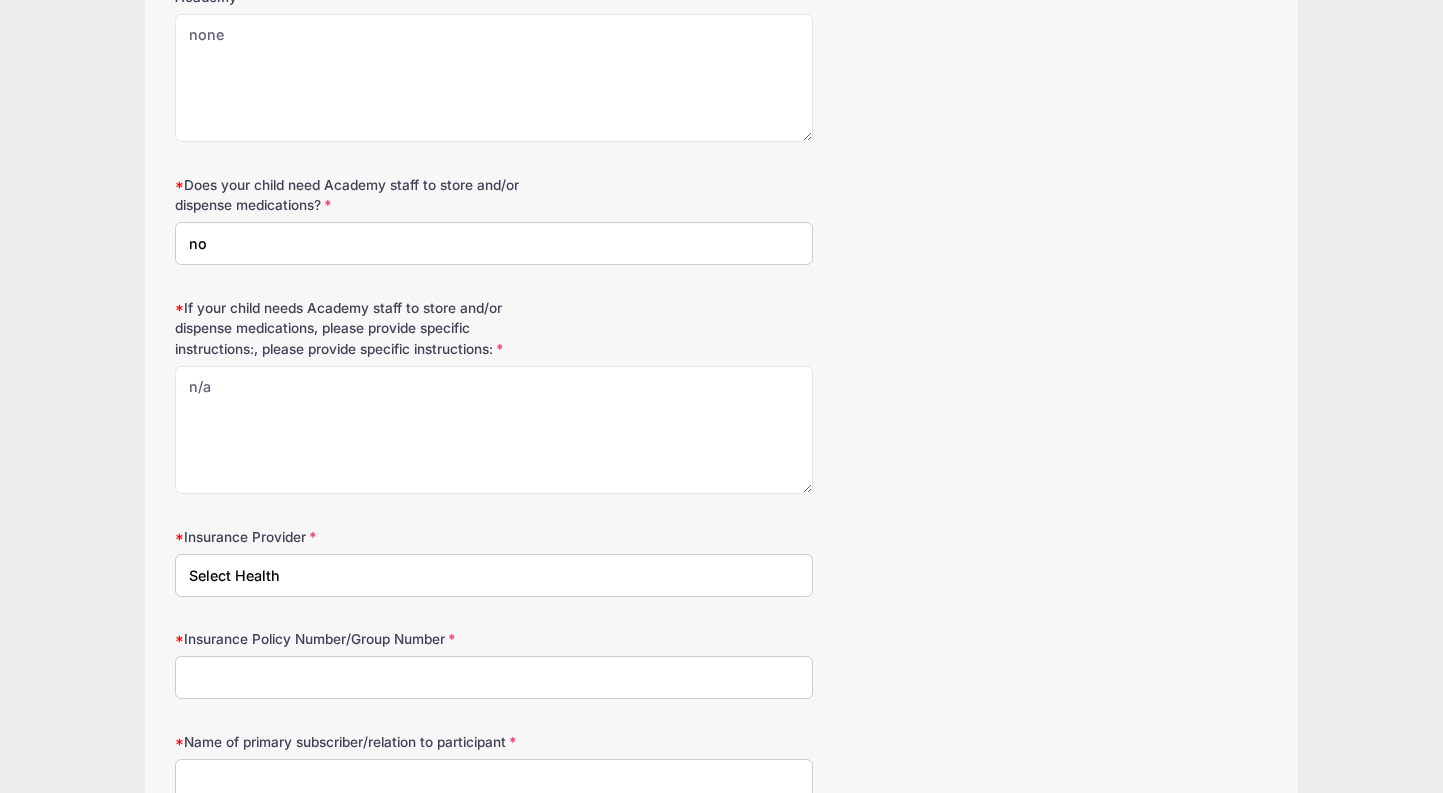 type on "Select Health" 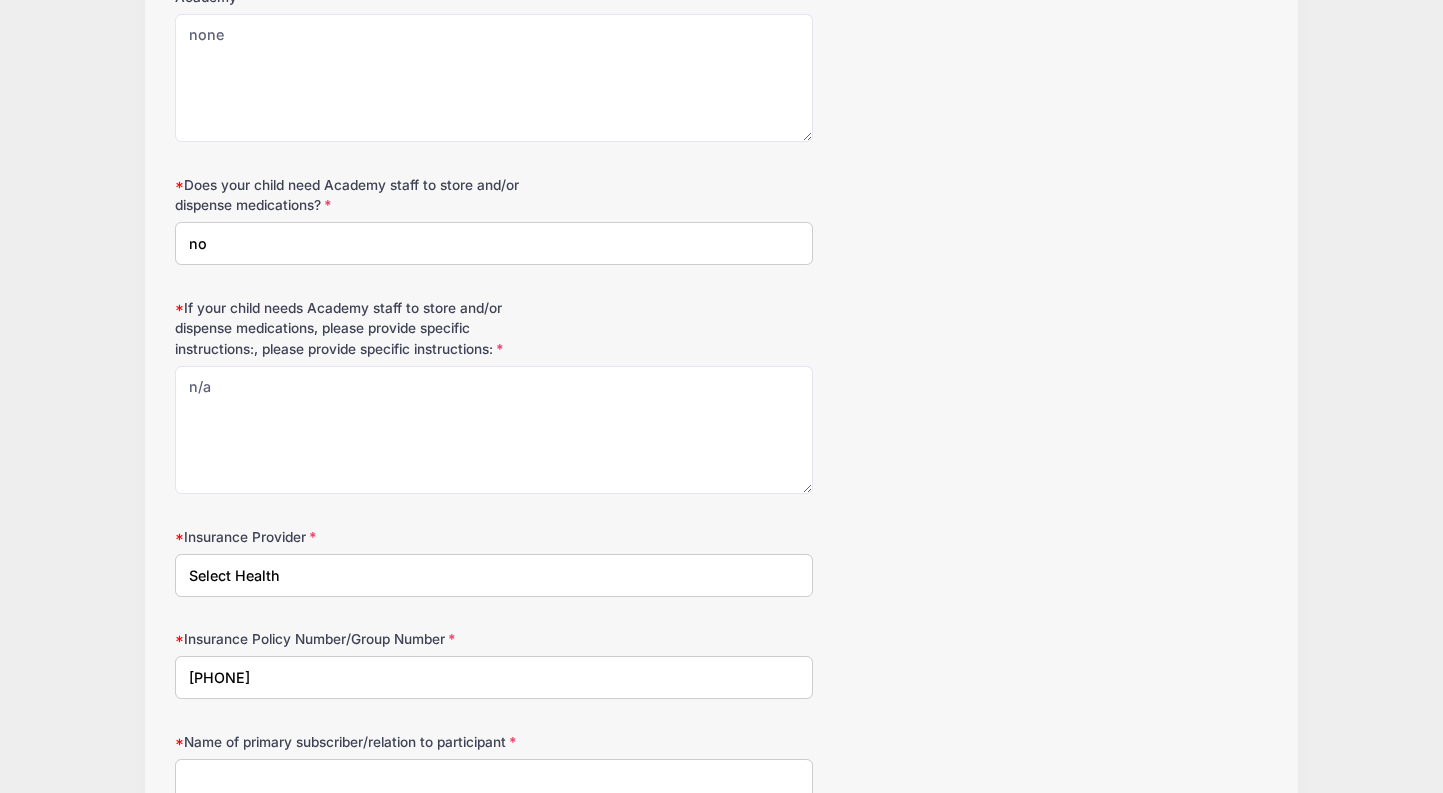 type on "[PHONE]" 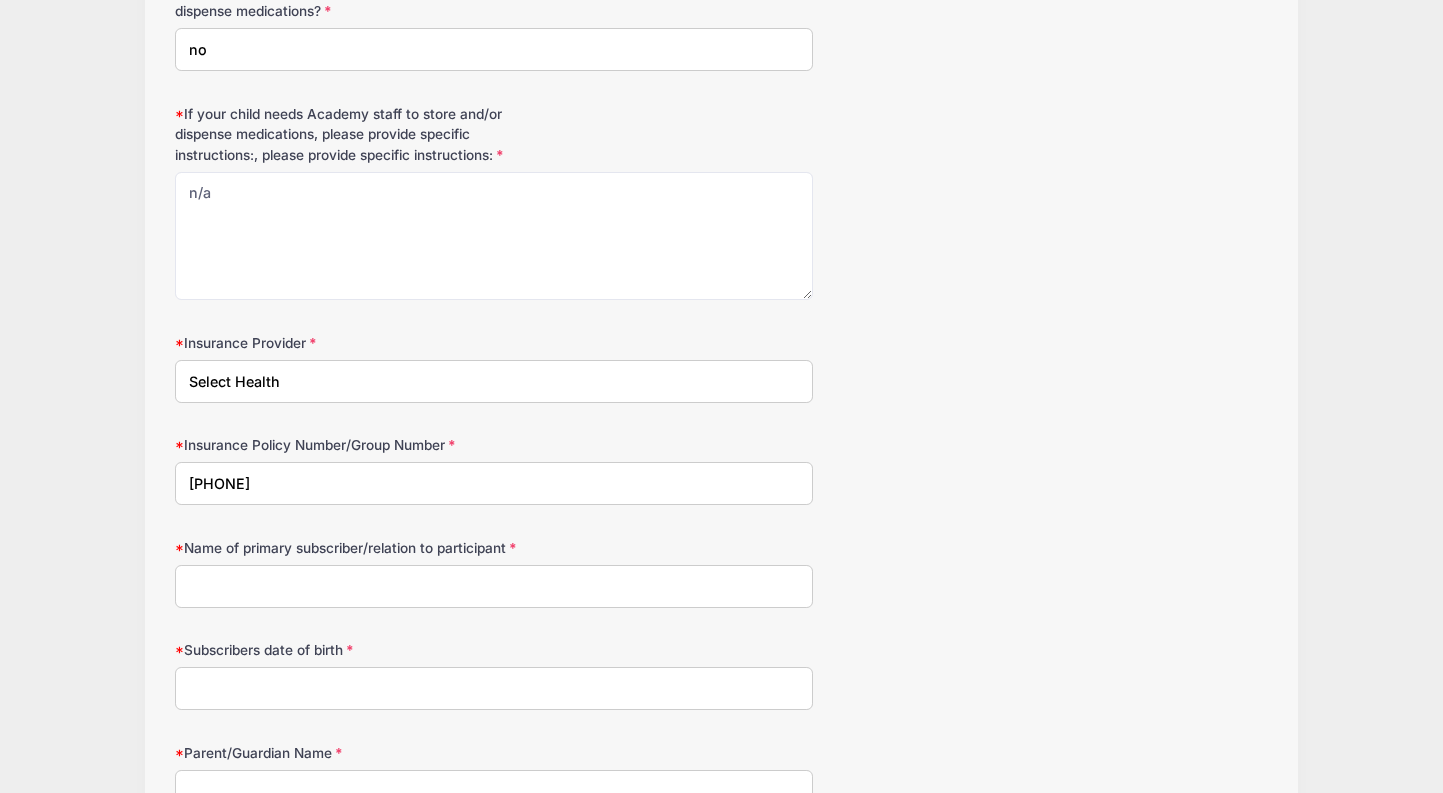 scroll, scrollTop: 2747, scrollLeft: 0, axis: vertical 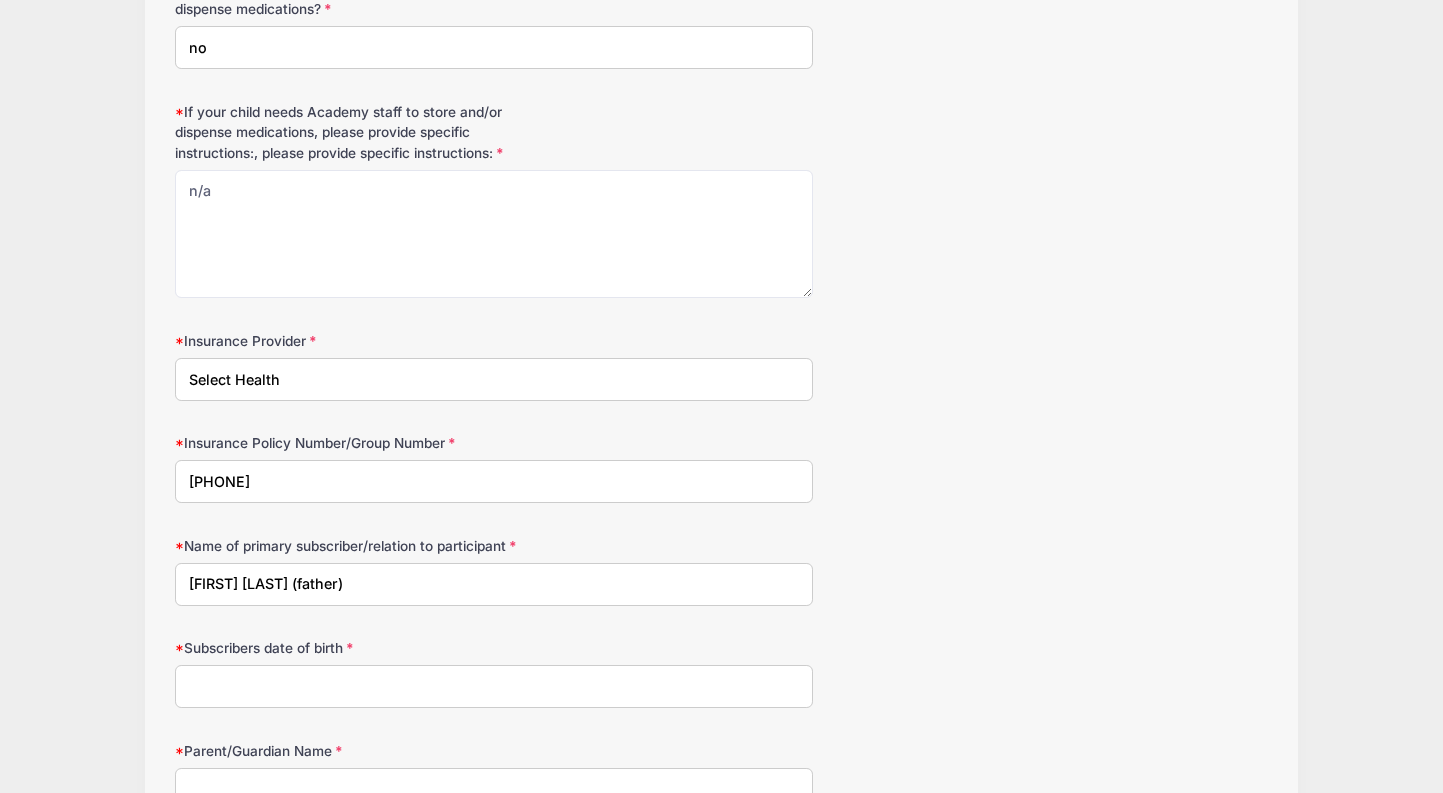 type on "[FIRST] [LAST] (father)" 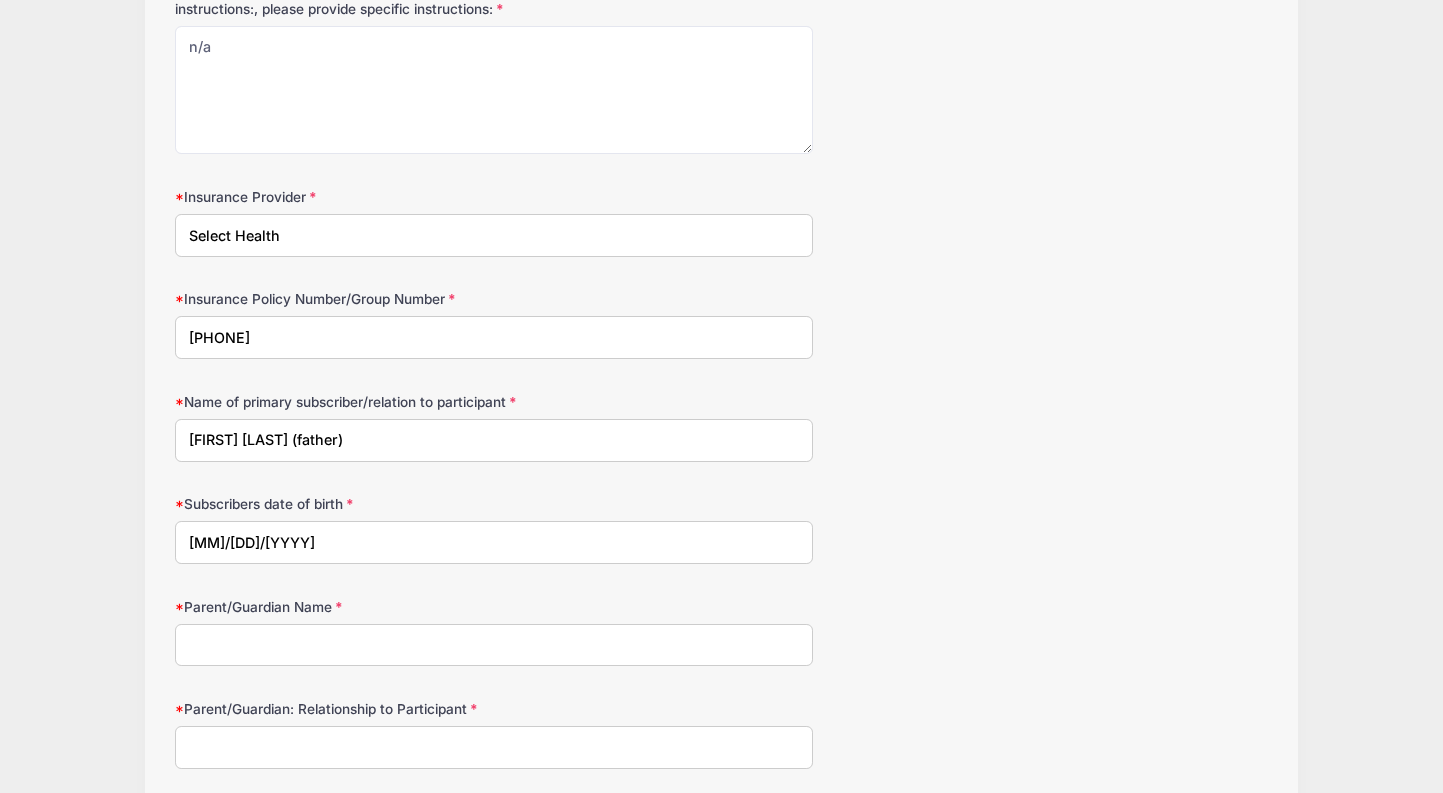 scroll, scrollTop: 2905, scrollLeft: 0, axis: vertical 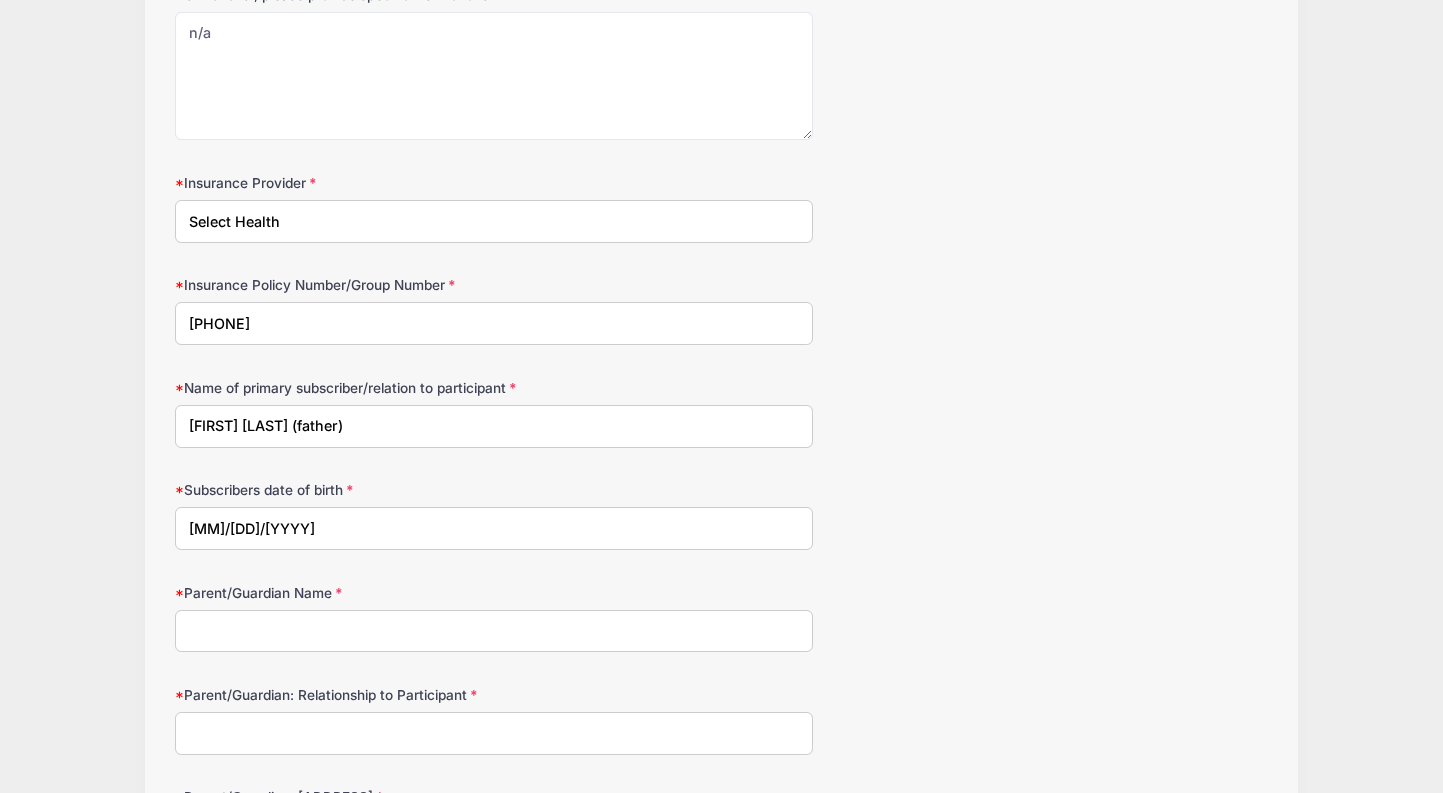 type on "[MM]/[DD]/[YYYY]" 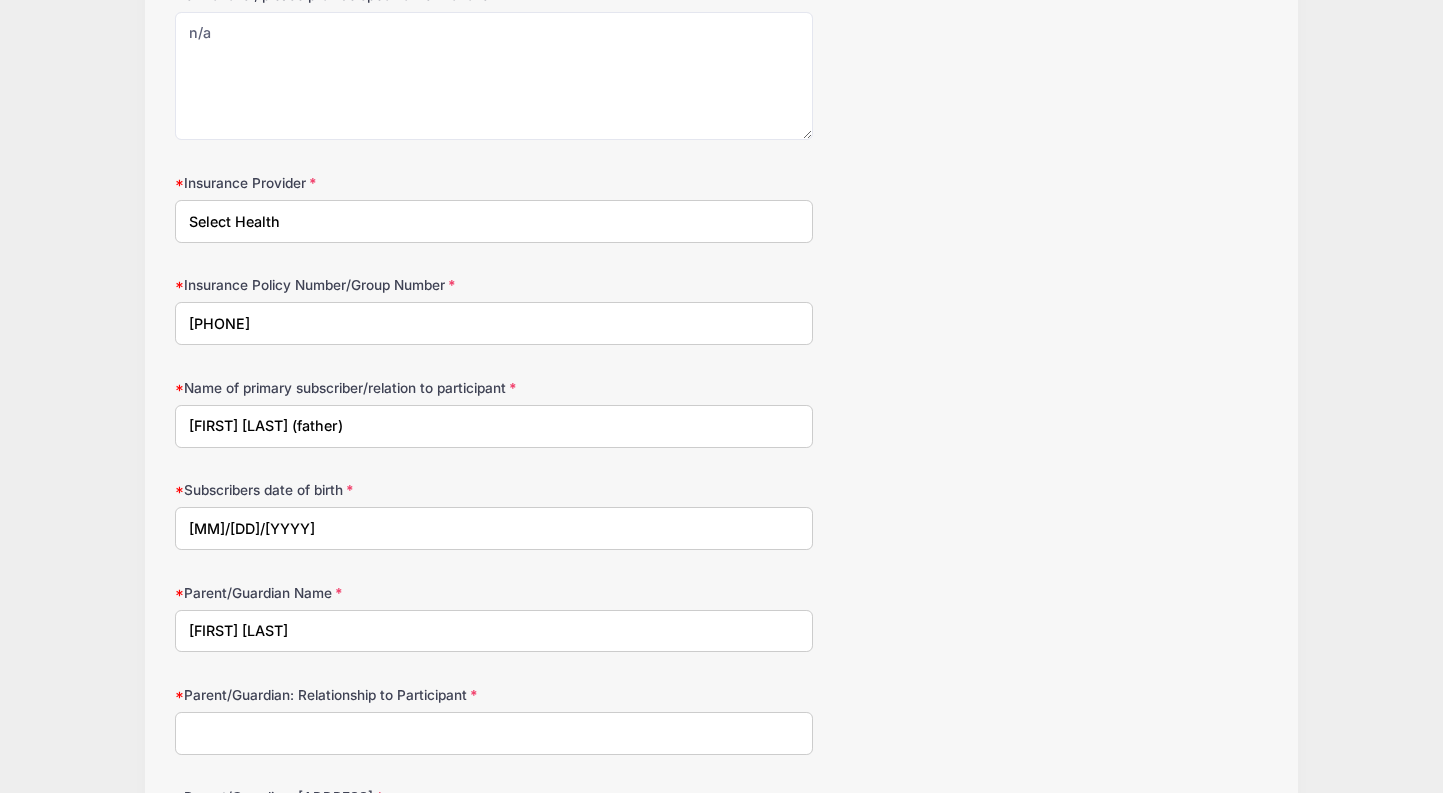 scroll, scrollTop: 2968, scrollLeft: 0, axis: vertical 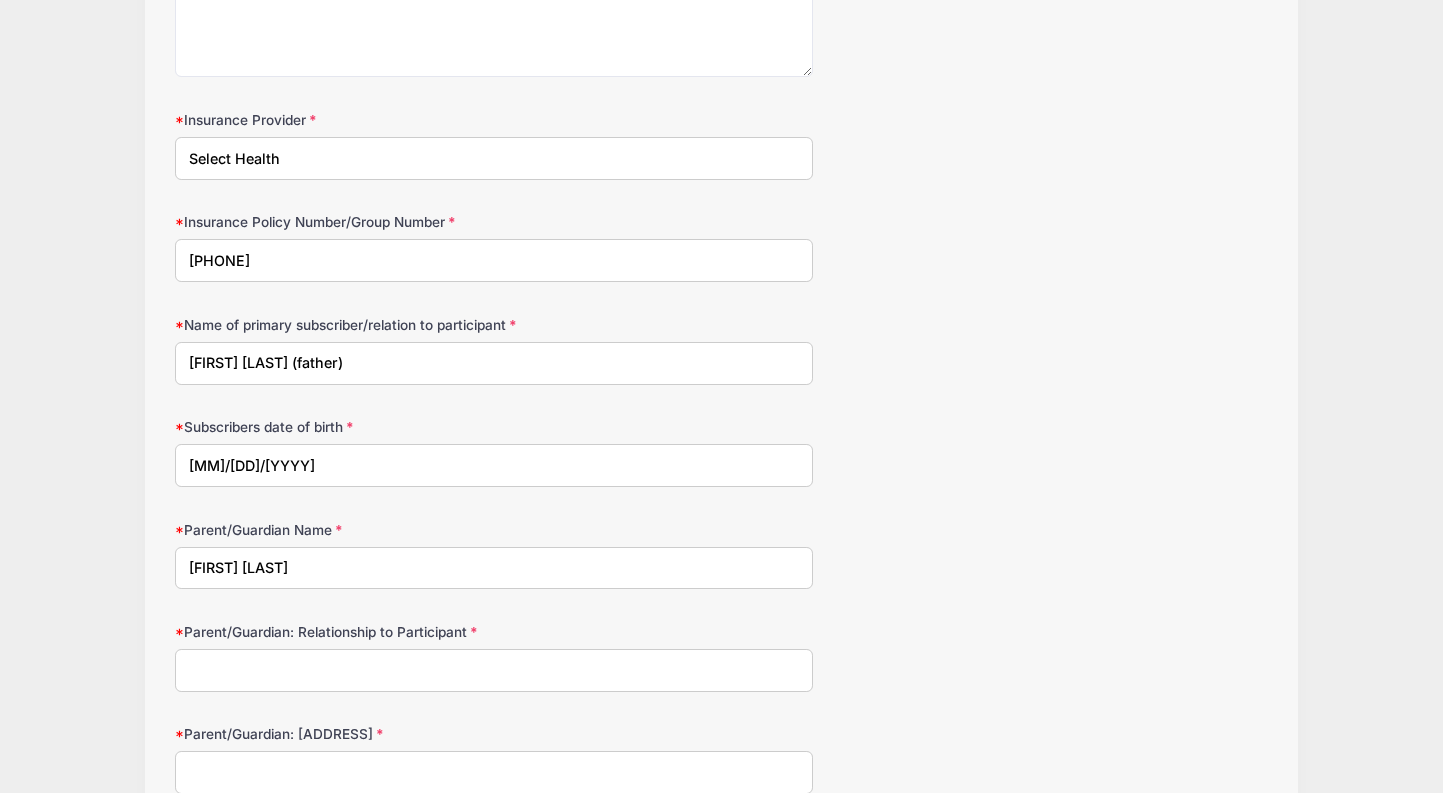 type on "[FIRST] [LAST]" 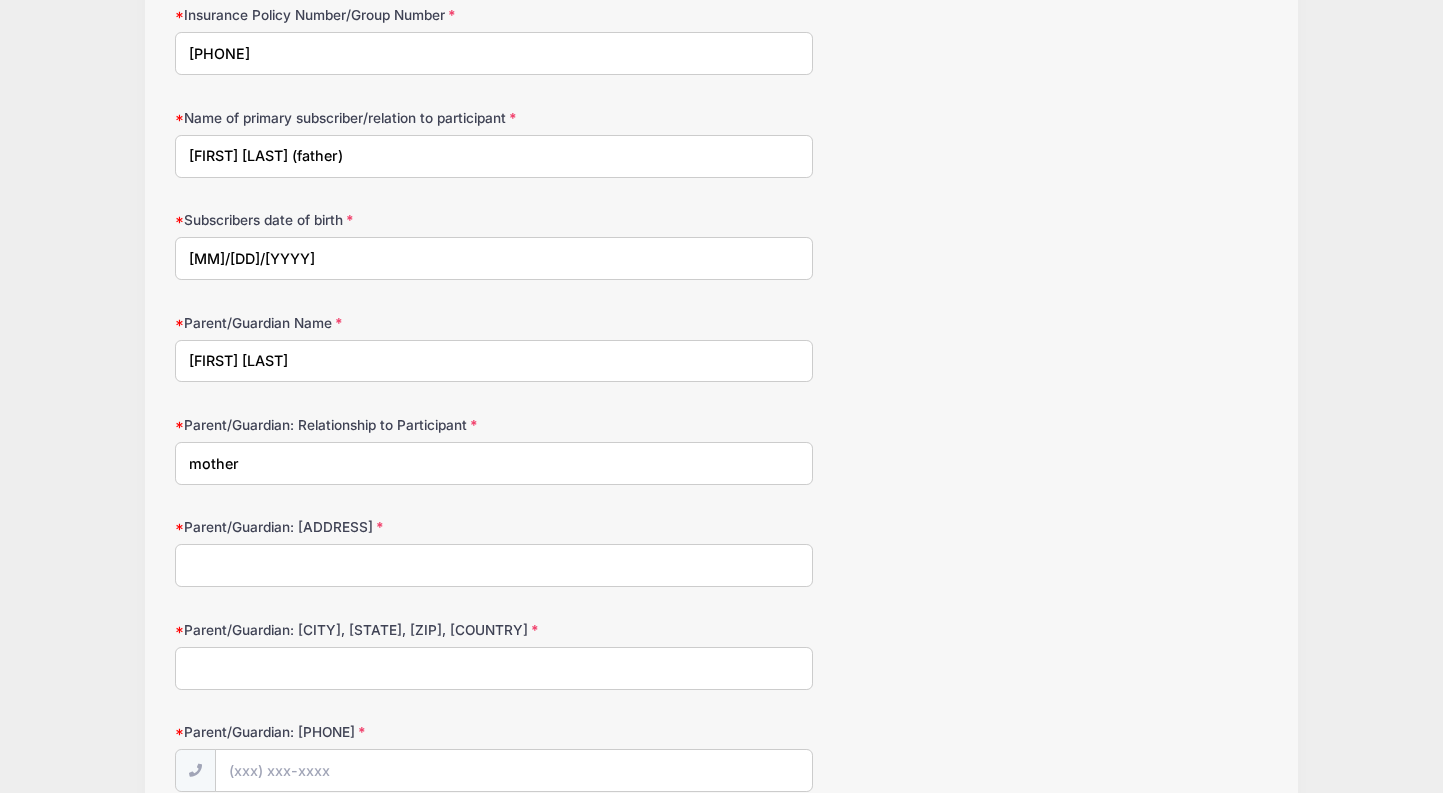 scroll, scrollTop: 3178, scrollLeft: 0, axis: vertical 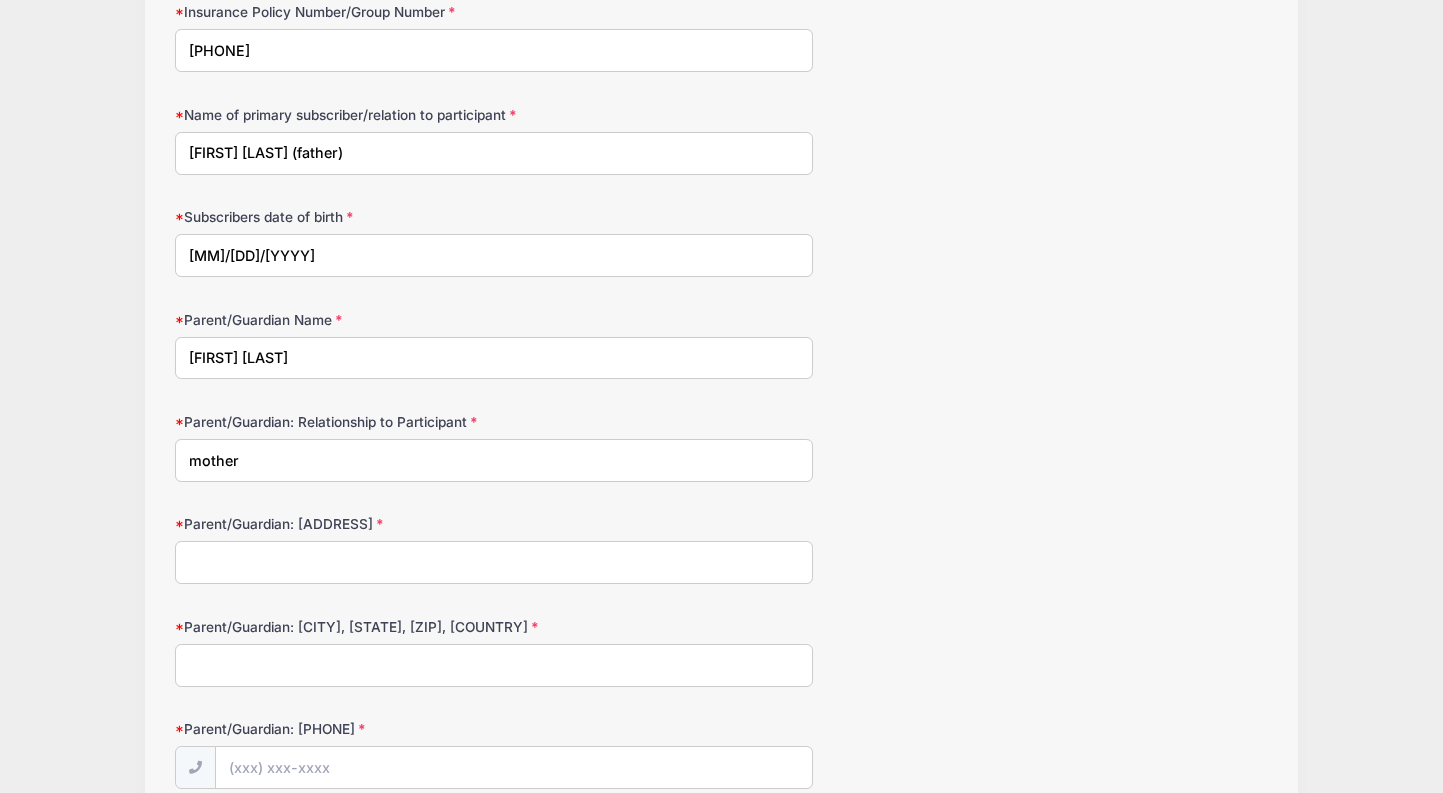 type on "mother" 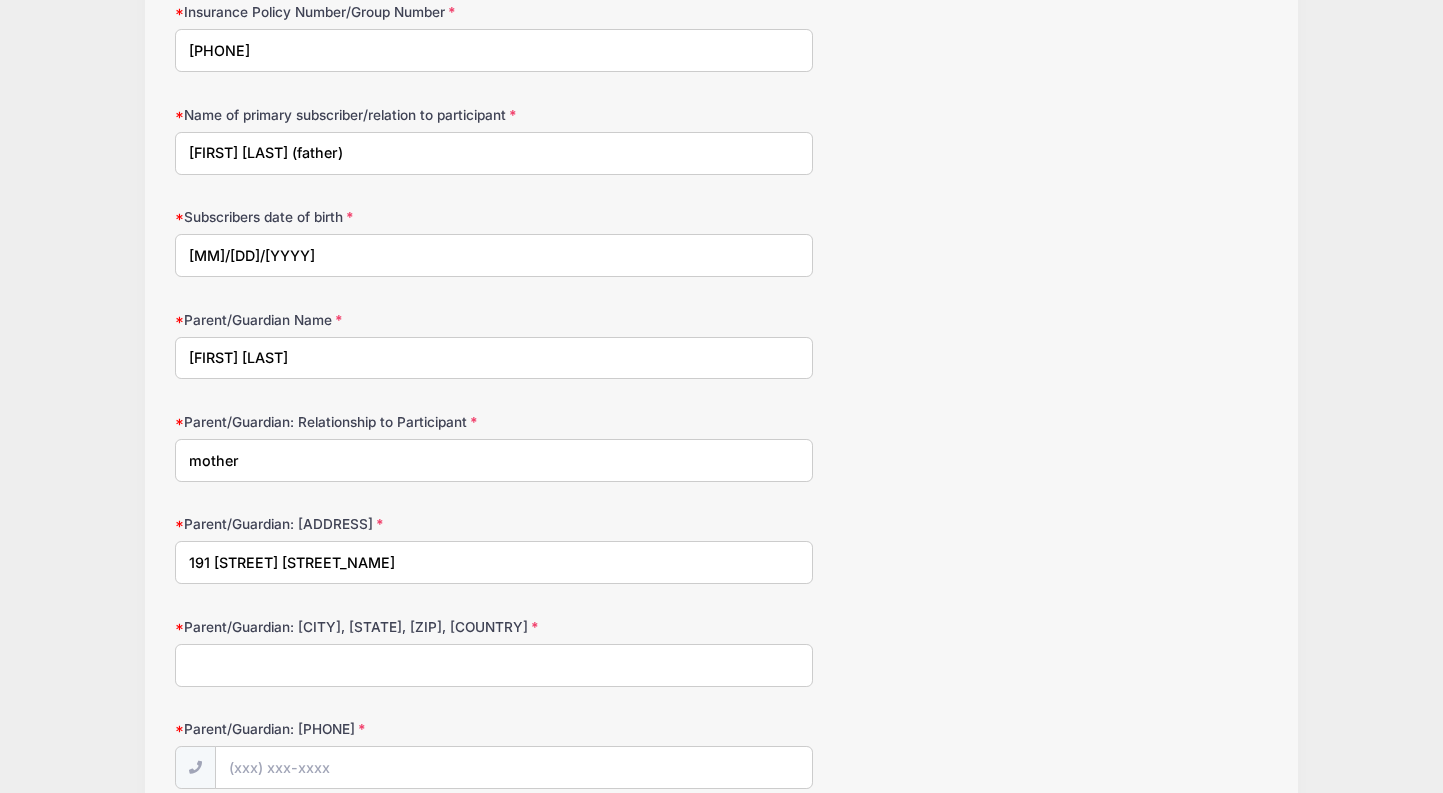 type on "191 [STREET] [STREET_NAME]" 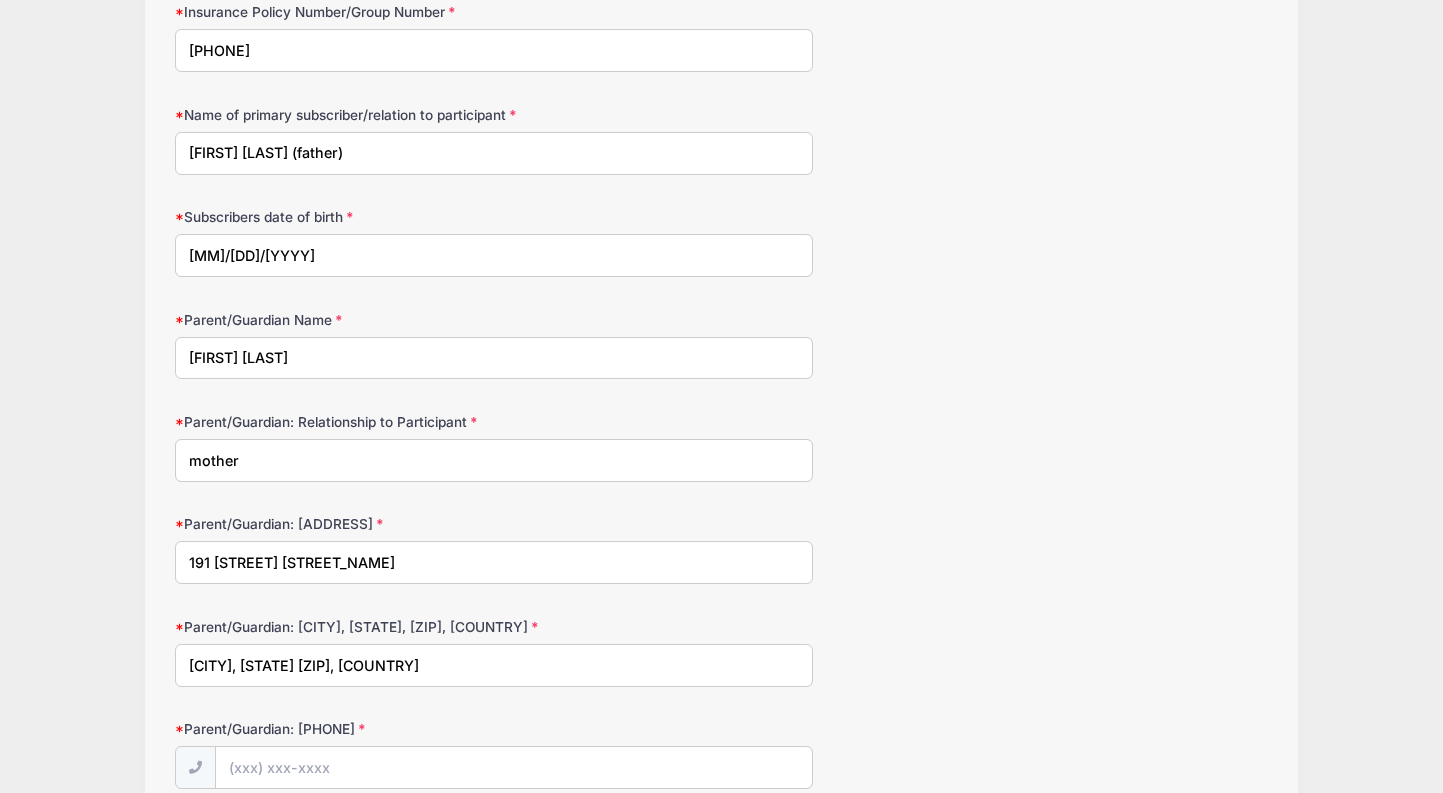 type on "[CITY], [STATE] [ZIP], [COUNTRY]" 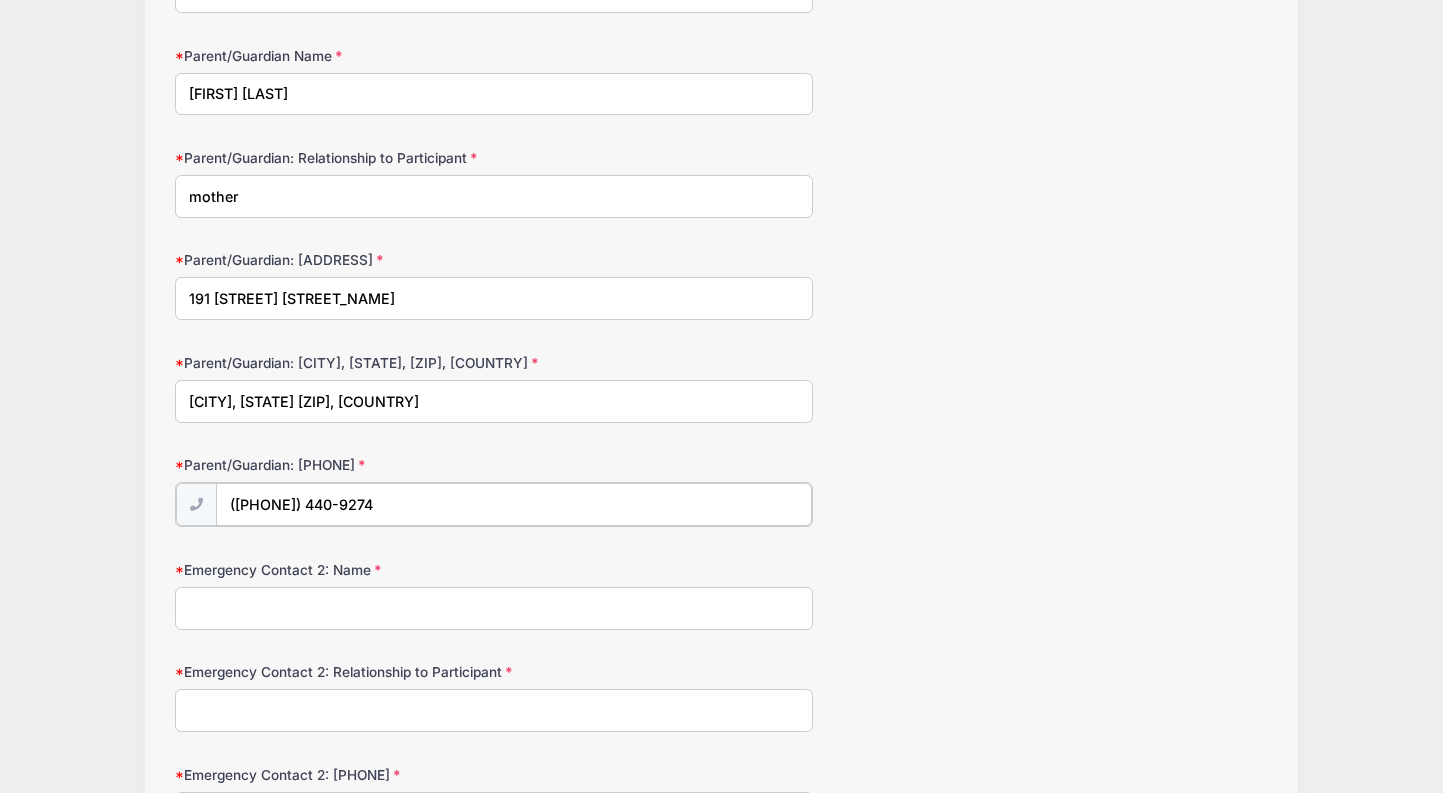 scroll, scrollTop: 3450, scrollLeft: 0, axis: vertical 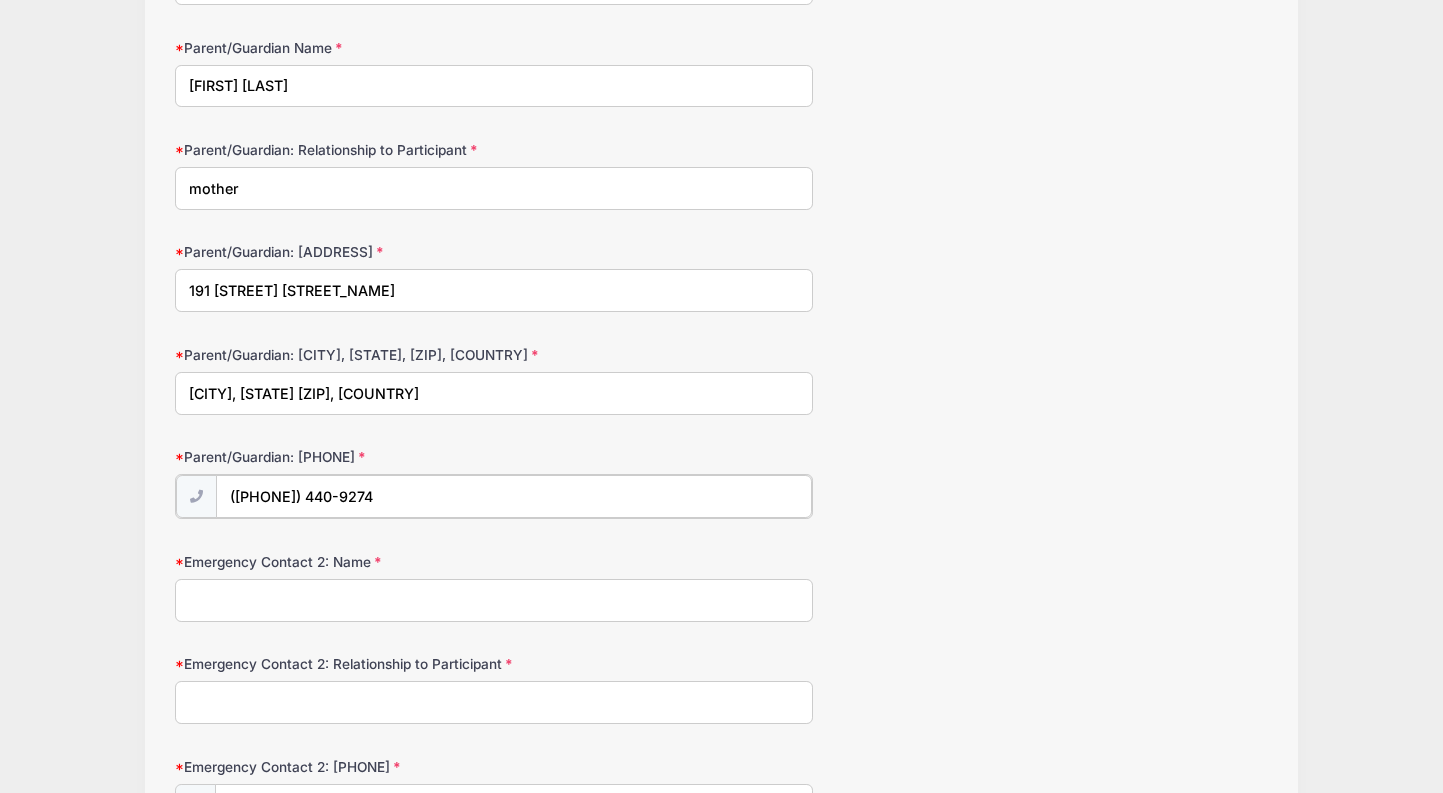 type on "([PHONE]) 440-9274" 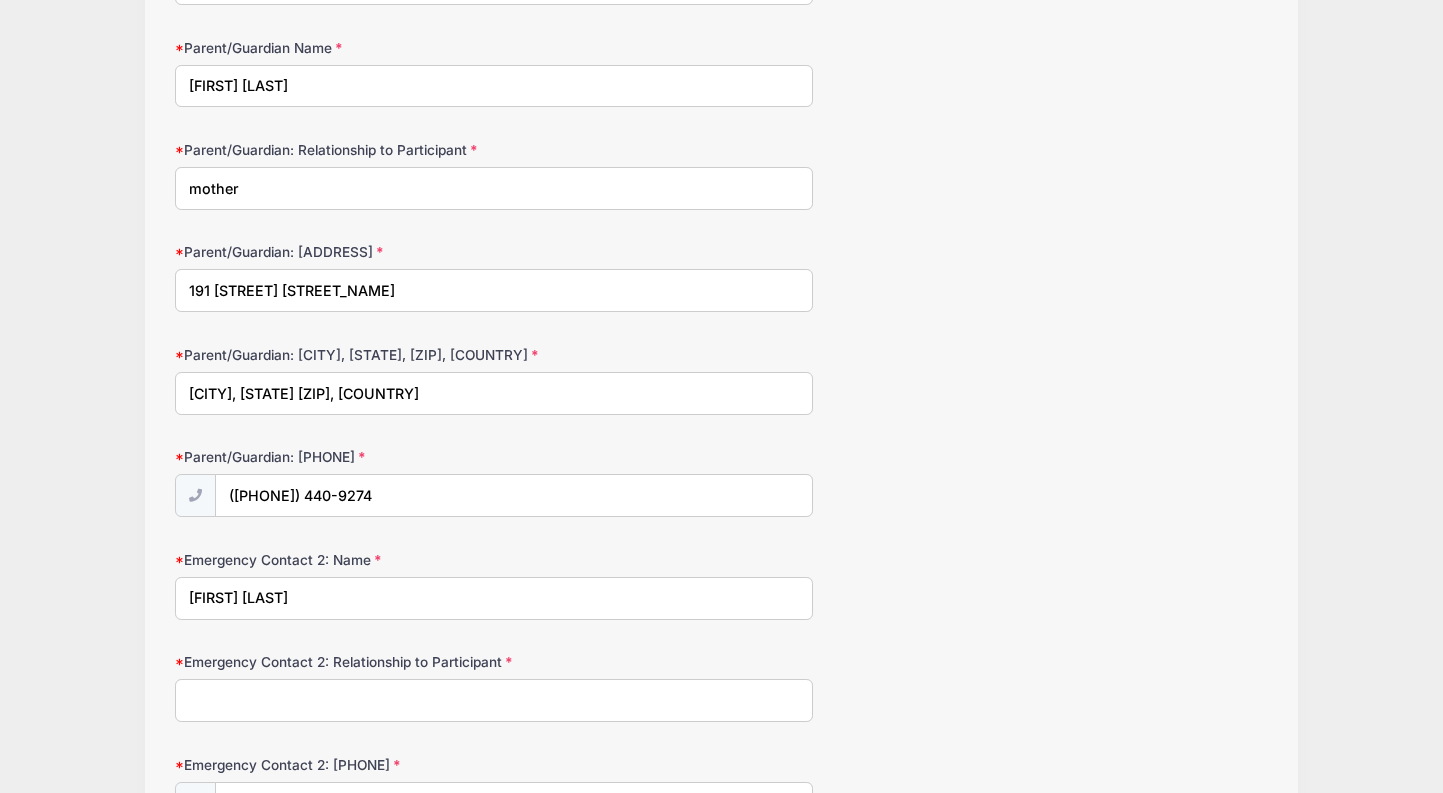 type on "[FIRST] [LAST]" 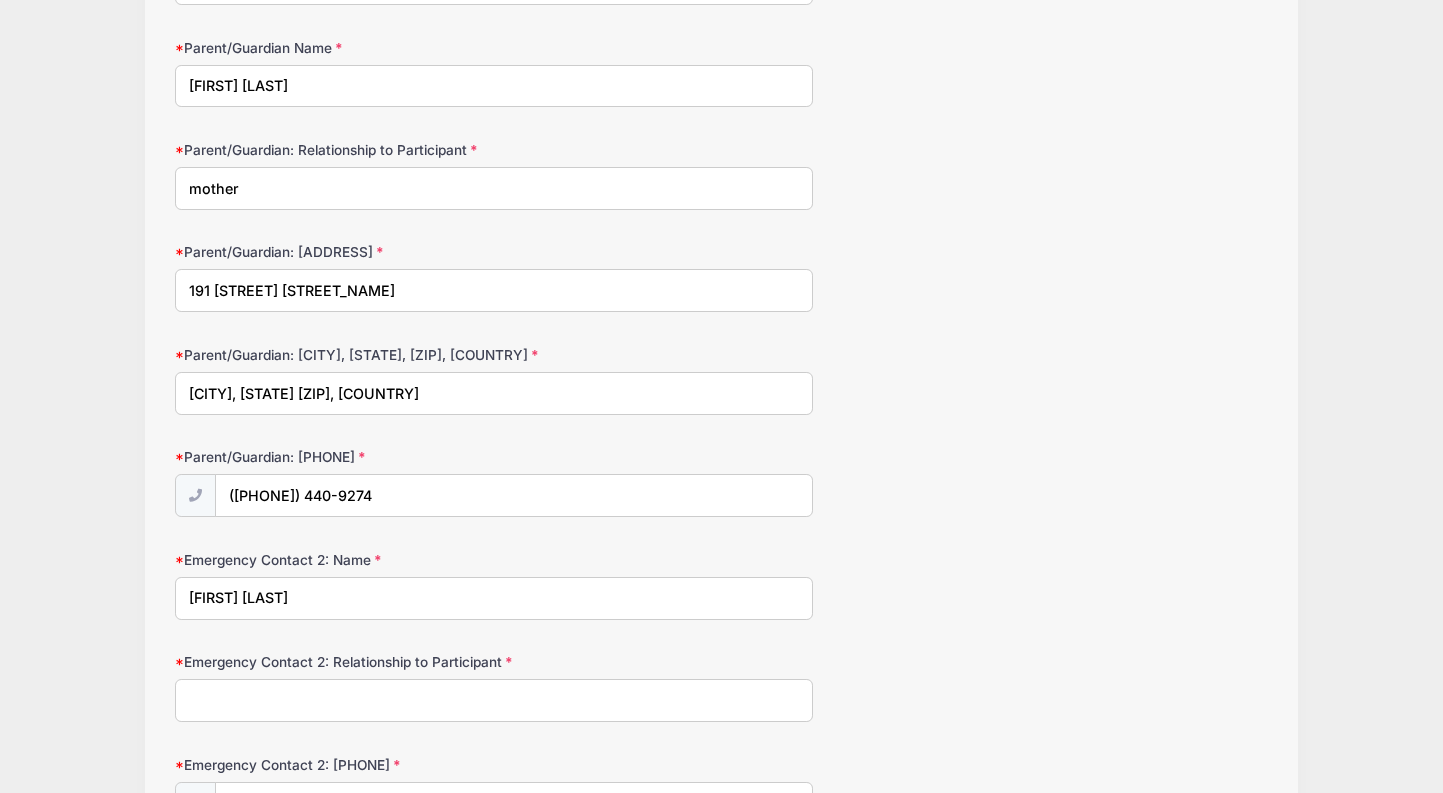 drag, startPoint x: 247, startPoint y: 675, endPoint x: 247, endPoint y: 637, distance: 38 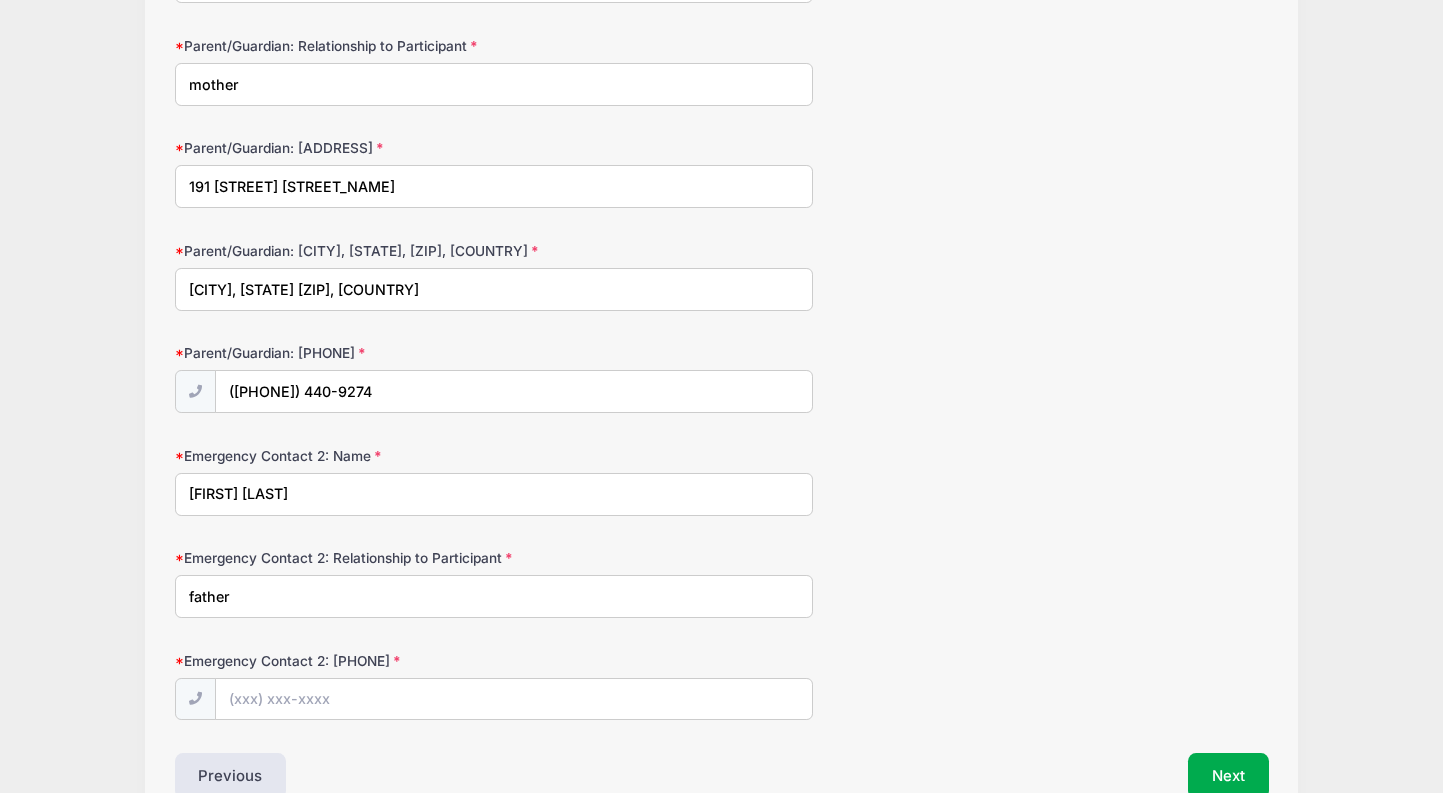 scroll, scrollTop: 3585, scrollLeft: 0, axis: vertical 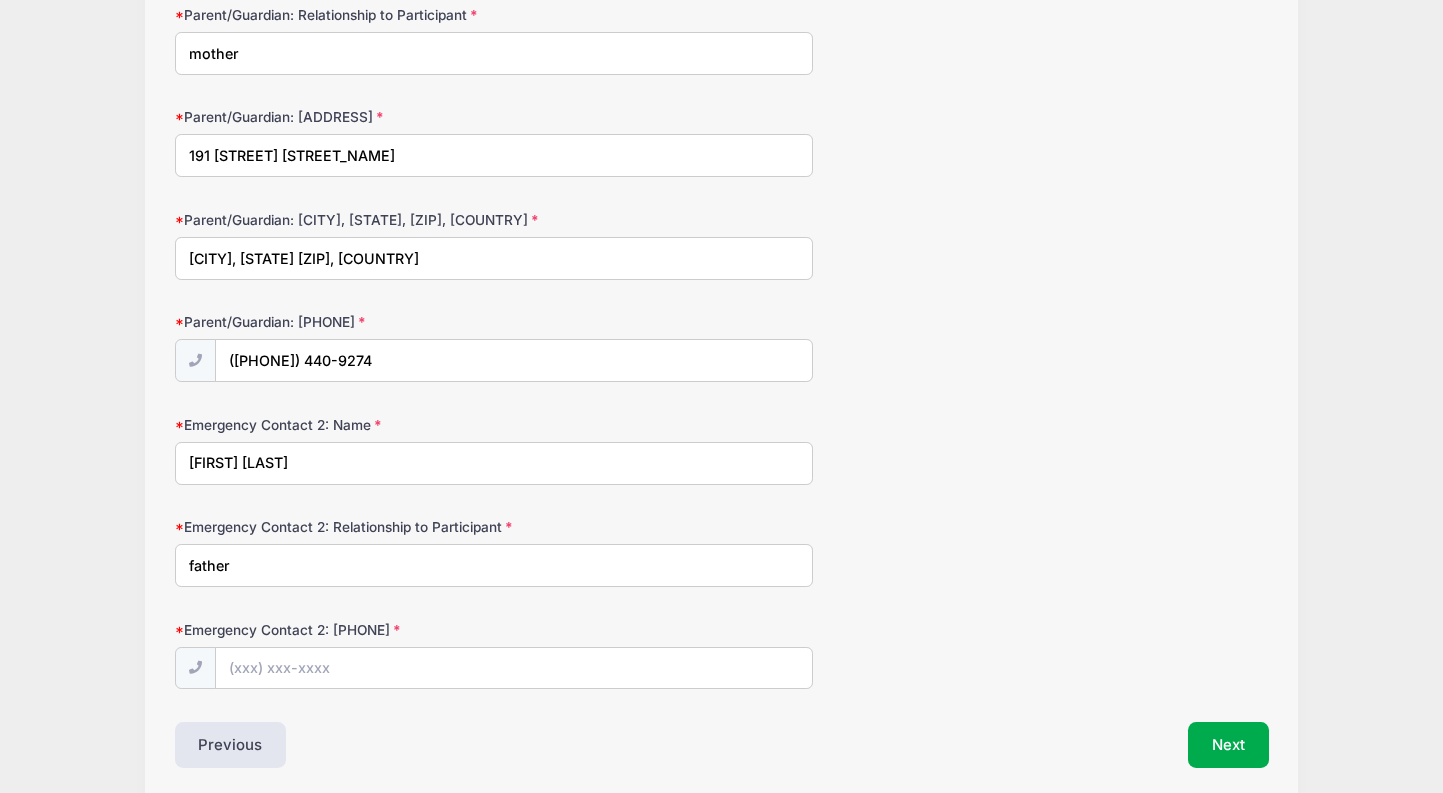 type on "father" 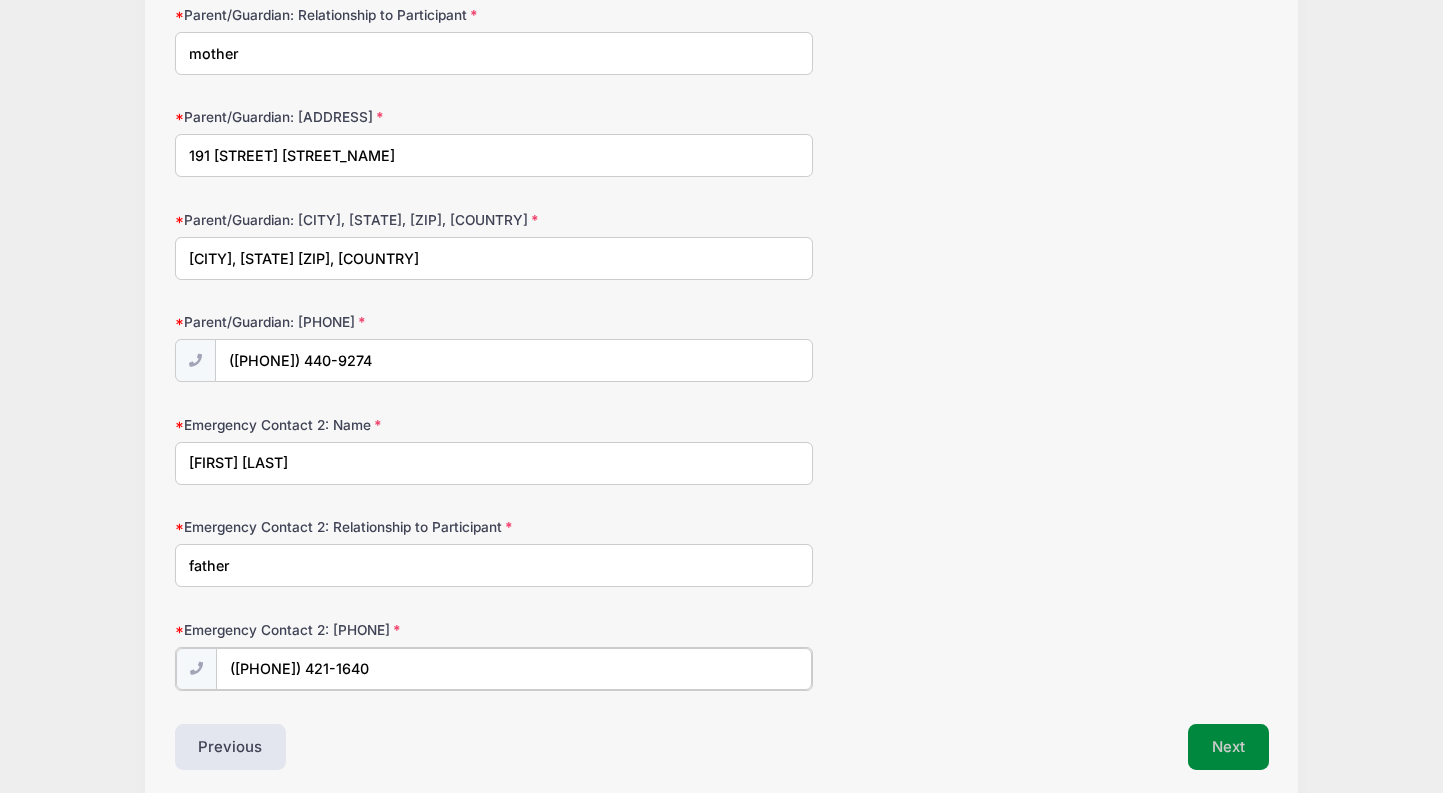 type on "([PHONE]) 421-1640" 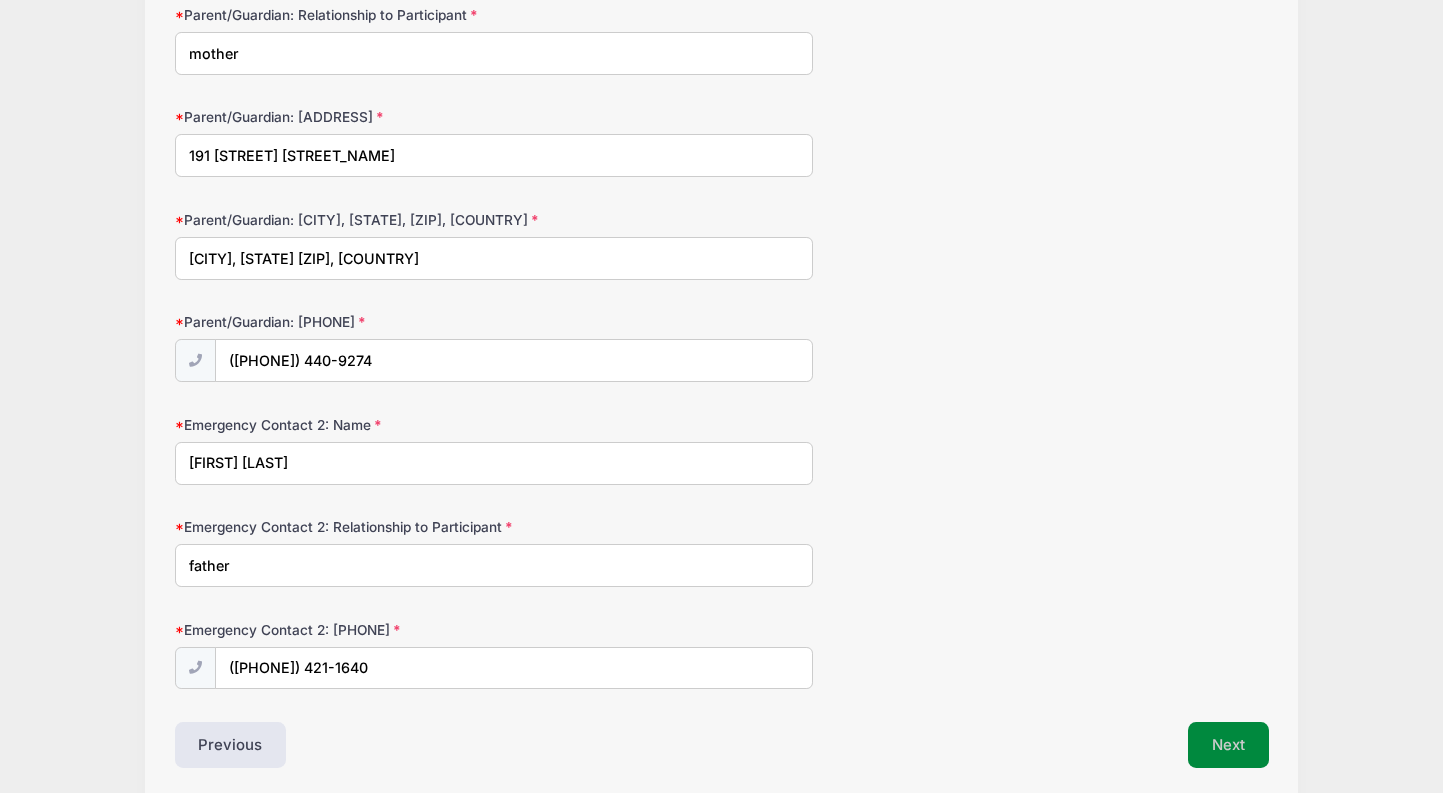 click on "Next" at bounding box center (1228, 745) 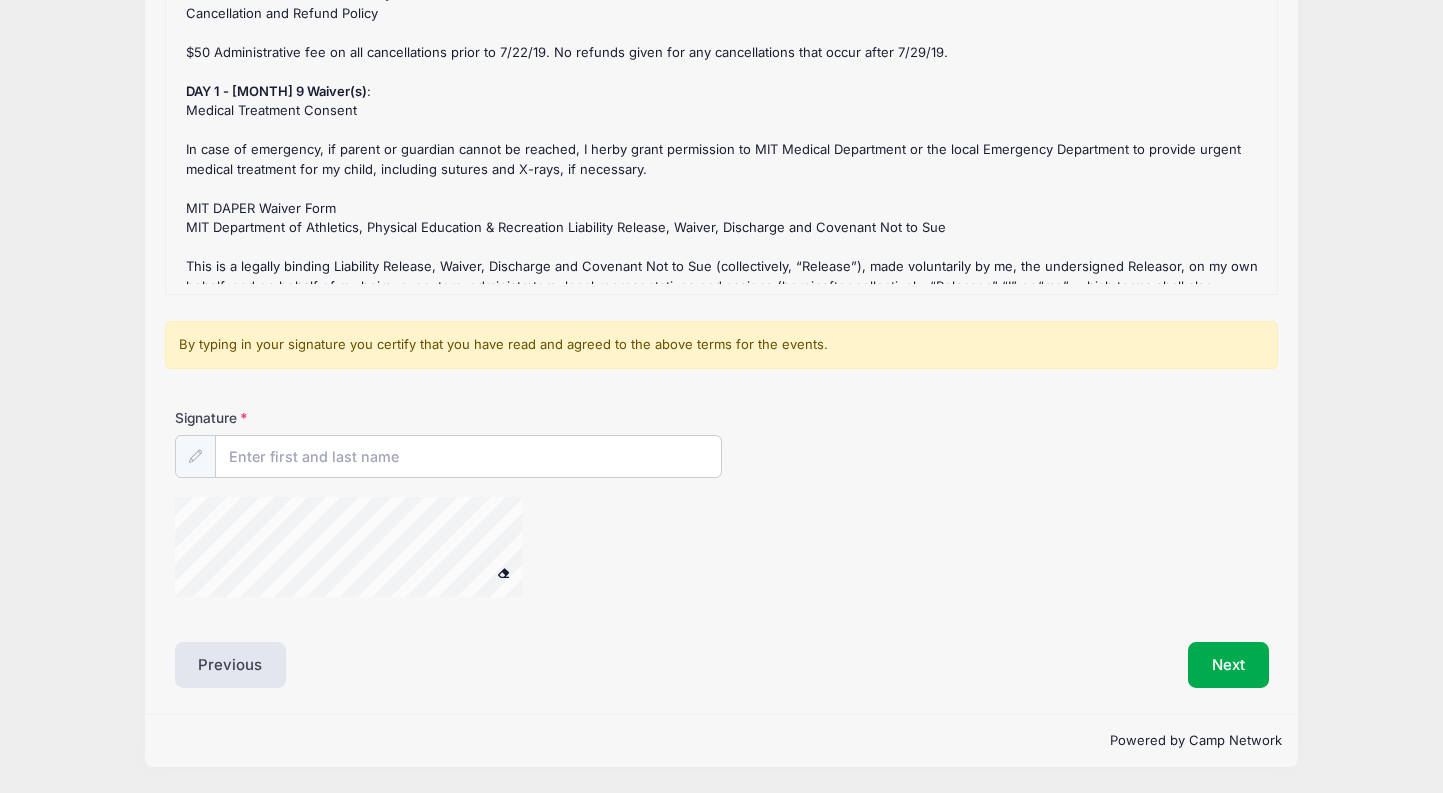 scroll, scrollTop: 0, scrollLeft: 0, axis: both 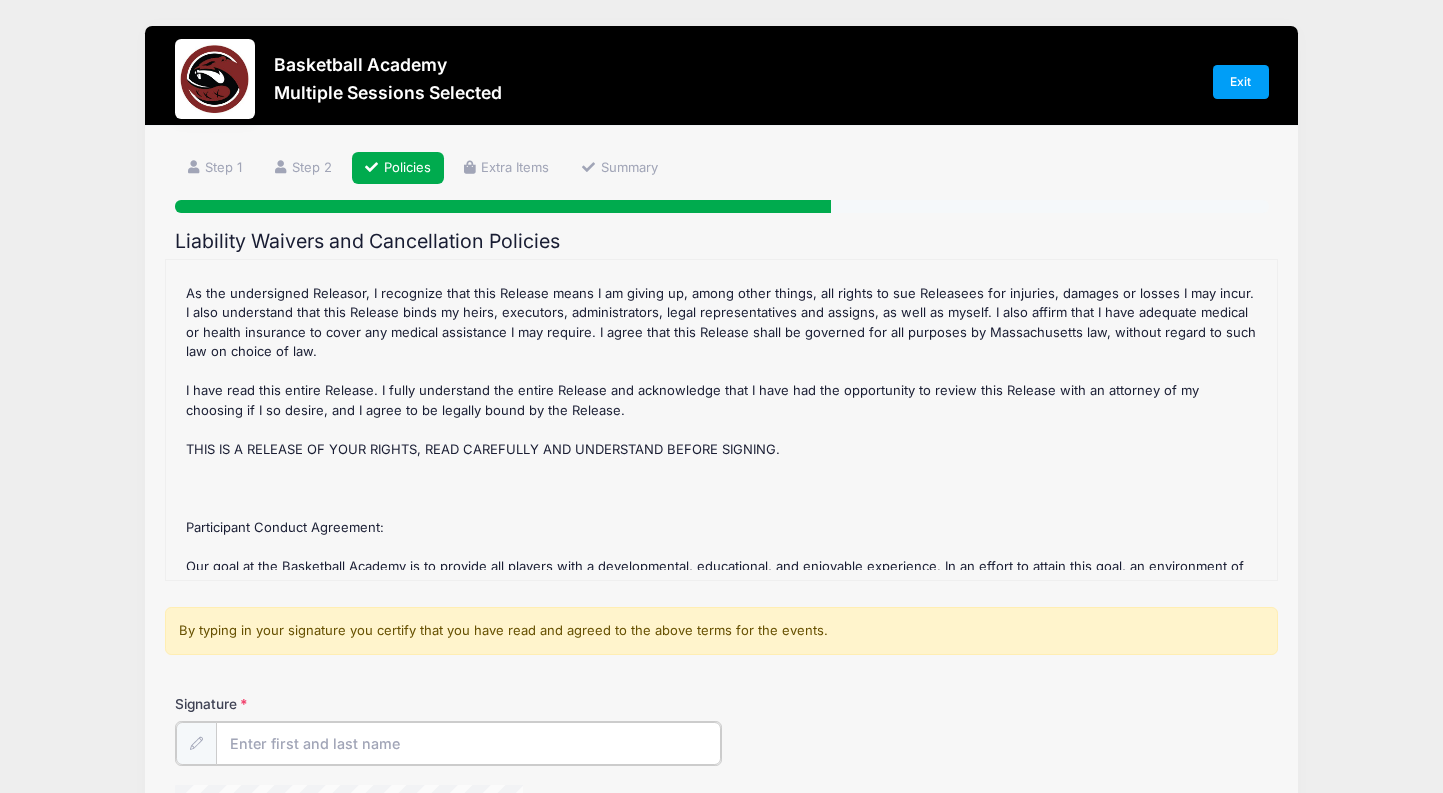 click on "Signature" at bounding box center [468, 743] 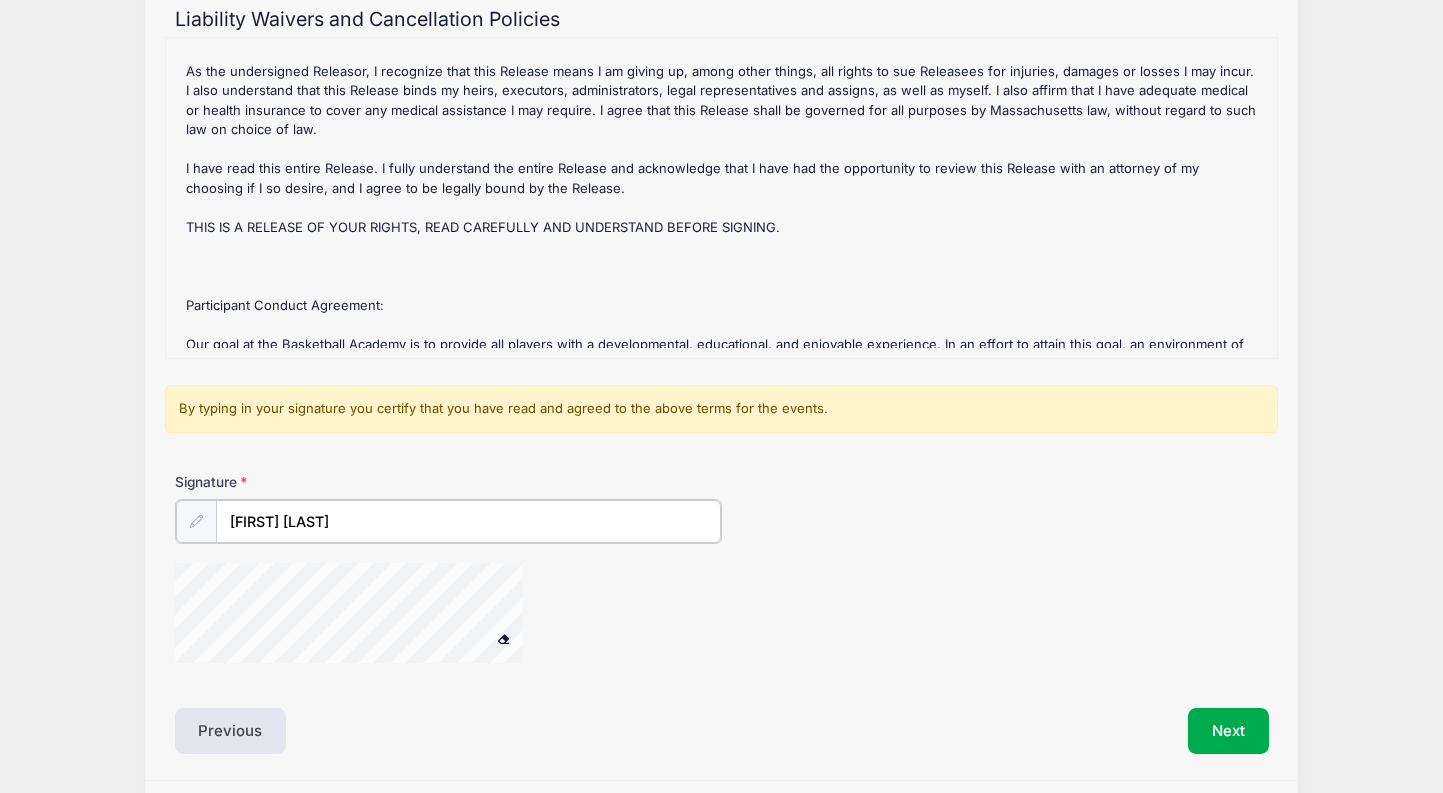 scroll, scrollTop: 231, scrollLeft: 0, axis: vertical 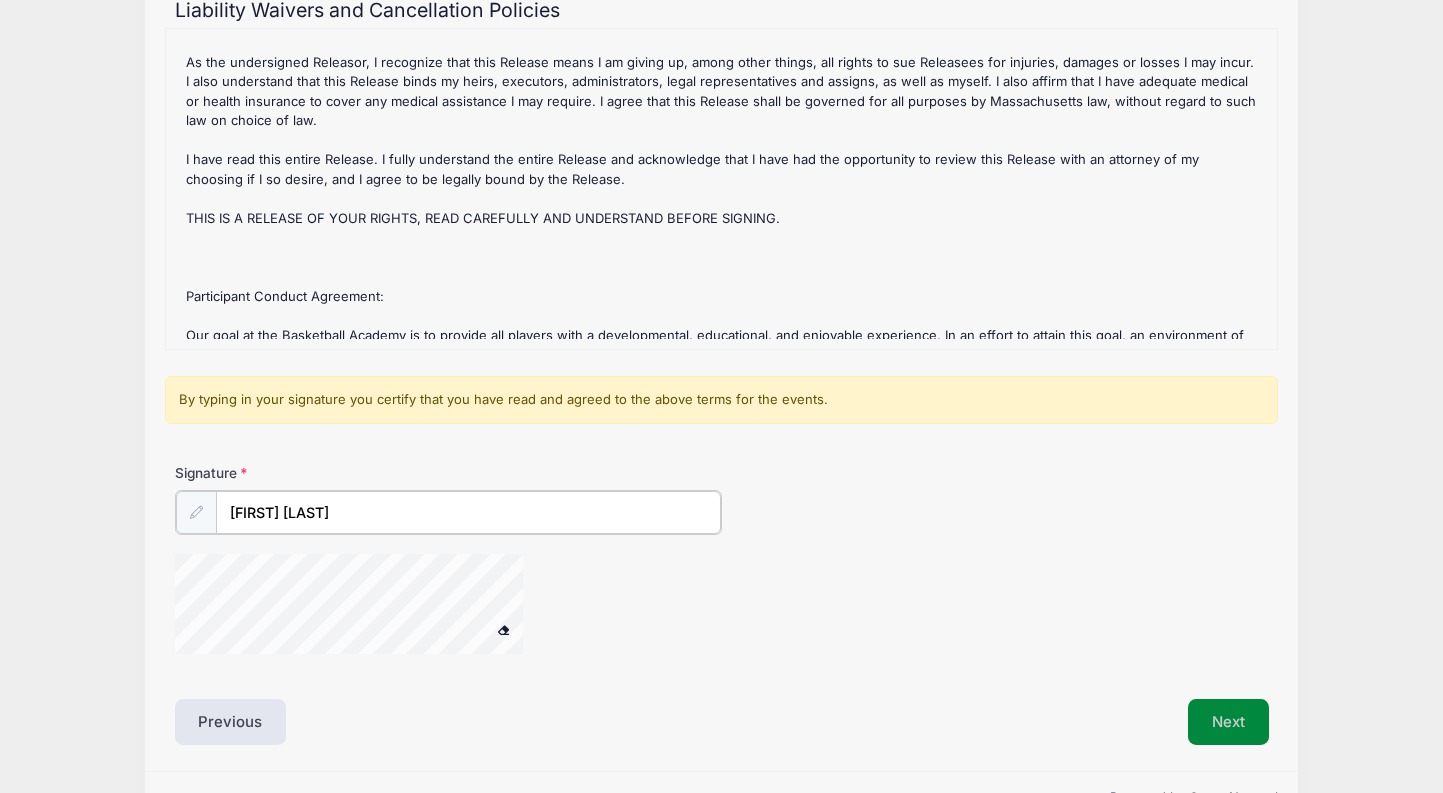 type on "[FIRST] [LAST]" 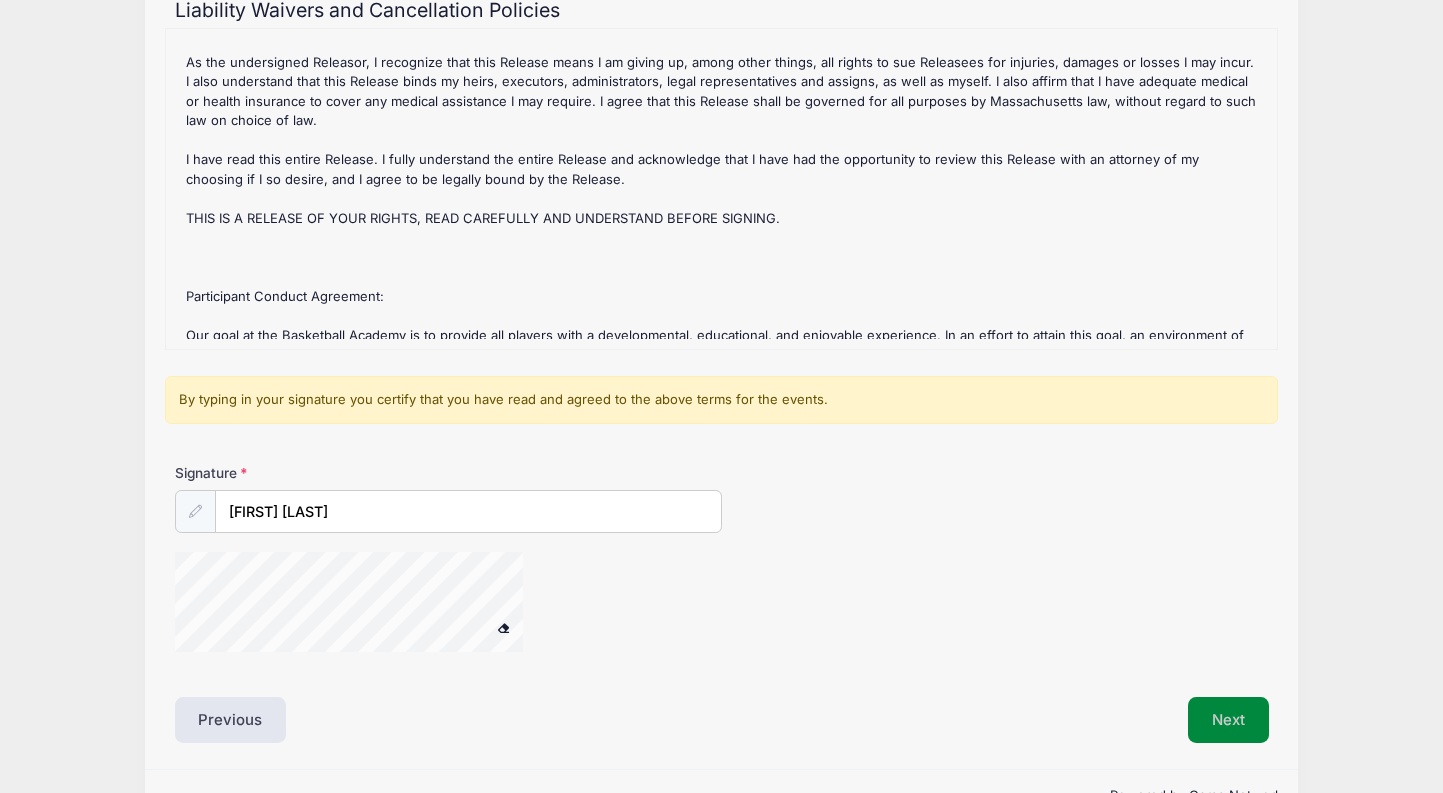click on "Next" at bounding box center (1228, 720) 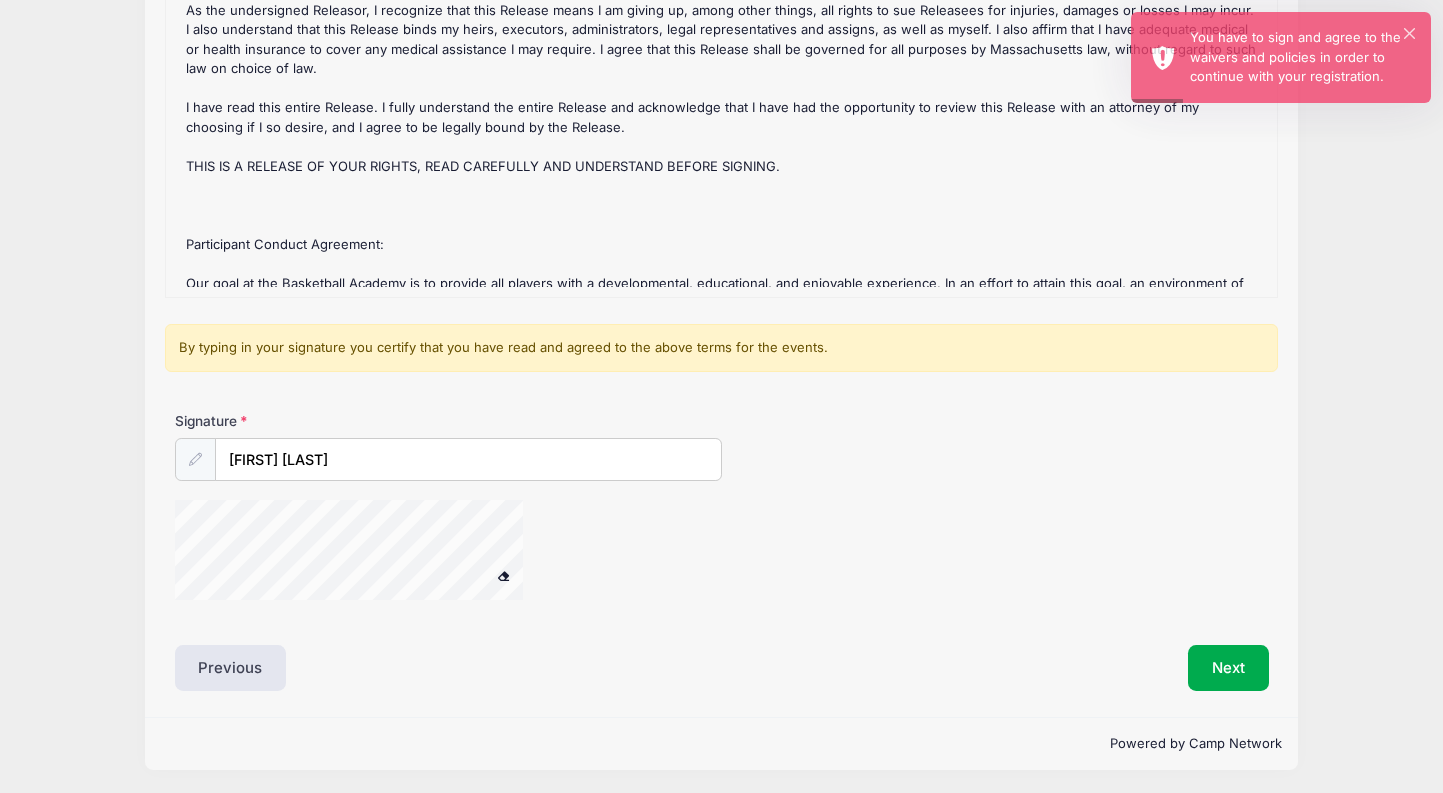 scroll, scrollTop: 282, scrollLeft: 0, axis: vertical 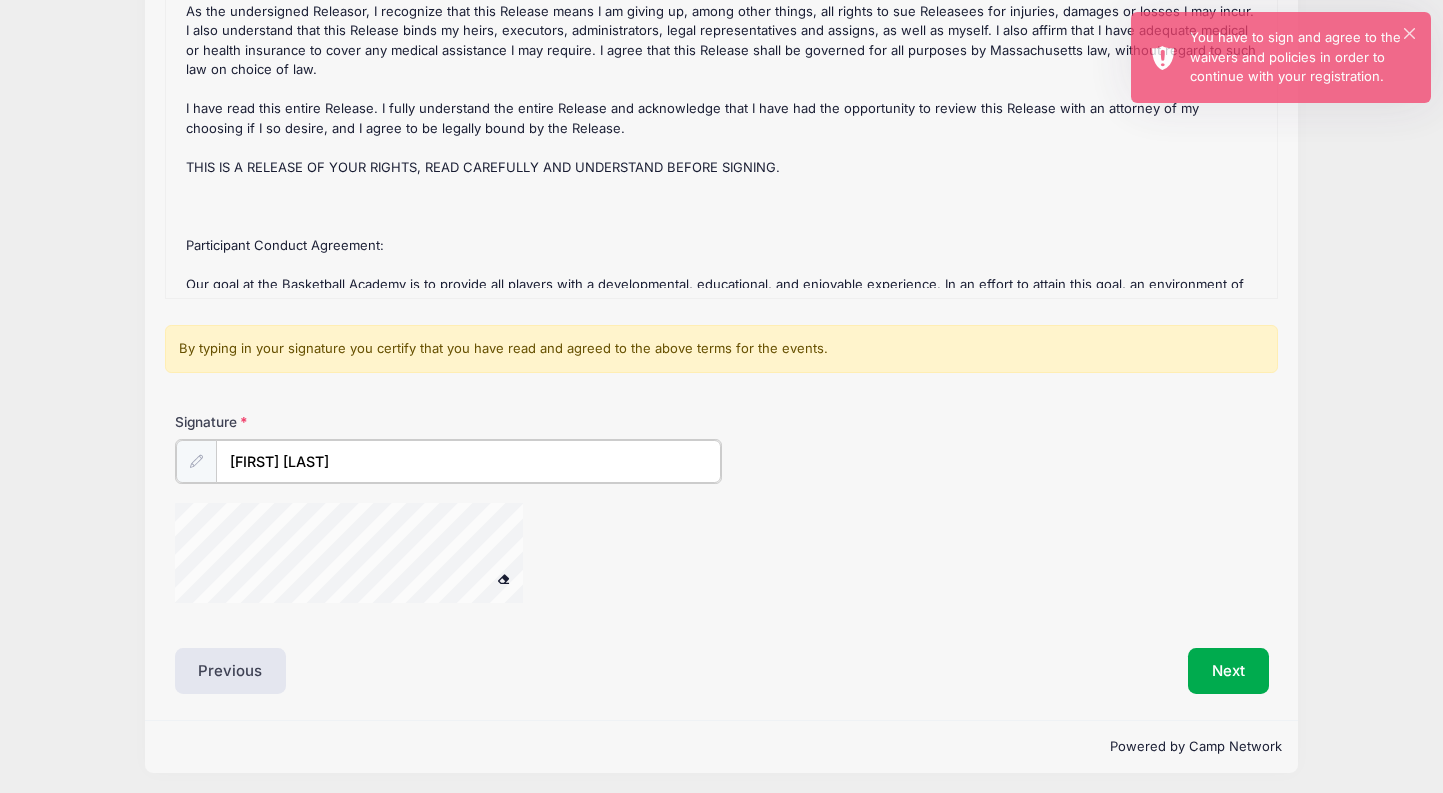 click on "[FIRST] [LAST]" at bounding box center (468, 461) 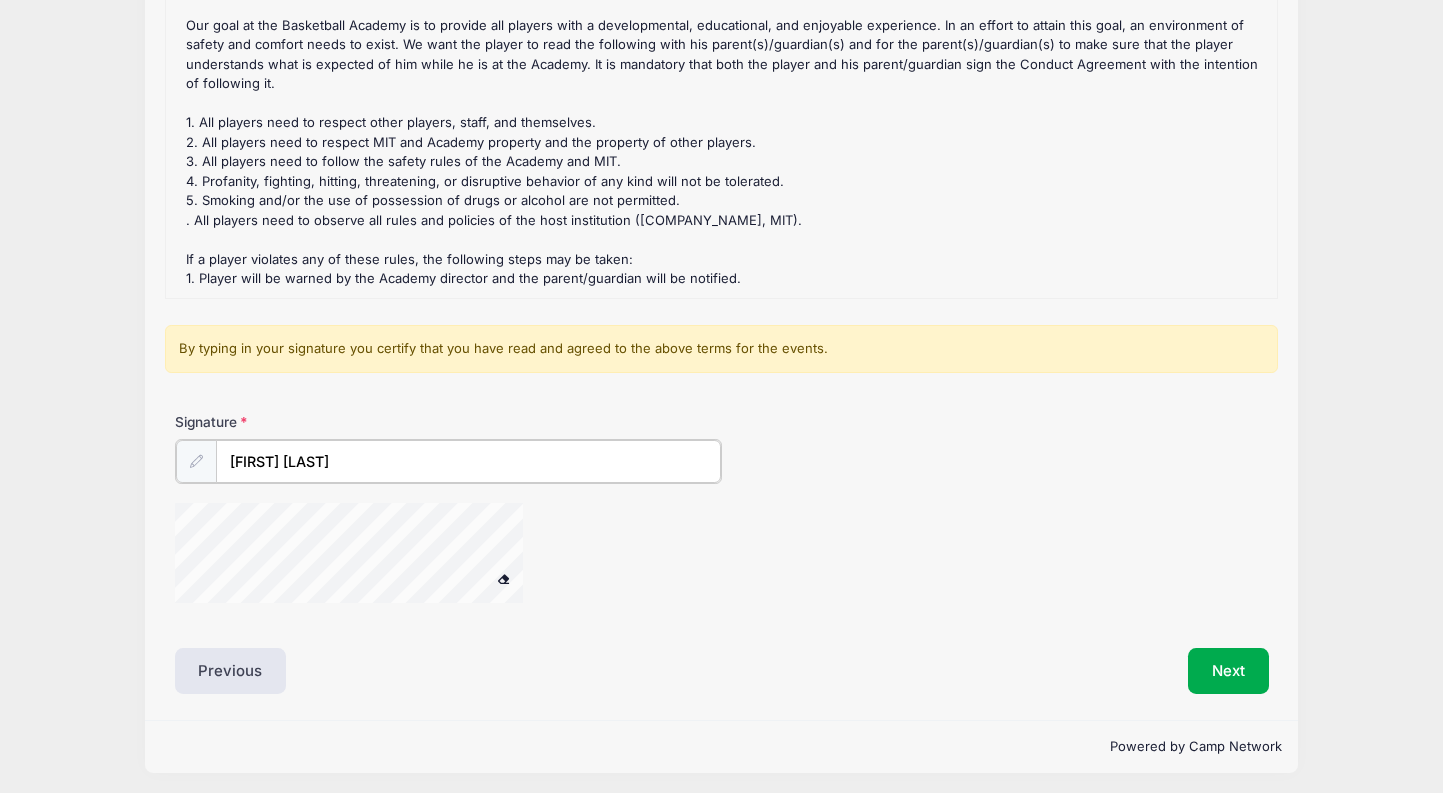 scroll, scrollTop: 2987, scrollLeft: 0, axis: vertical 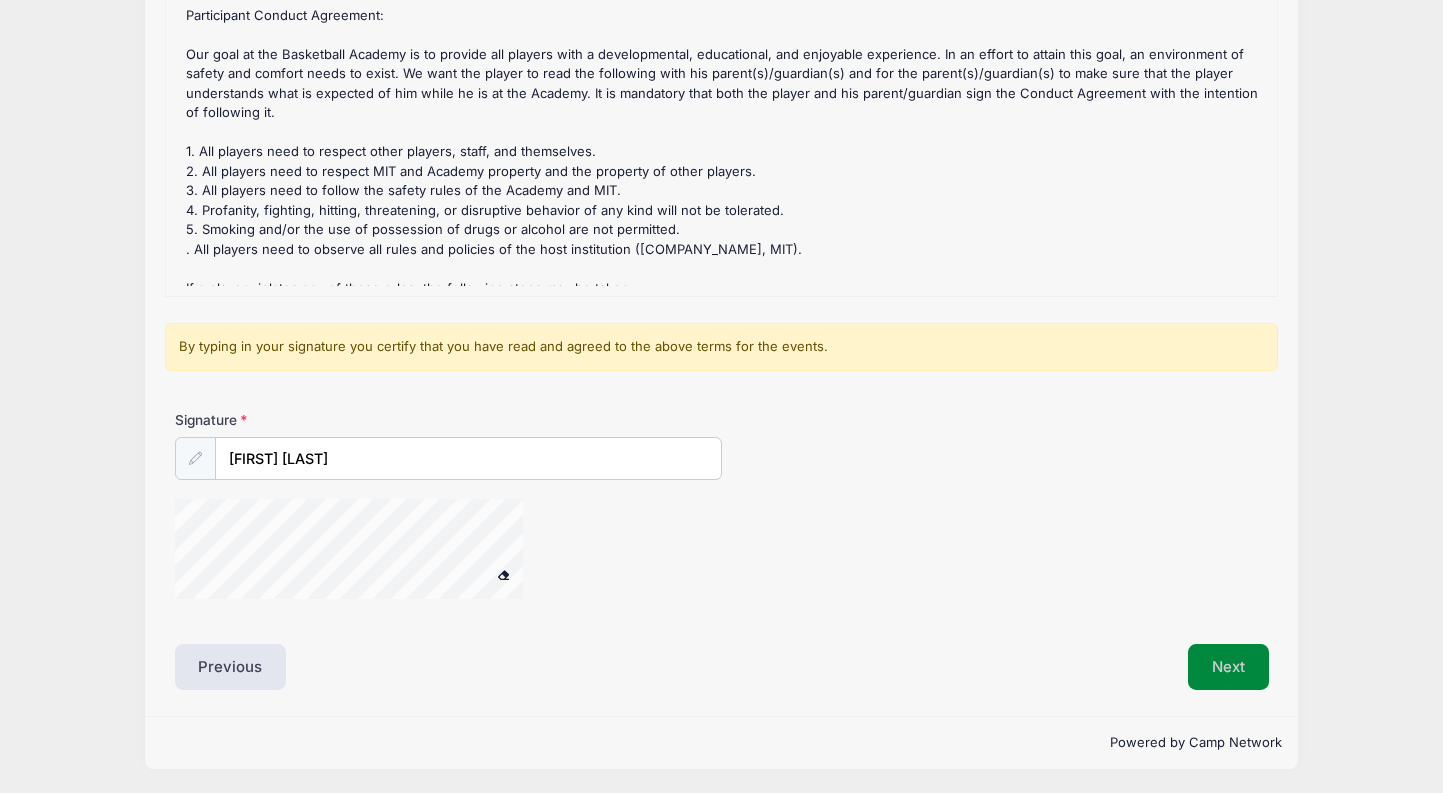 click on "Next" at bounding box center [1228, 667] 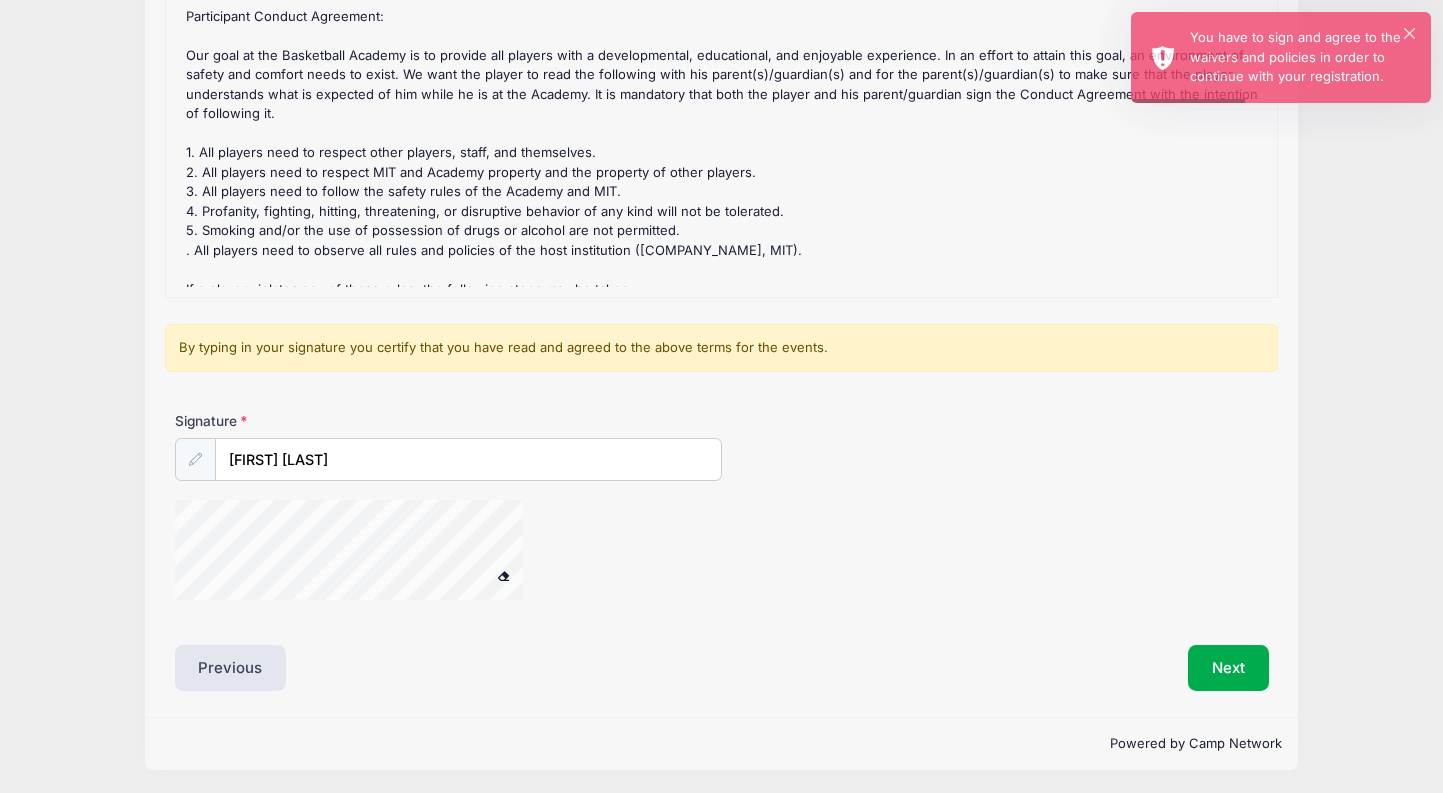 scroll, scrollTop: 282, scrollLeft: 0, axis: vertical 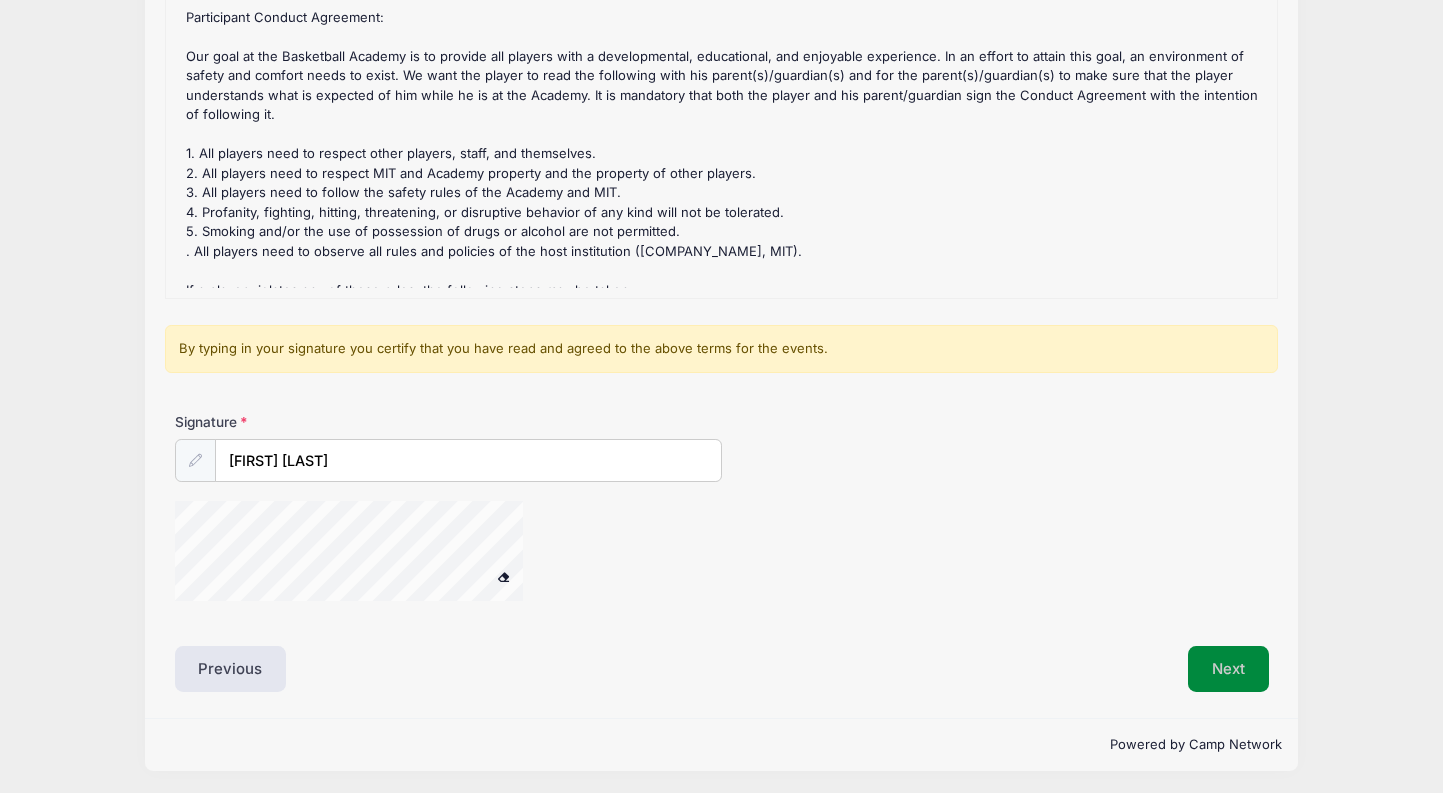 click on "Next" at bounding box center (1228, 669) 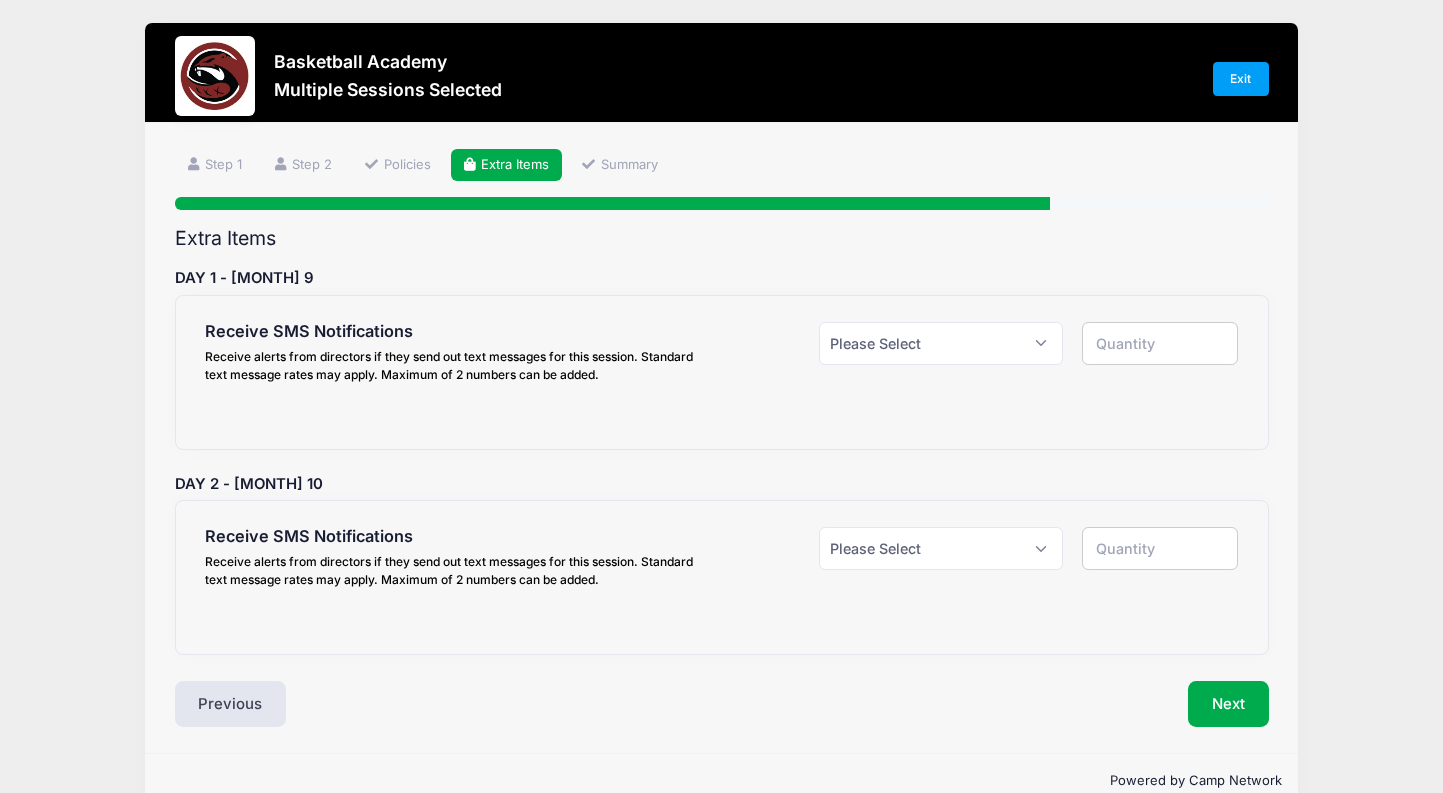 scroll, scrollTop: 0, scrollLeft: 0, axis: both 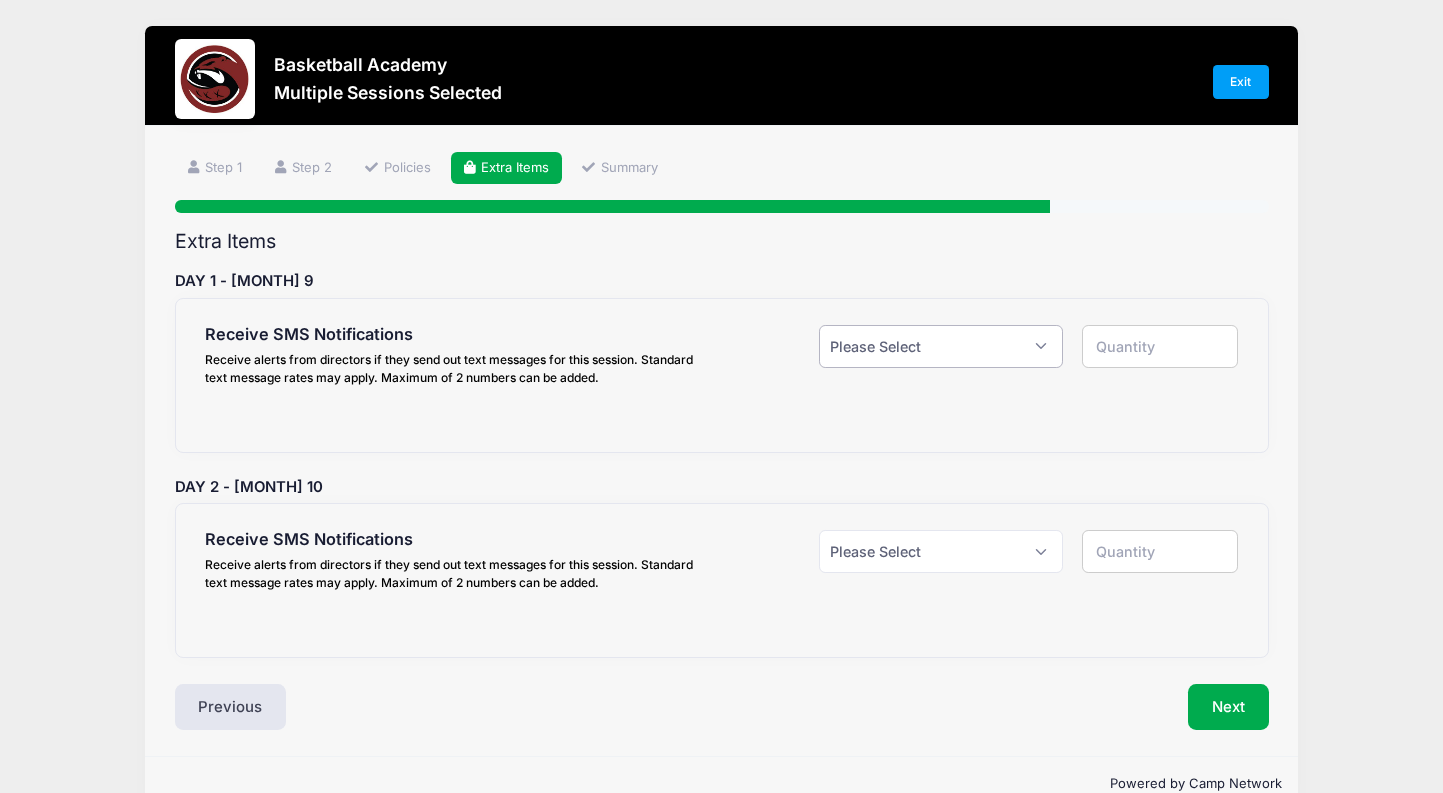 select on "0" 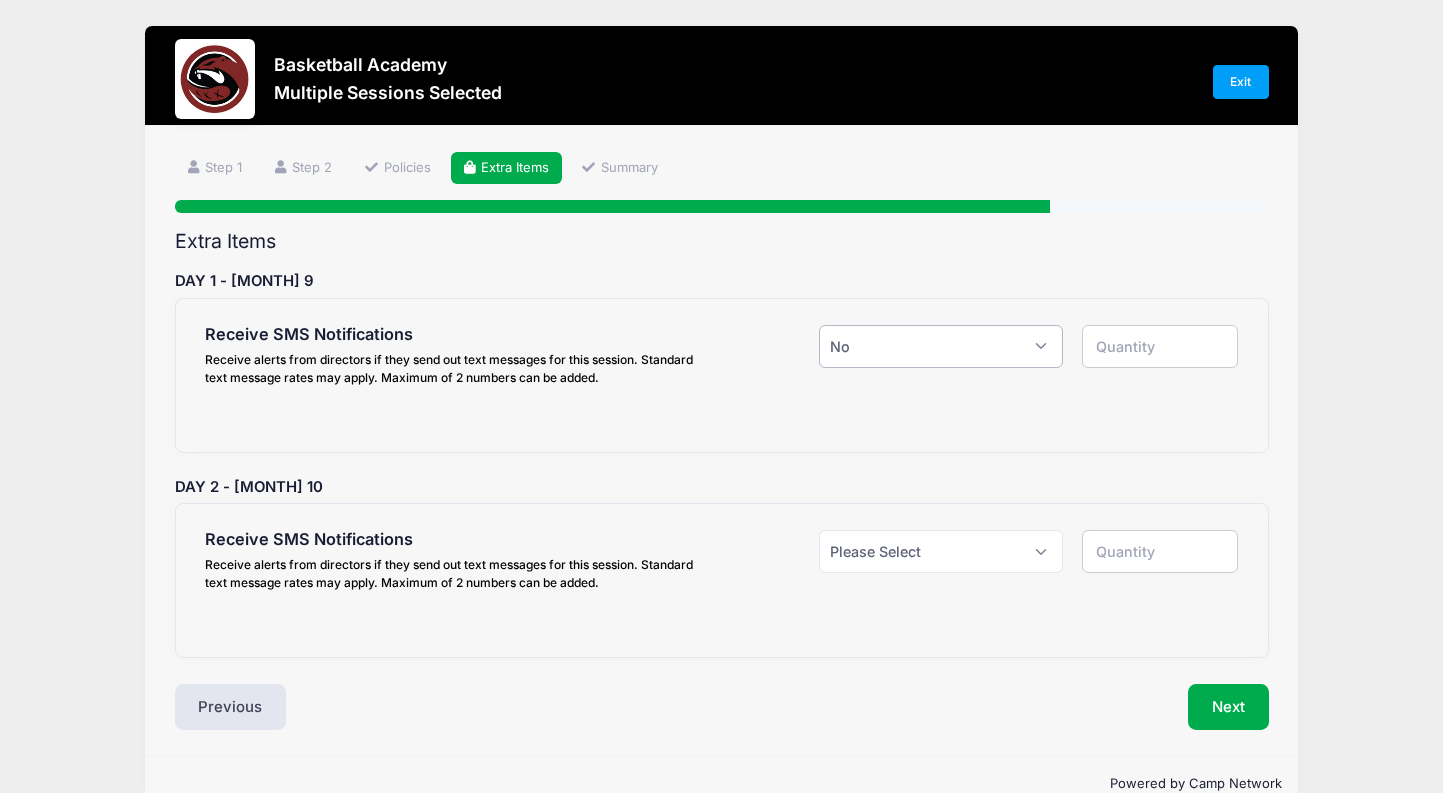 type on "0" 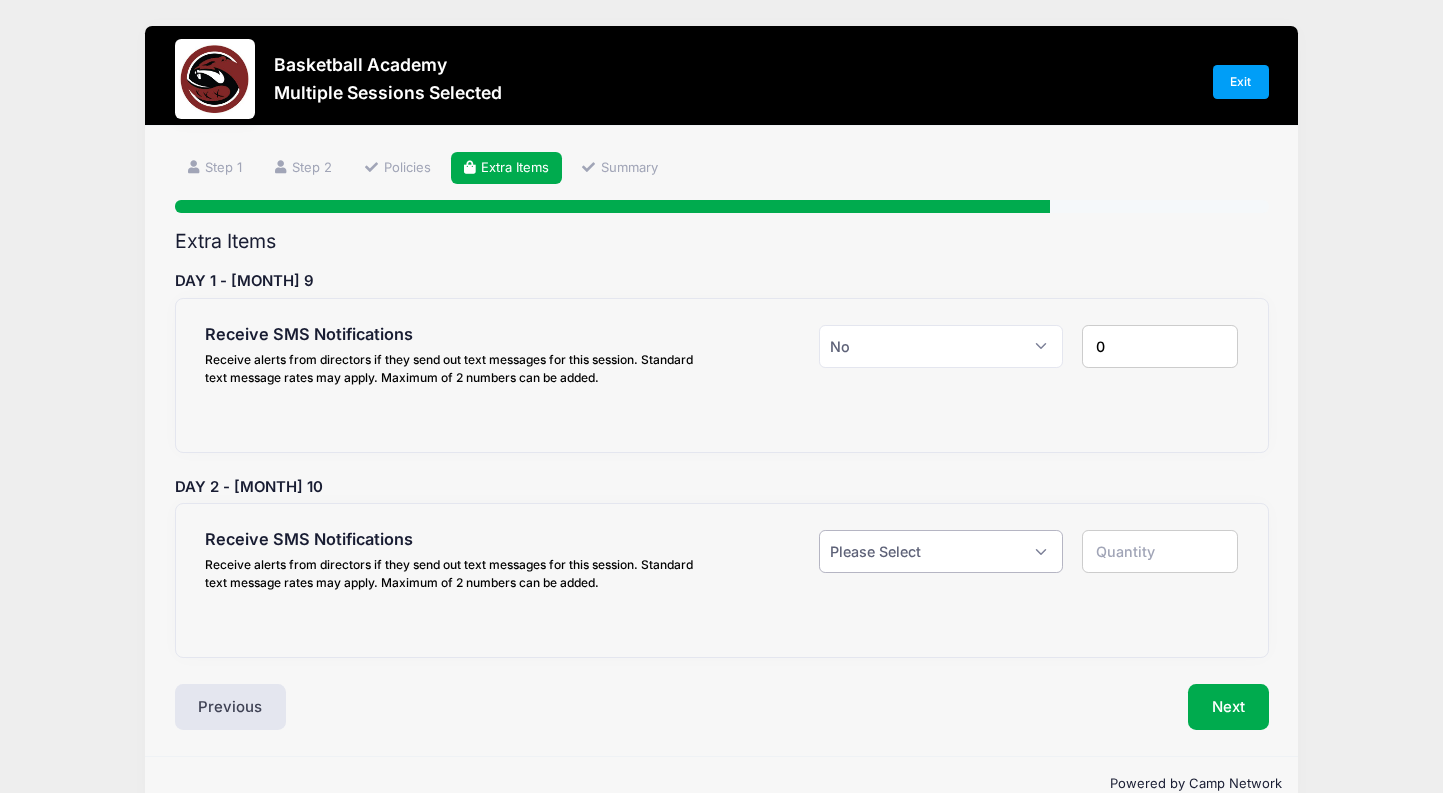 select on "0" 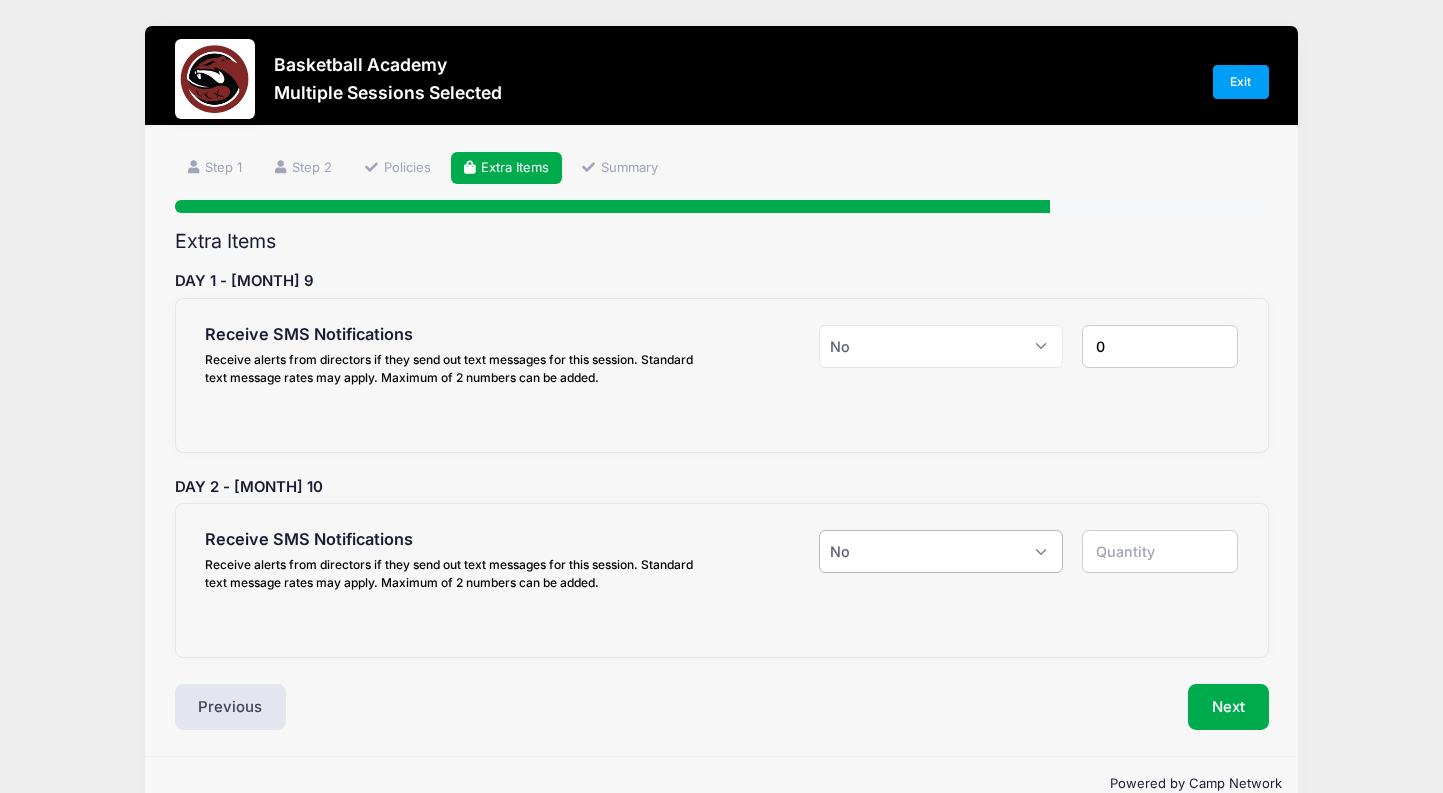 type on "0" 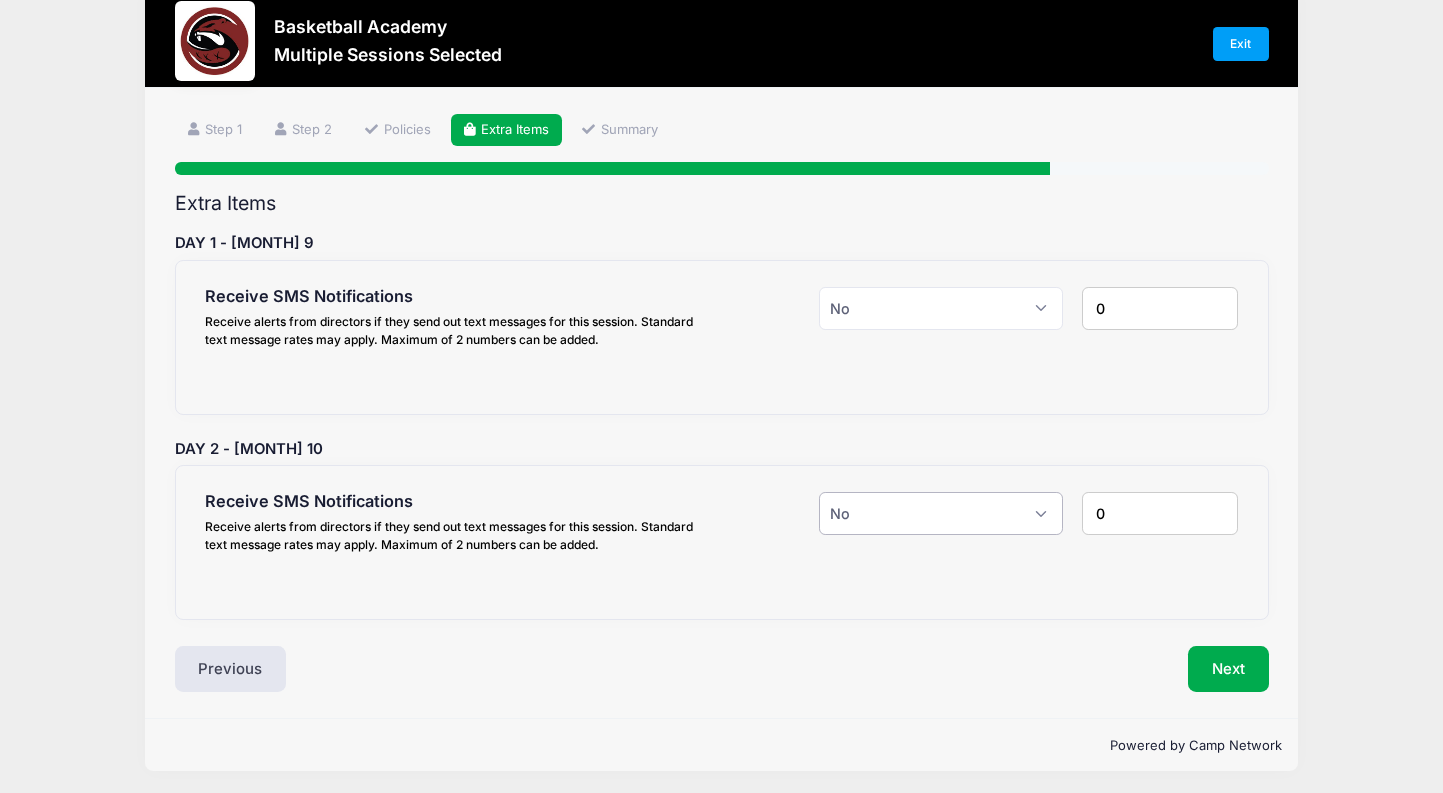 scroll, scrollTop: 37, scrollLeft: 0, axis: vertical 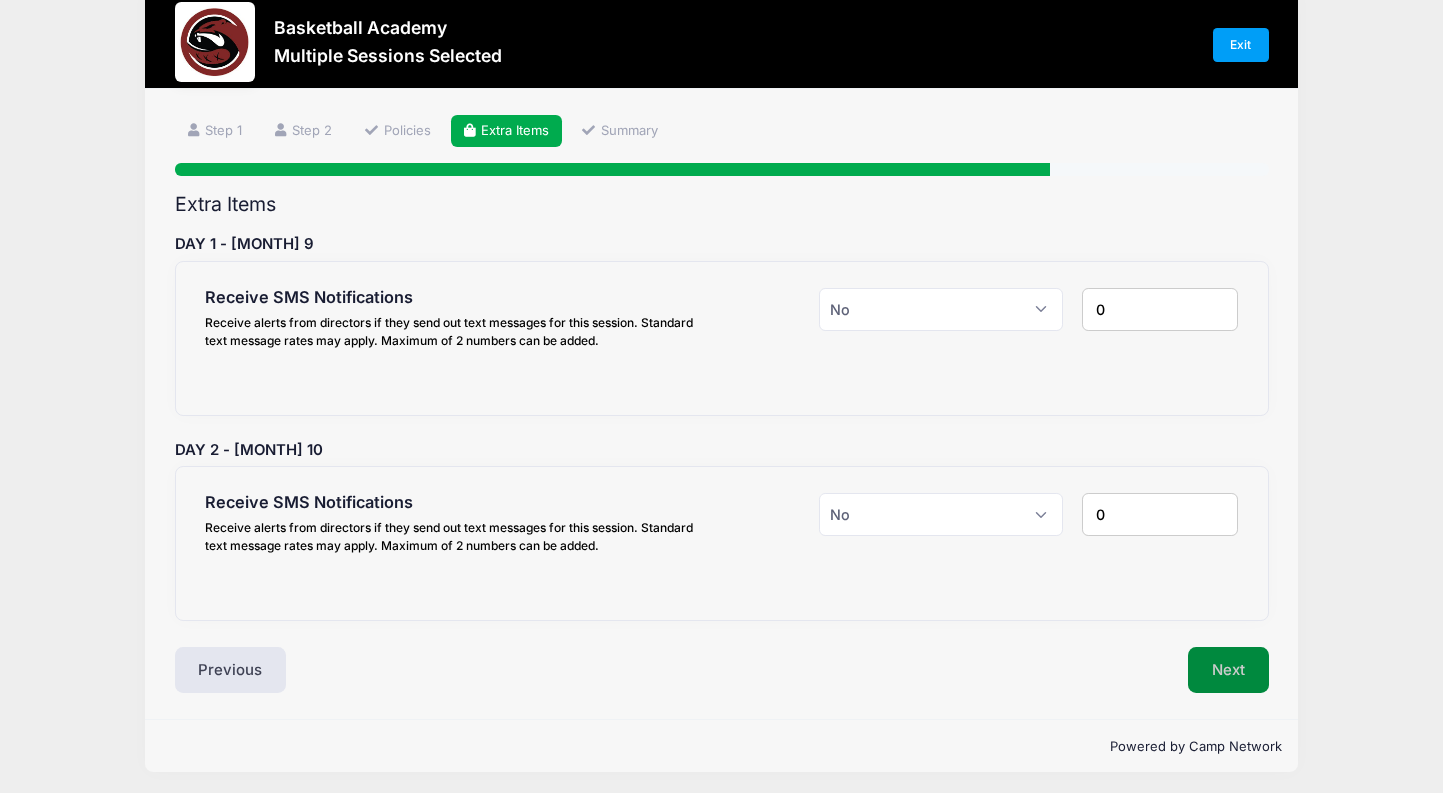 click on "Next" at bounding box center [1228, 670] 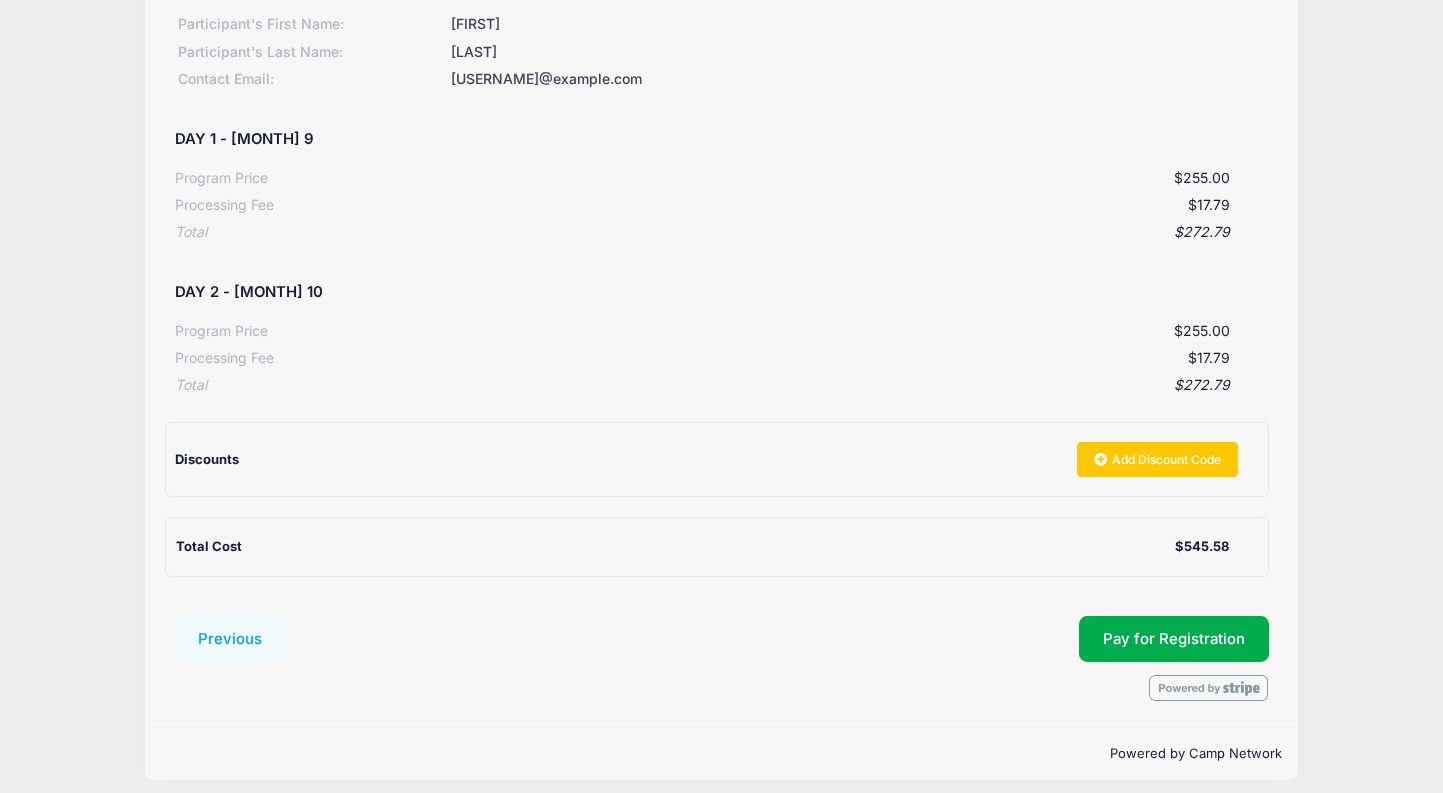 scroll, scrollTop: 294, scrollLeft: 0, axis: vertical 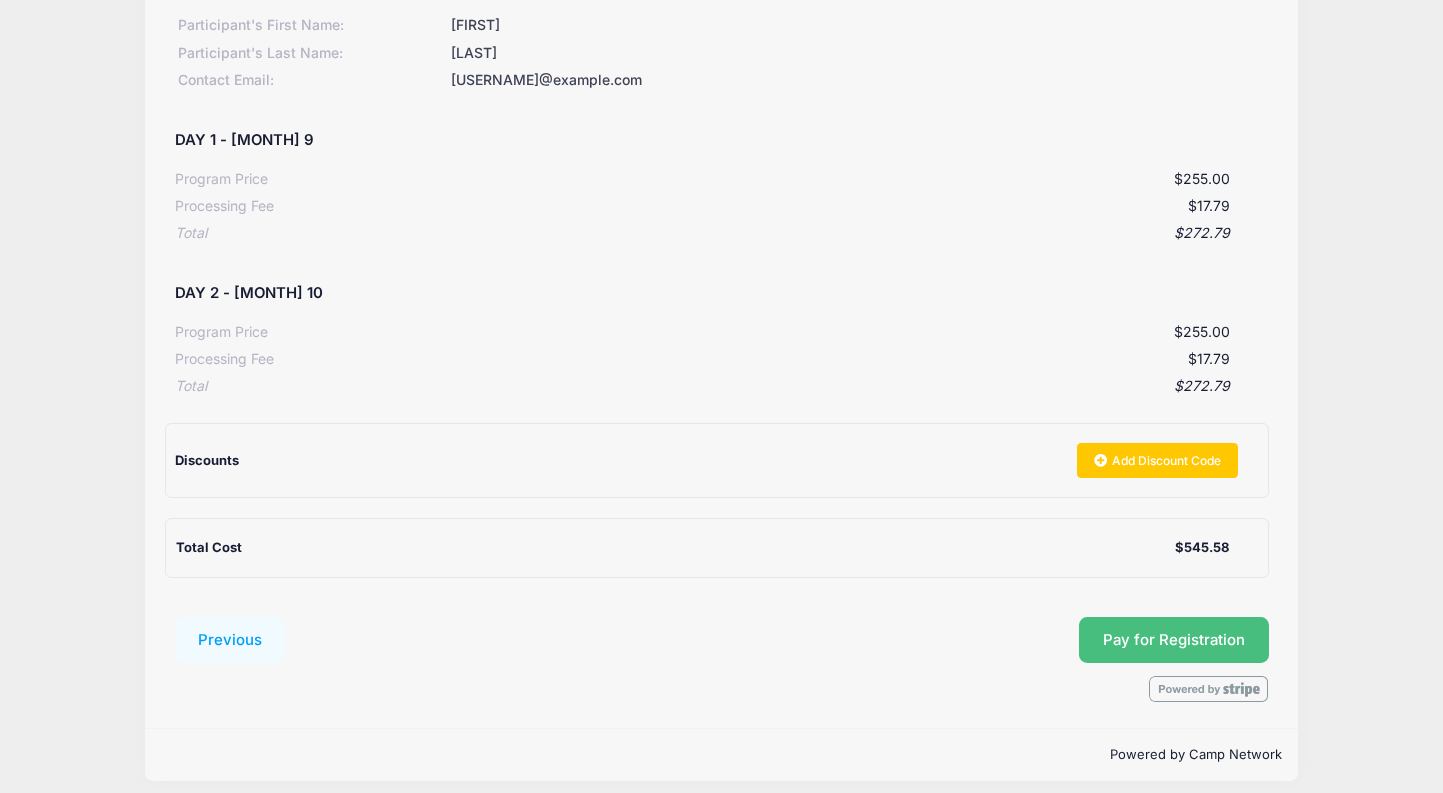click on "Pay for Registration" at bounding box center (1174, 640) 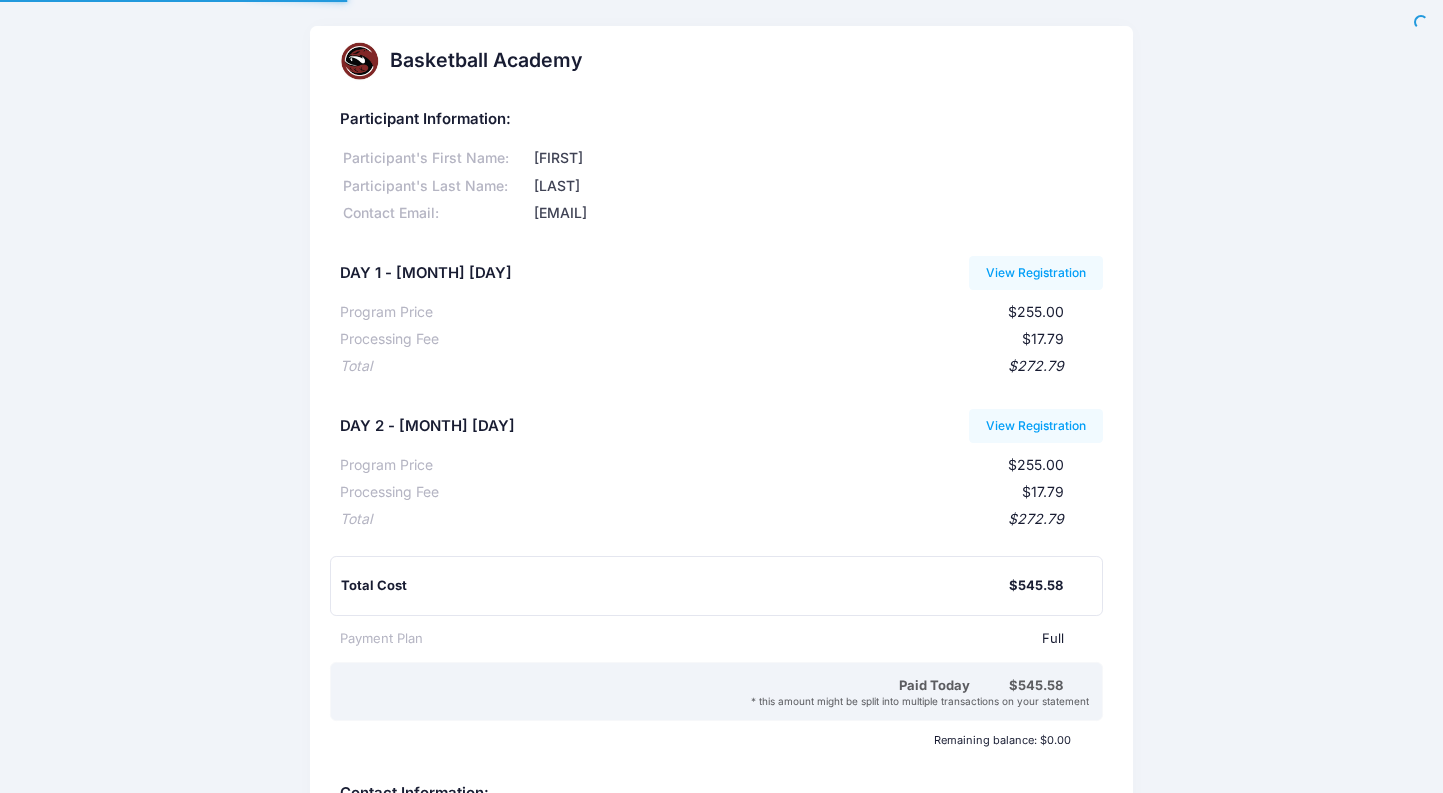 scroll, scrollTop: 0, scrollLeft: 0, axis: both 